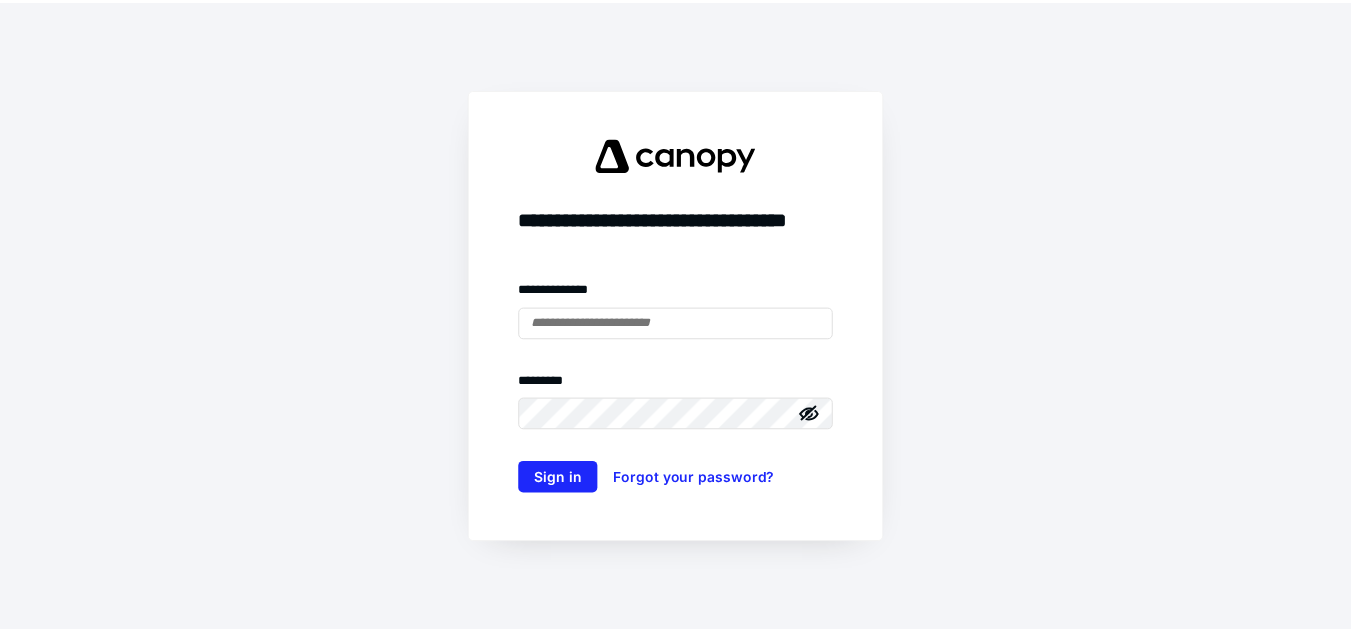 scroll, scrollTop: 0, scrollLeft: 0, axis: both 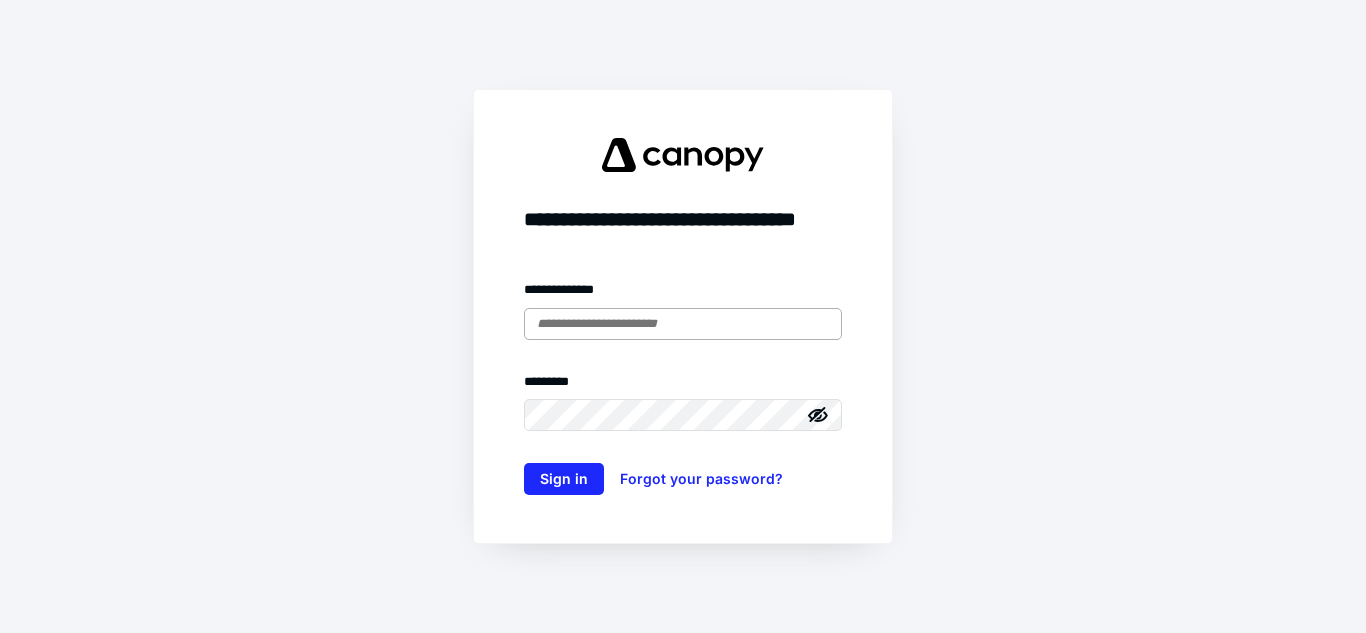 click at bounding box center [683, 324] 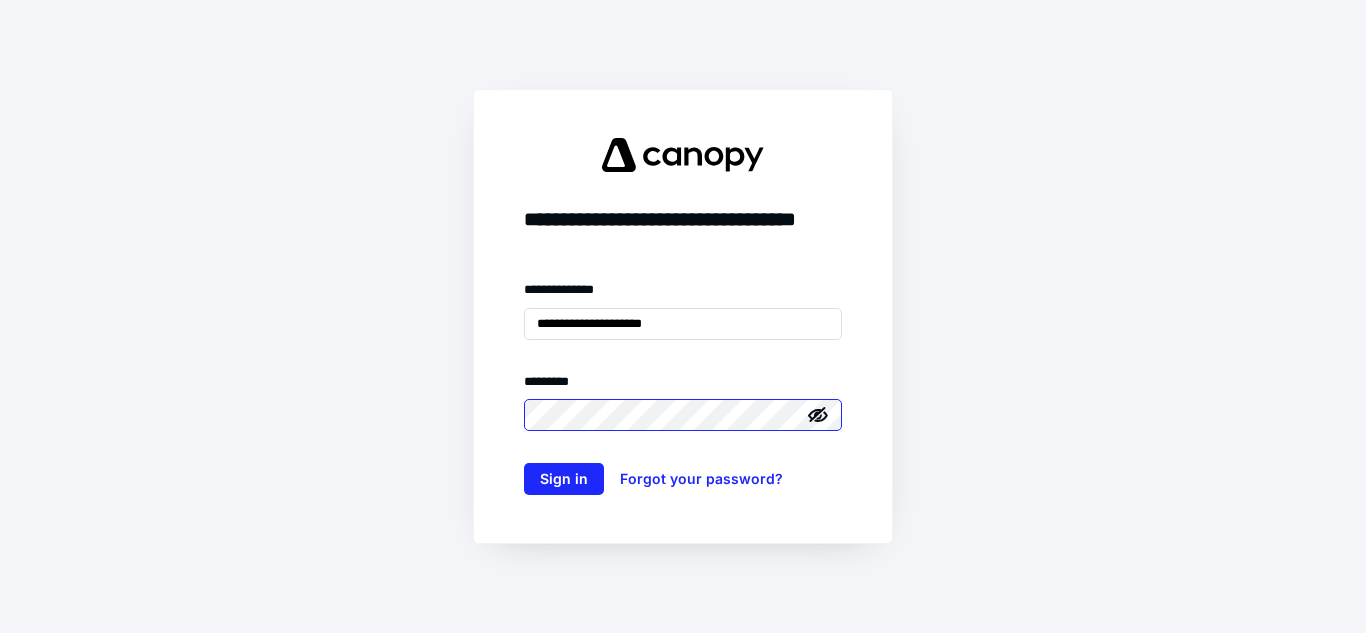 click on "Sign in" at bounding box center [564, 479] 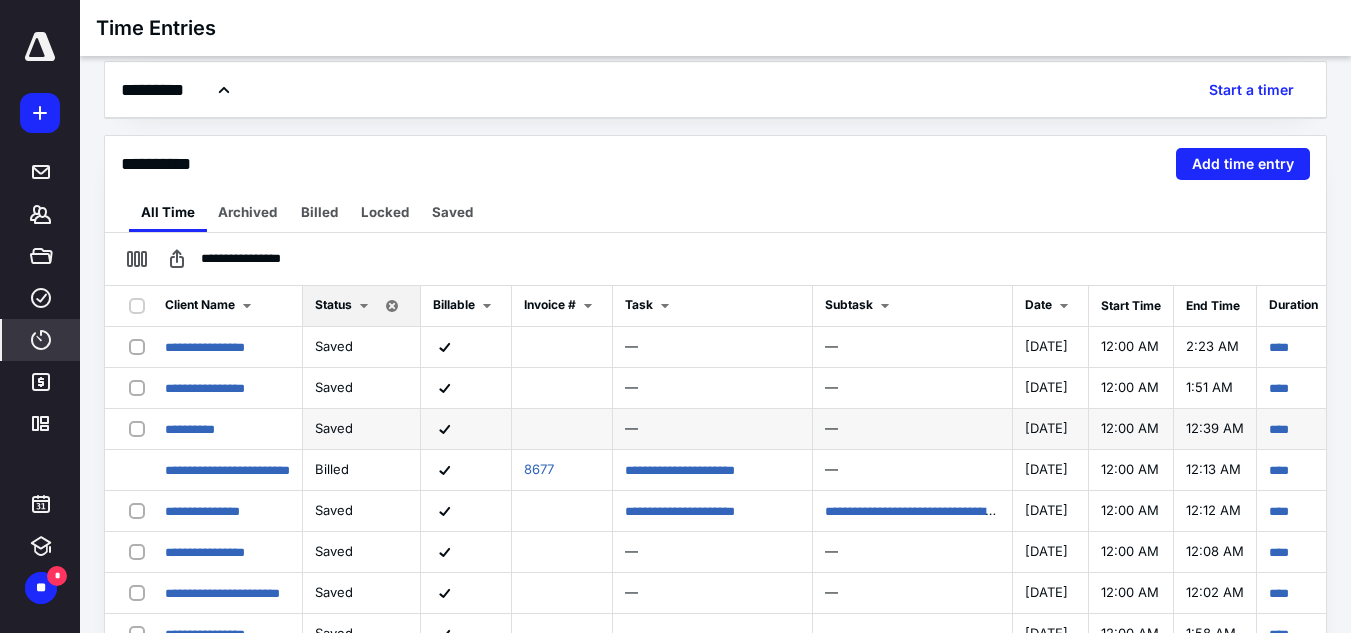 scroll, scrollTop: 230, scrollLeft: 0, axis: vertical 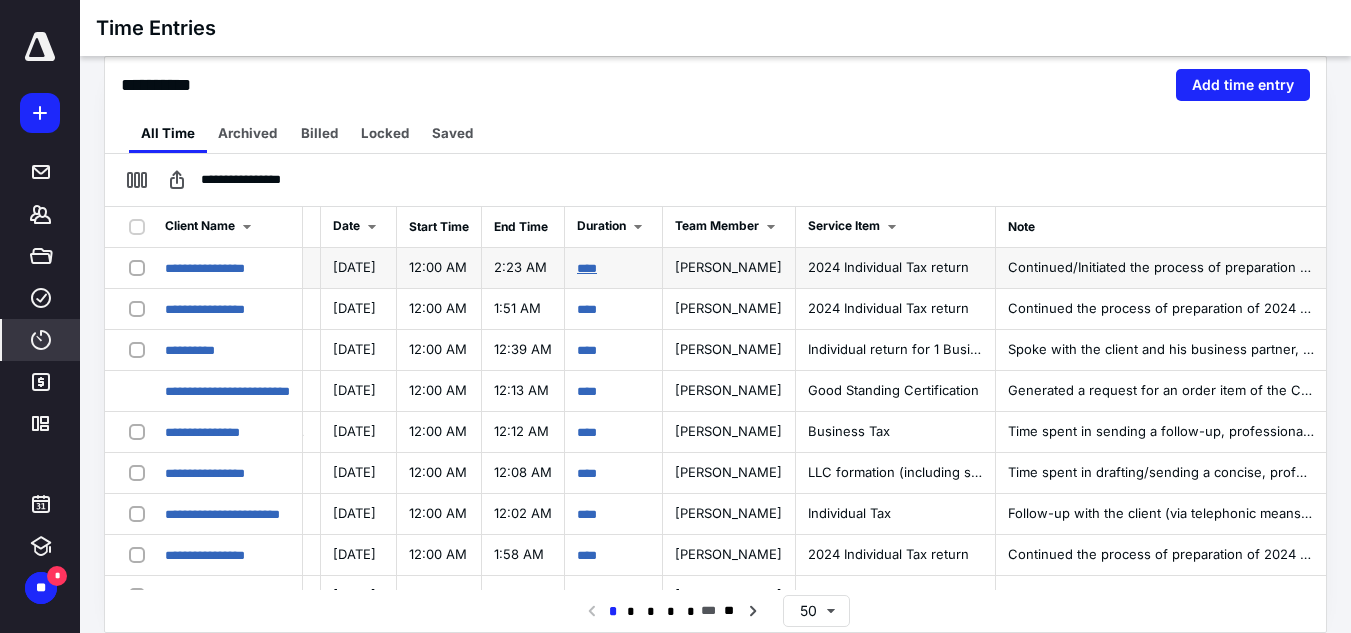 click on "****" at bounding box center (587, 268) 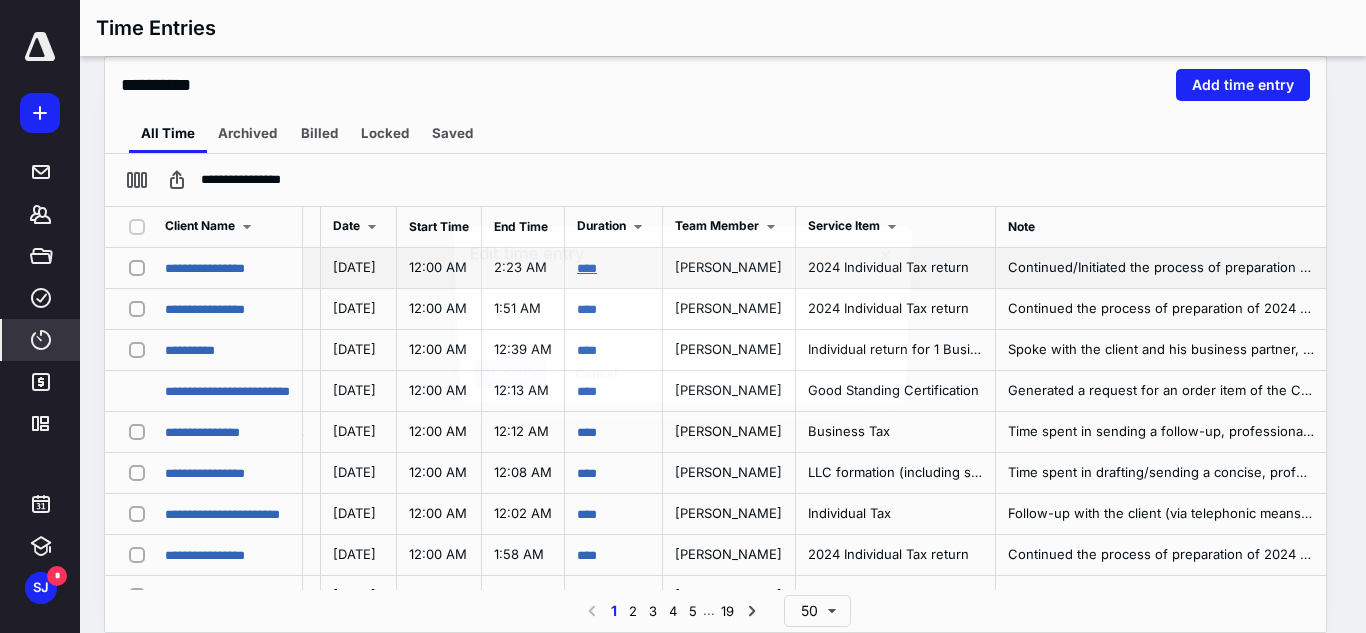 scroll, scrollTop: 0, scrollLeft: 750, axis: horizontal 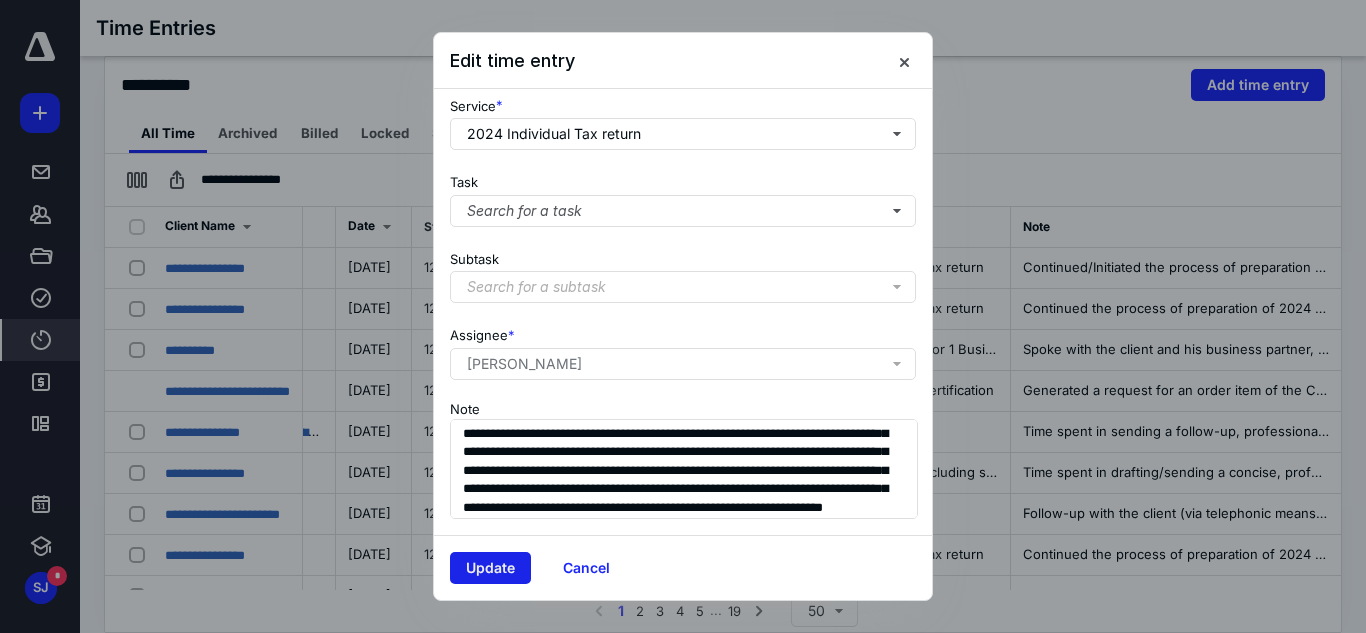 click on "Update" at bounding box center (490, 568) 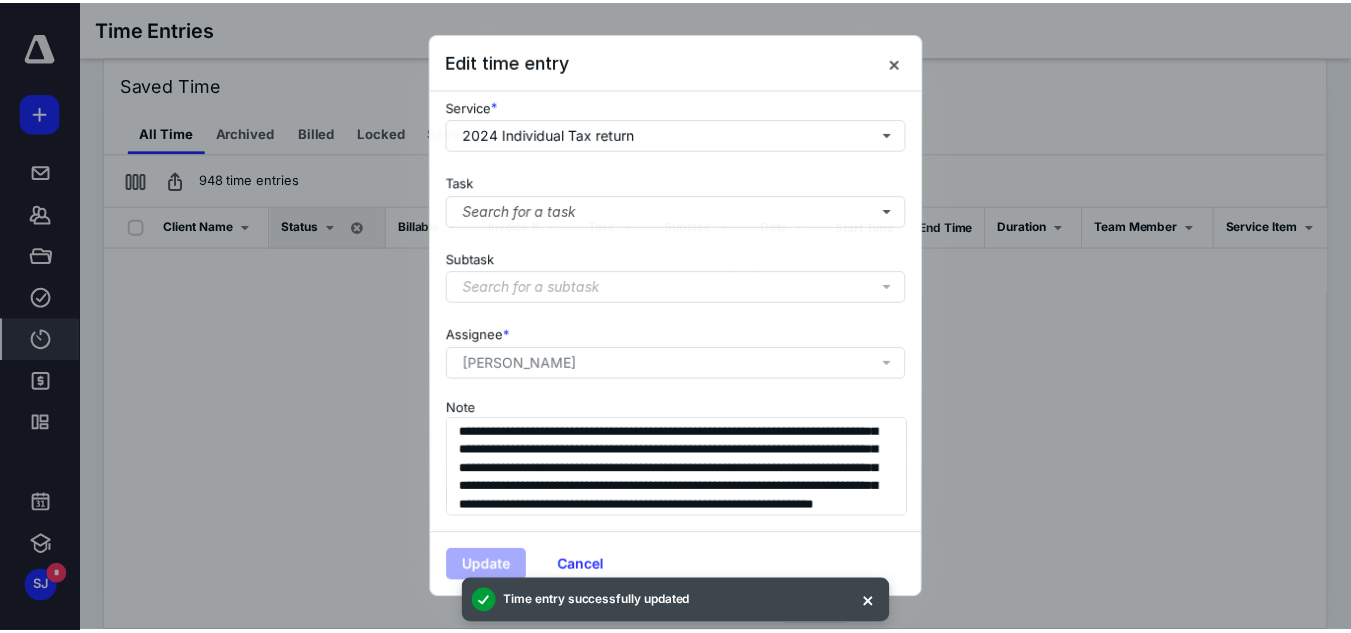 scroll, scrollTop: 0, scrollLeft: 67, axis: horizontal 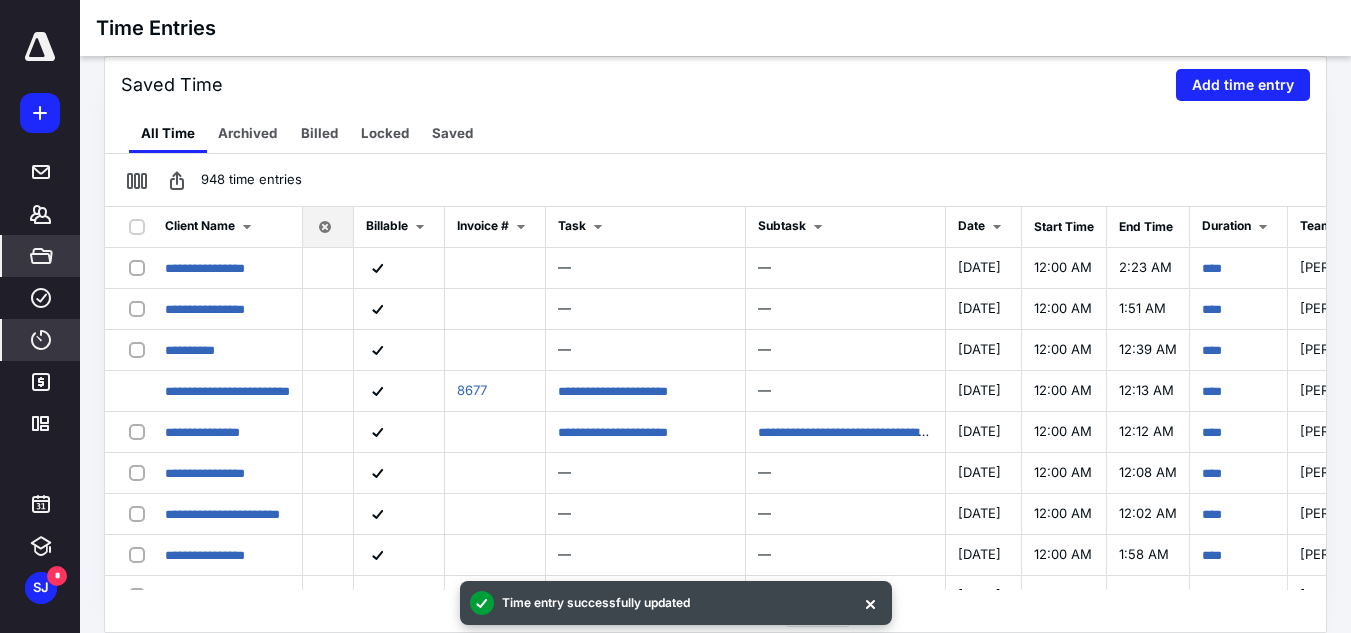 click on "*****" at bounding box center [41, 256] 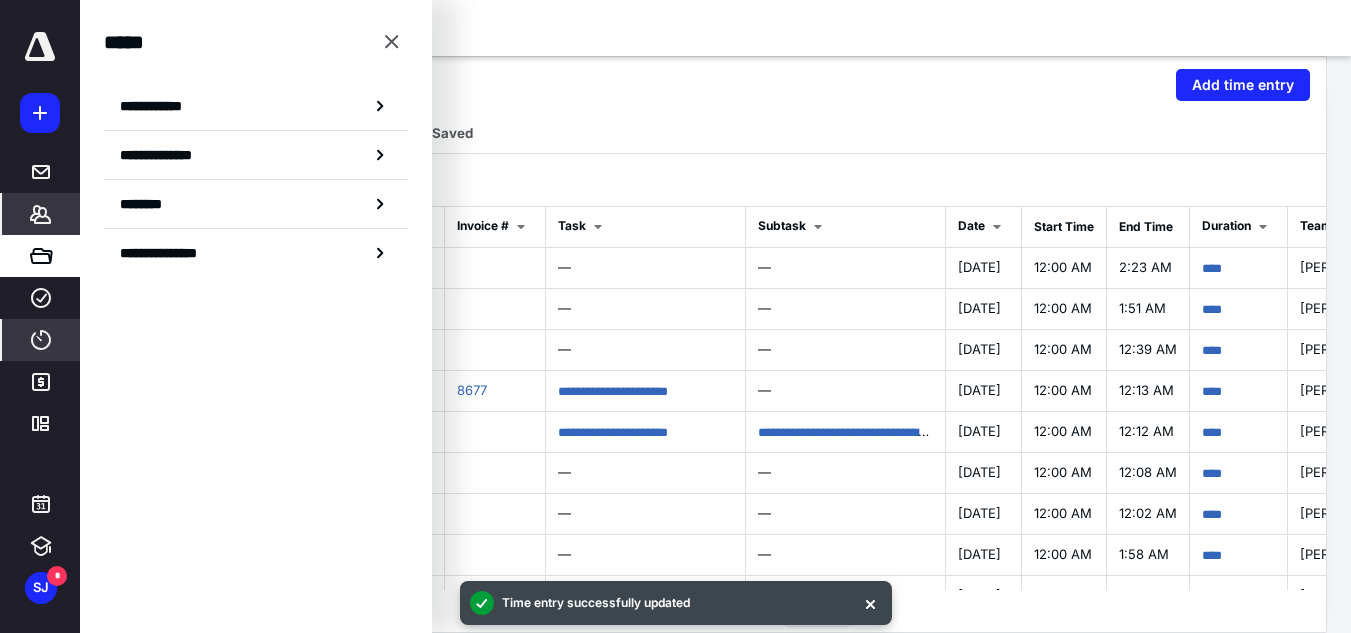 click on "*******" at bounding box center [41, 214] 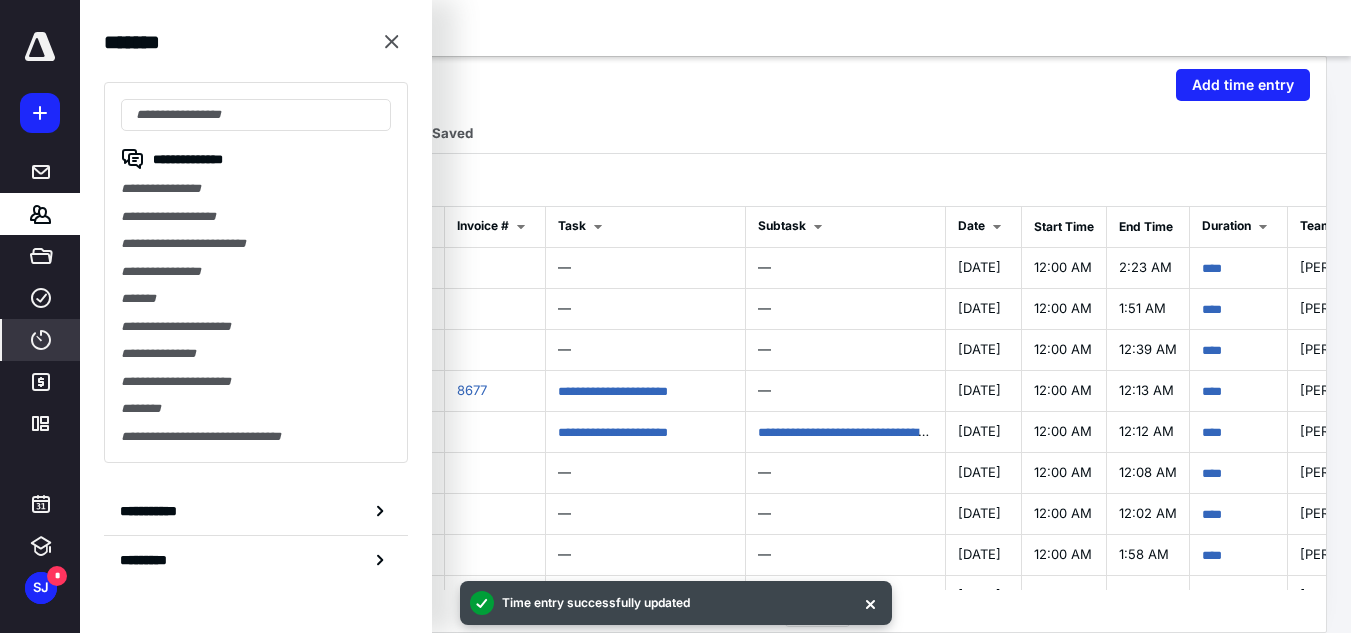 click on "948 time entries" at bounding box center (715, 180) 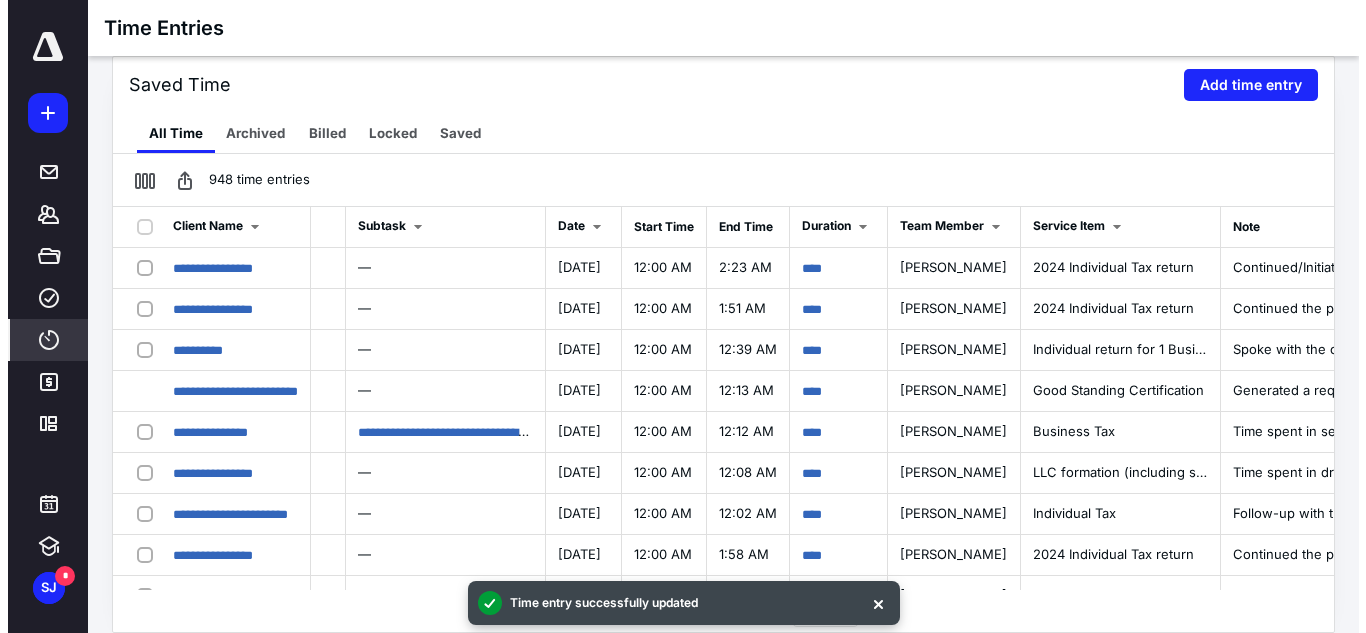 scroll, scrollTop: 0, scrollLeft: 736, axis: horizontal 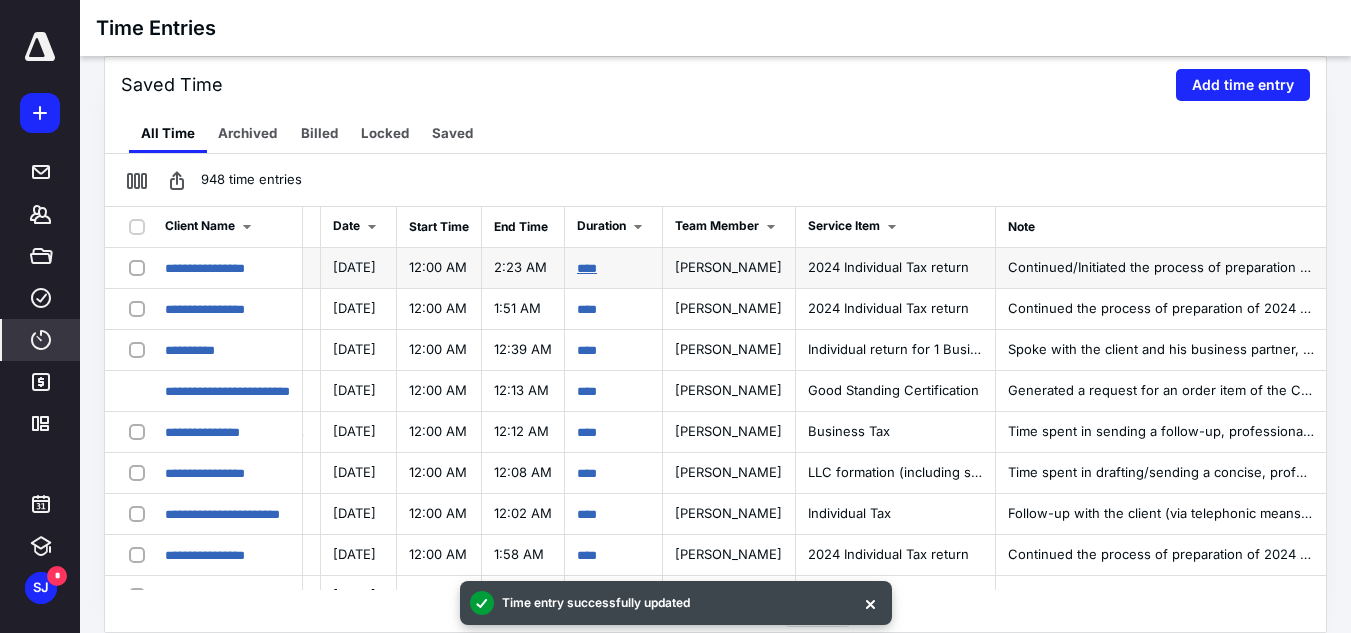click on "****" at bounding box center (587, 268) 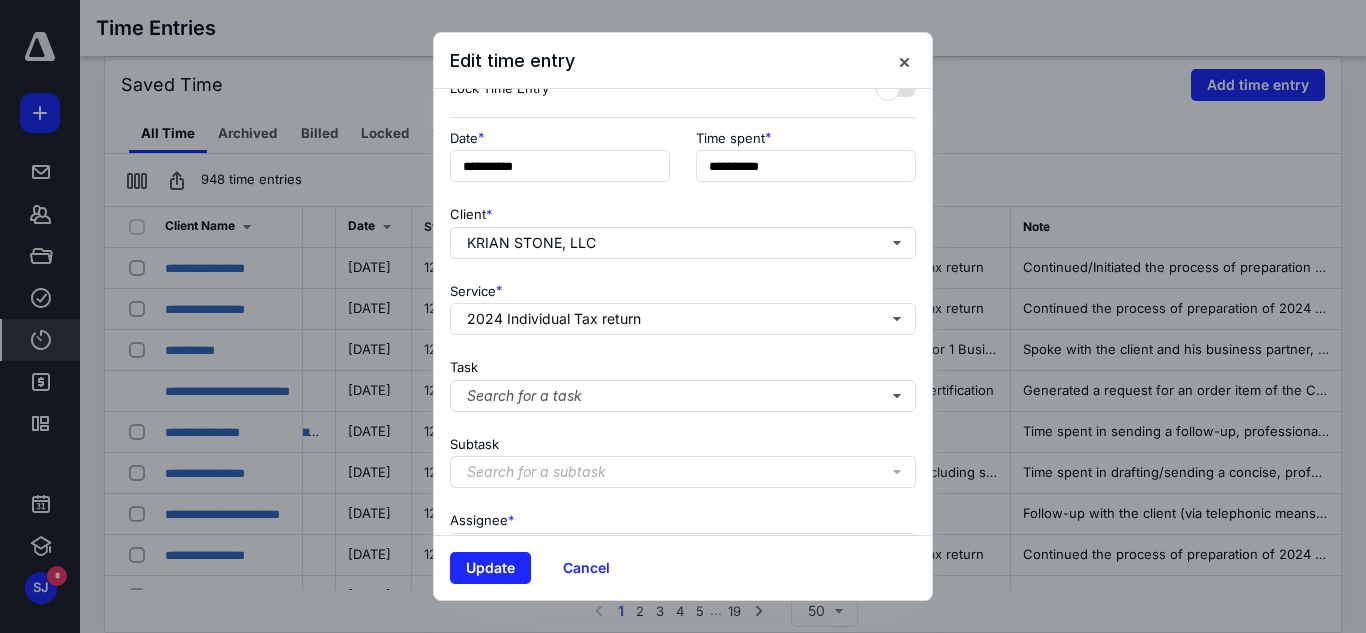 scroll, scrollTop: 300, scrollLeft: 0, axis: vertical 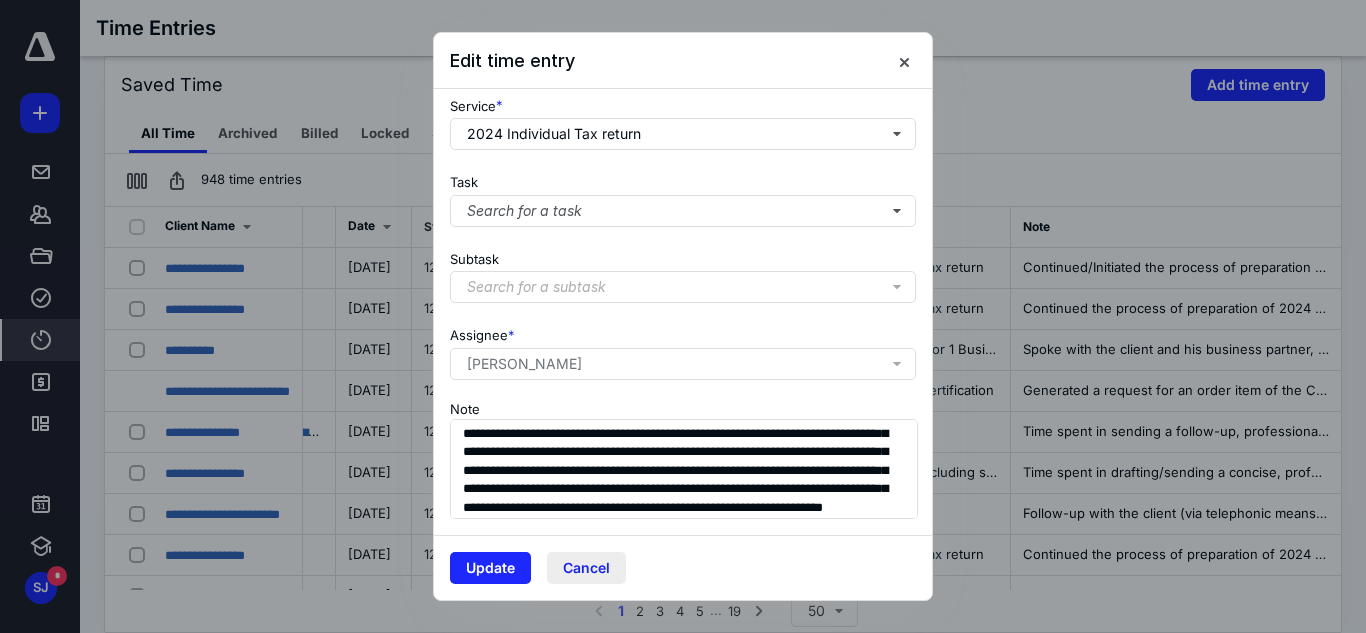 click on "Cancel" at bounding box center [586, 568] 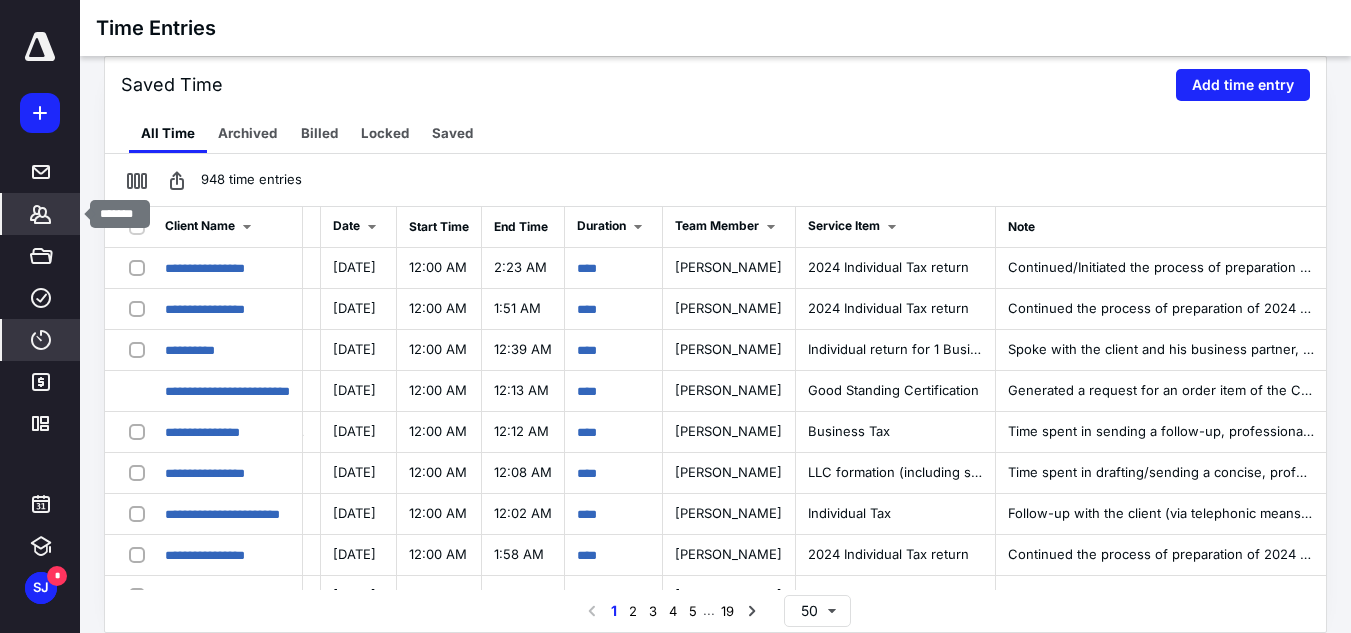 click on "*******" at bounding box center [41, 214] 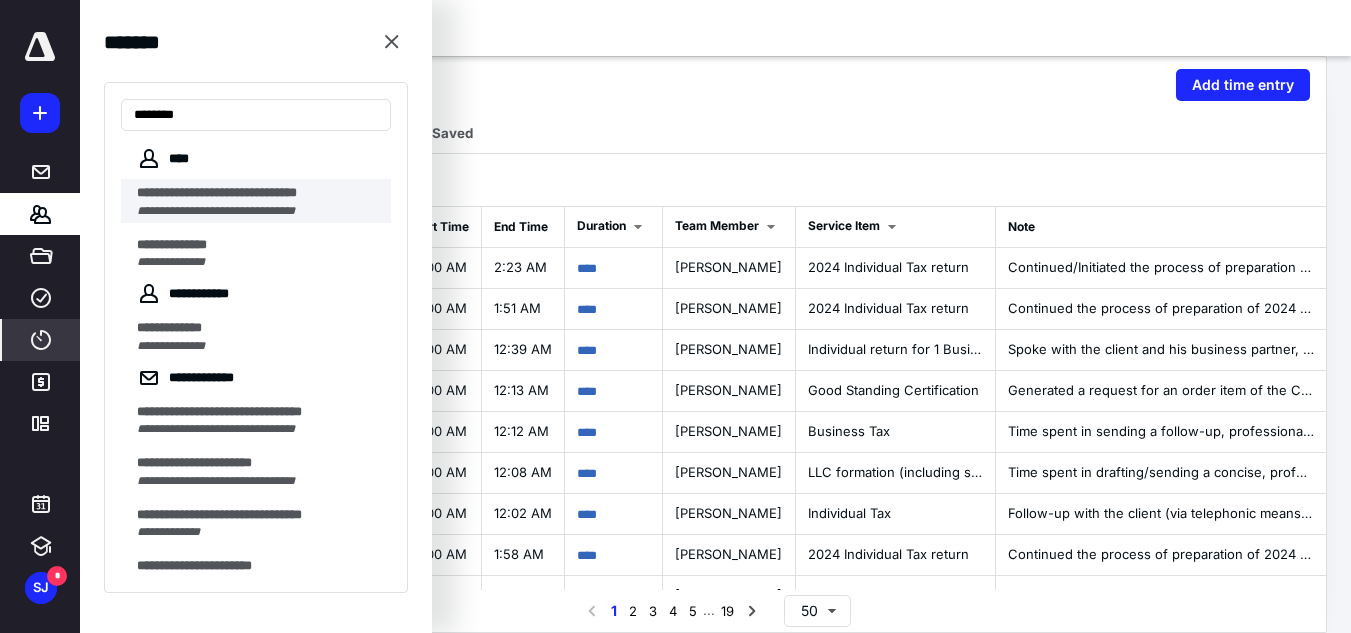 type on "*******" 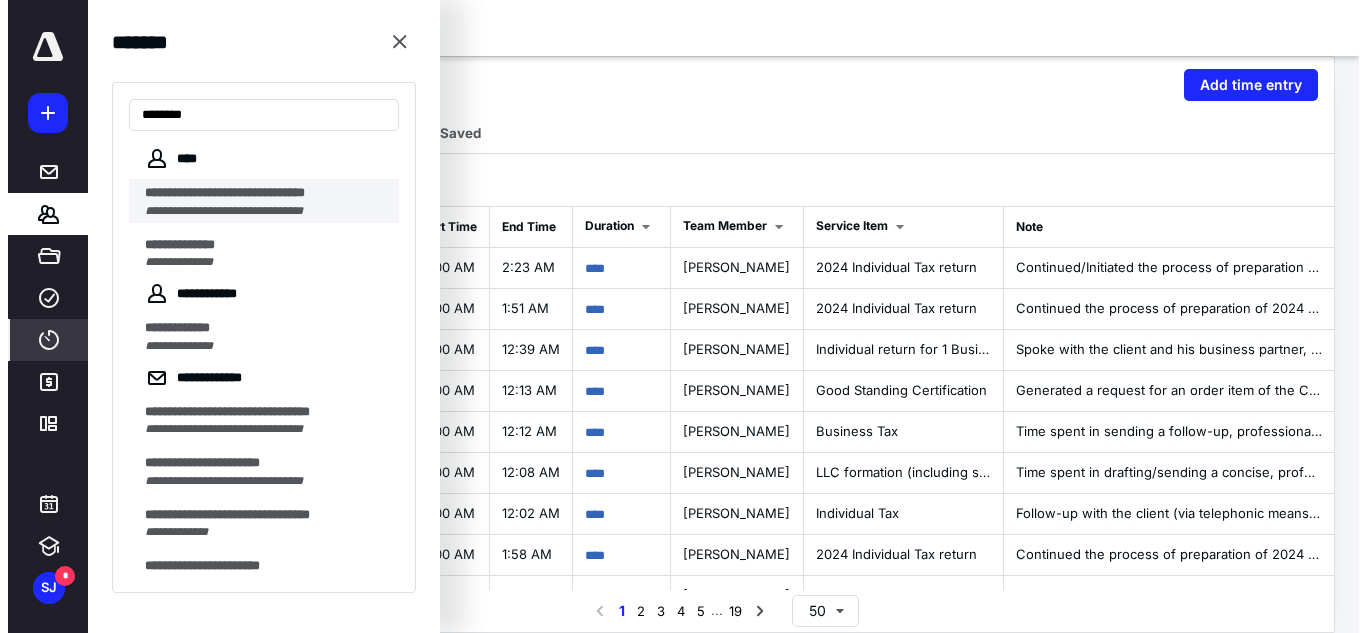 scroll, scrollTop: 0, scrollLeft: 0, axis: both 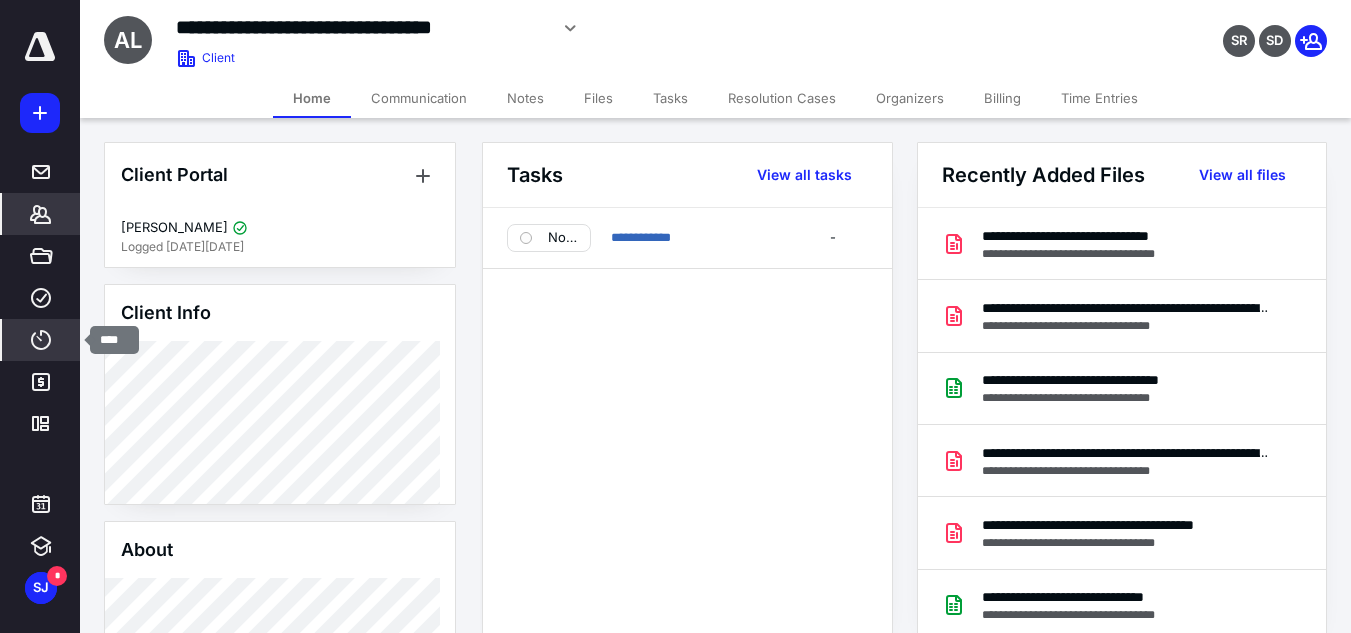 click on "****" at bounding box center (41, 340) 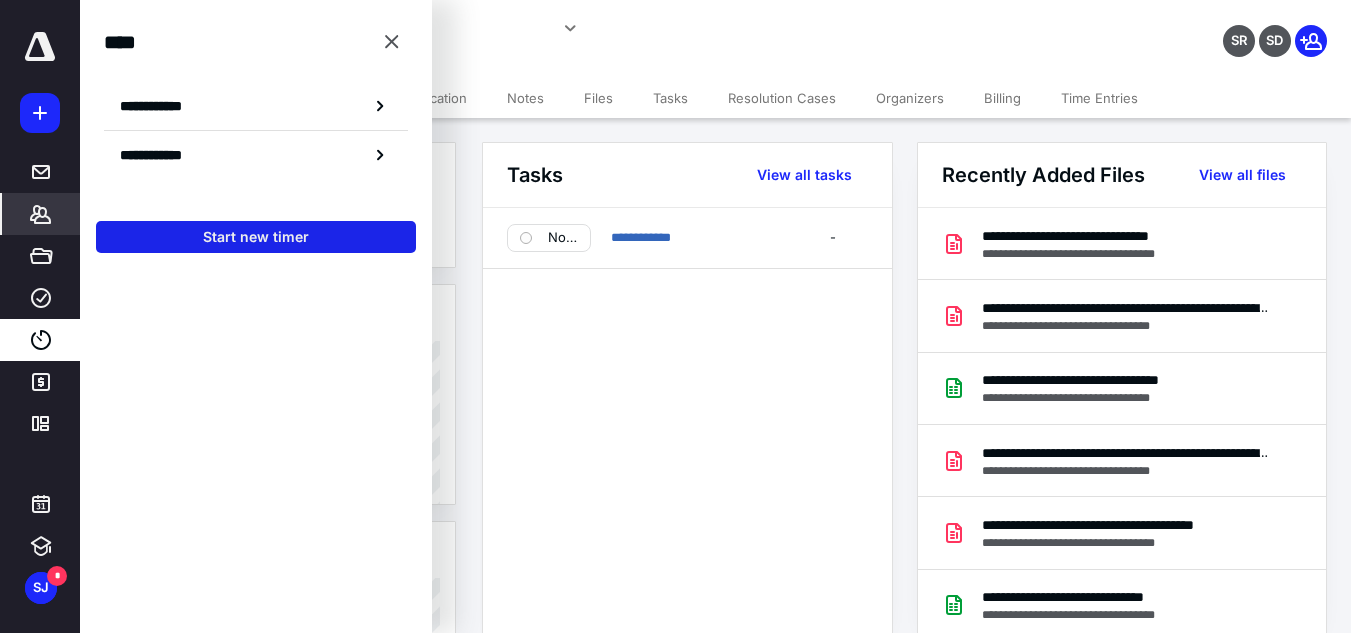 click on "Start new timer" at bounding box center (256, 237) 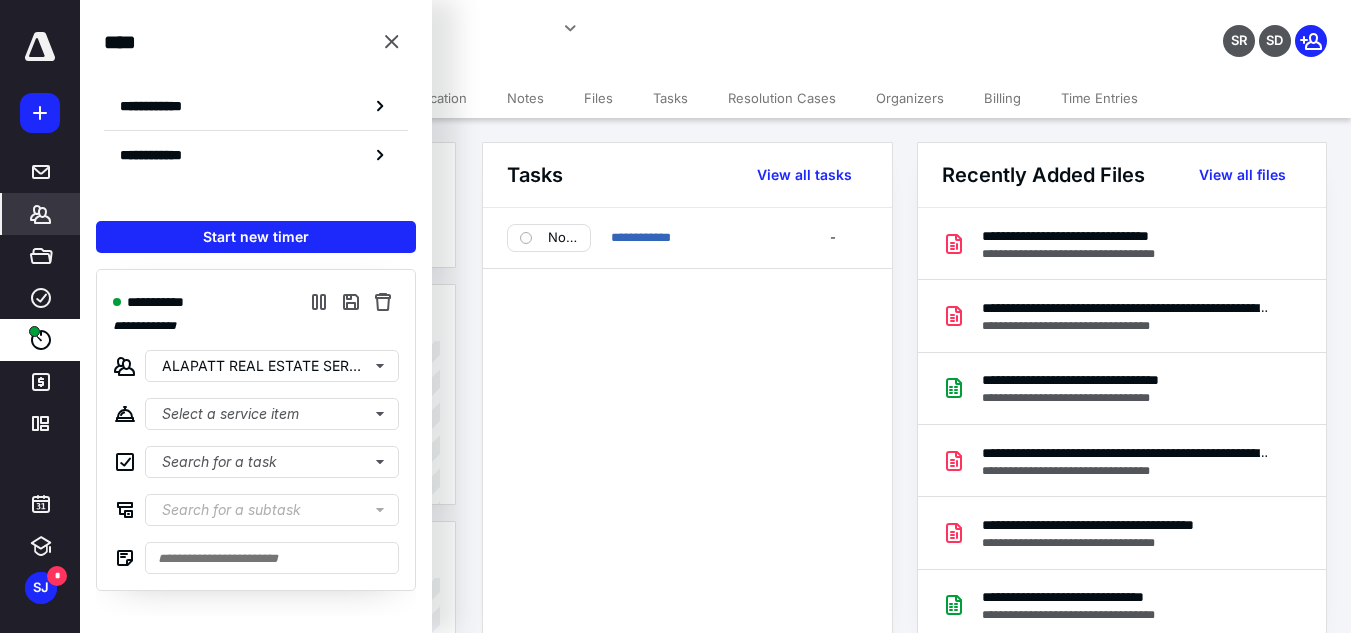 click on "Client Portal [PERSON_NAME] Logged [DATE][DATE] Client Info About Important clients Tags Manage all tags" at bounding box center [280, 539] 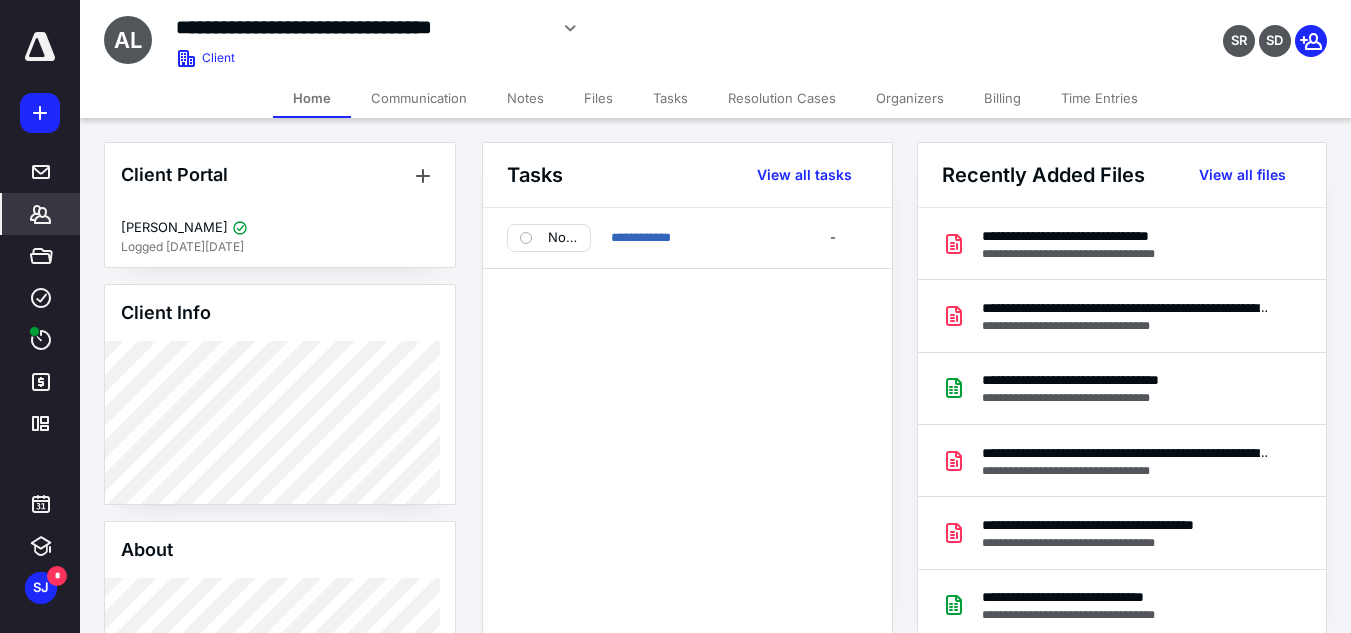 click on "Files" at bounding box center (598, 98) 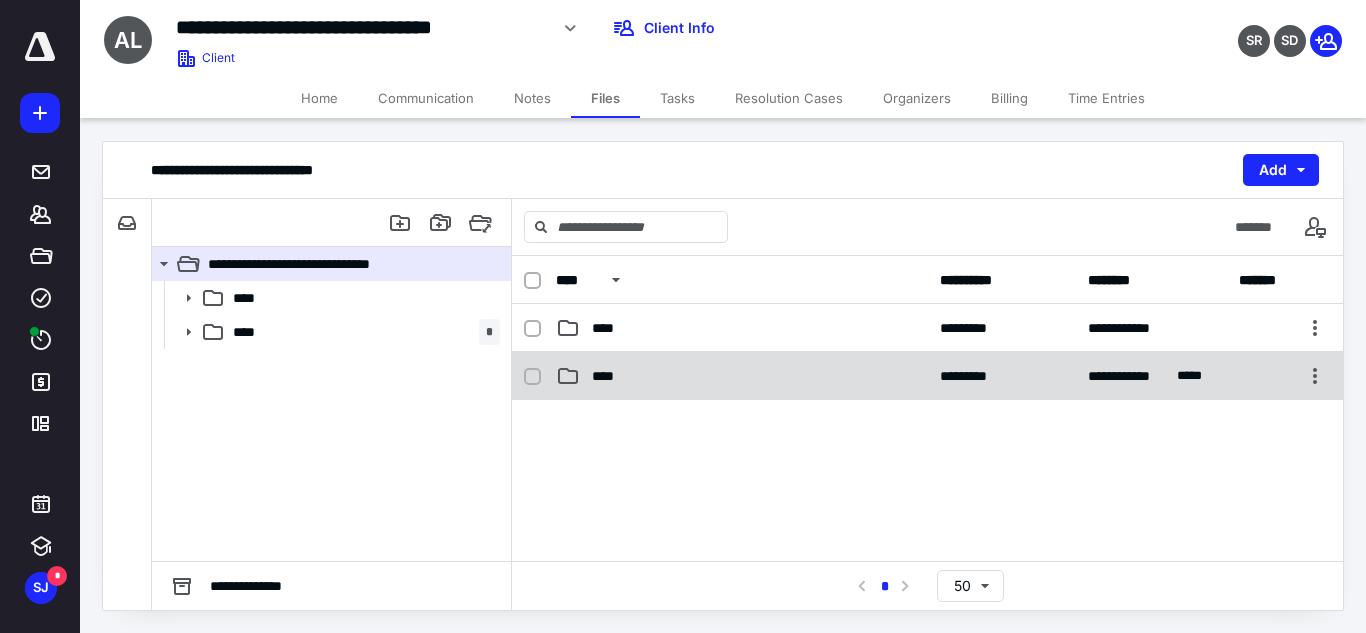 click on "****" at bounding box center (742, 376) 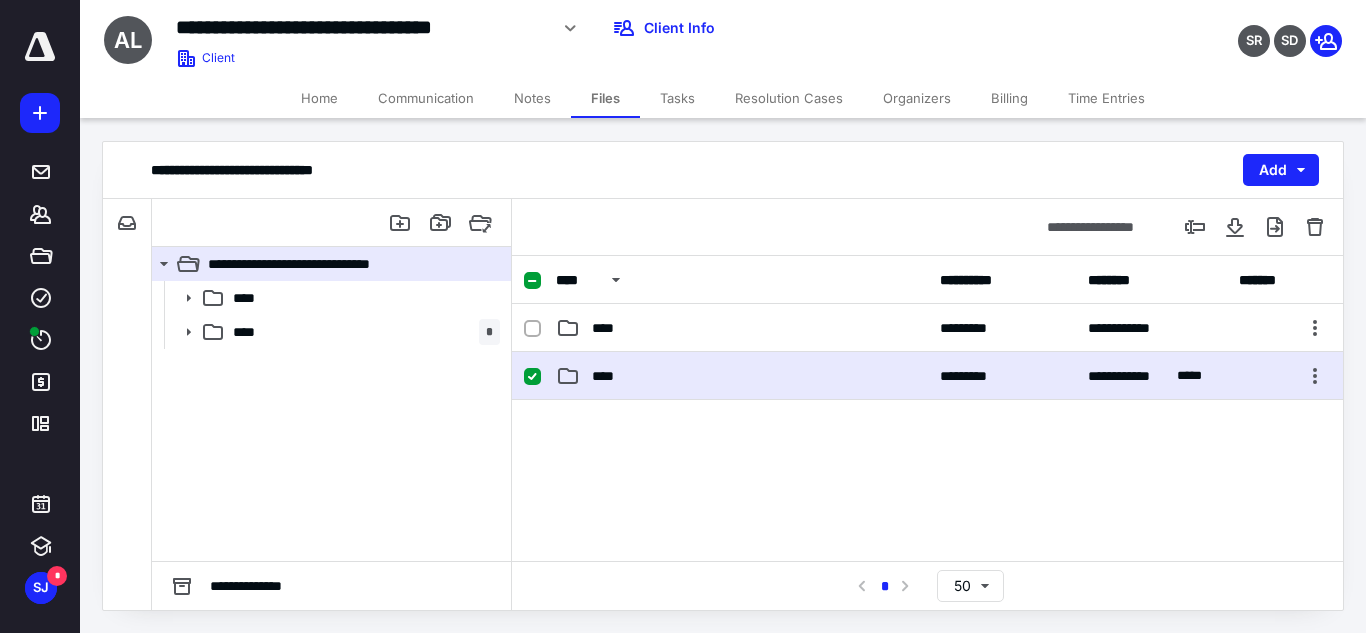 click on "****" at bounding box center (742, 376) 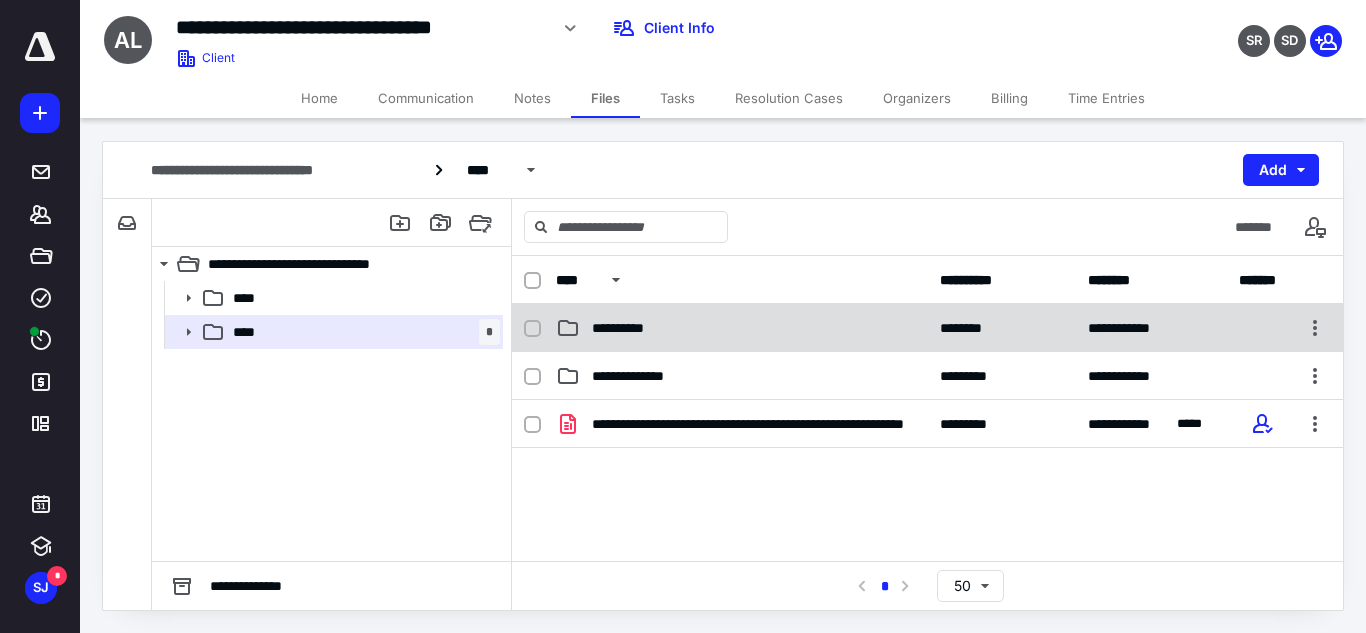 click on "**********" at bounding box center (632, 328) 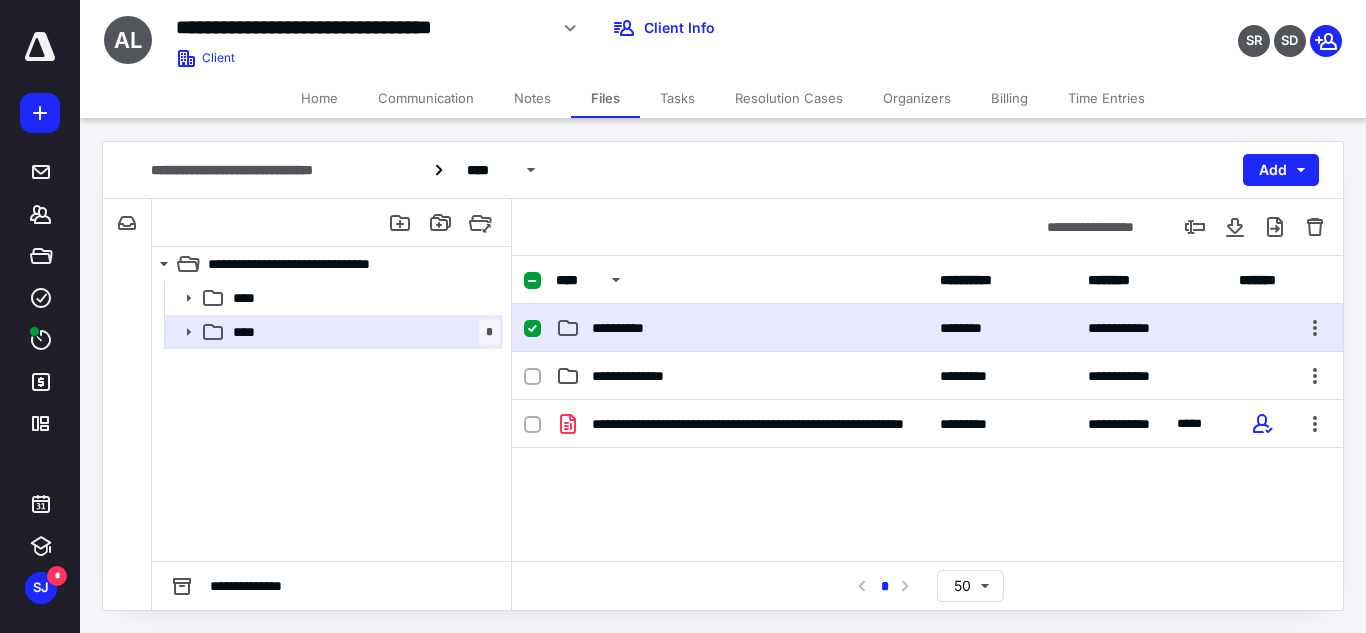 click on "**********" at bounding box center [632, 328] 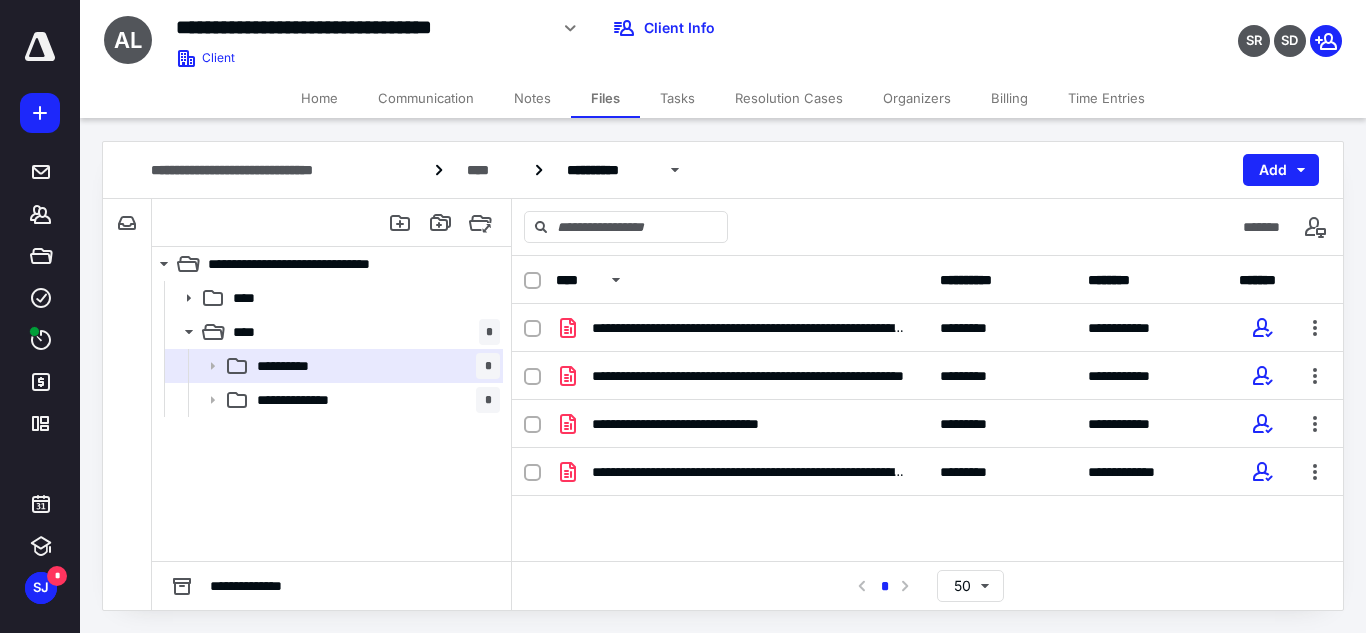 click on "**********" at bounding box center [927, 454] 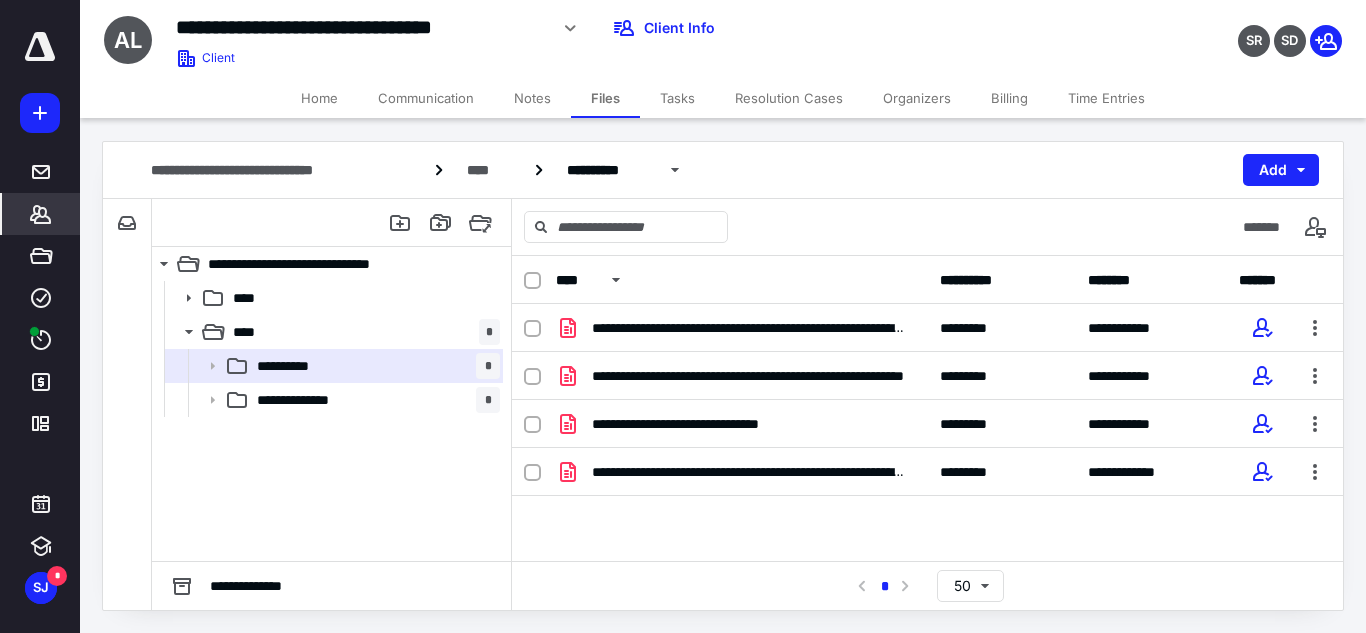 click on "*******" at bounding box center (41, 214) 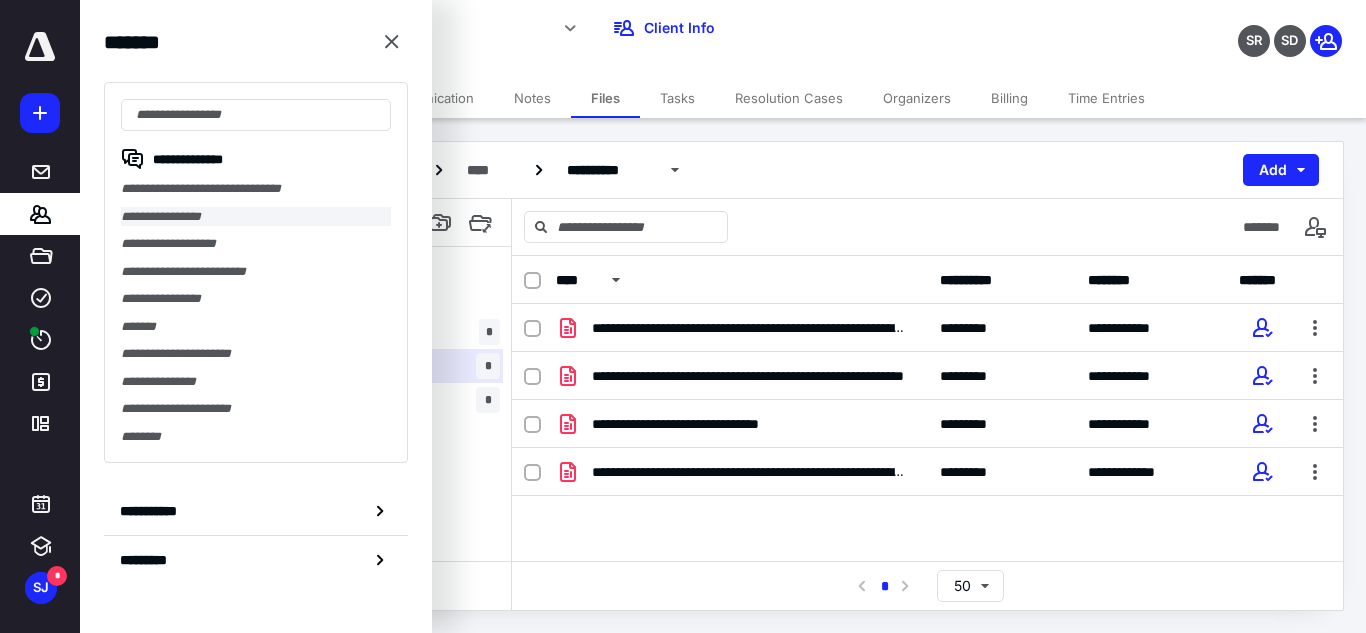click on "**********" at bounding box center [256, 217] 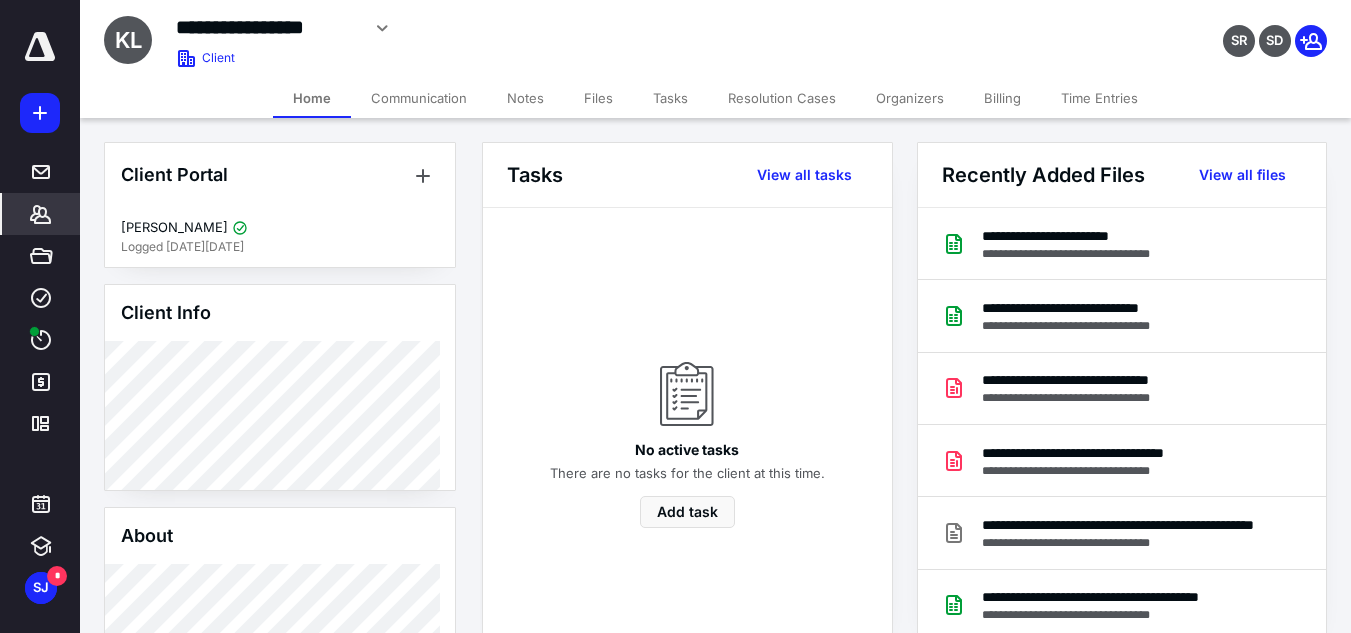 click on "Files" at bounding box center [598, 98] 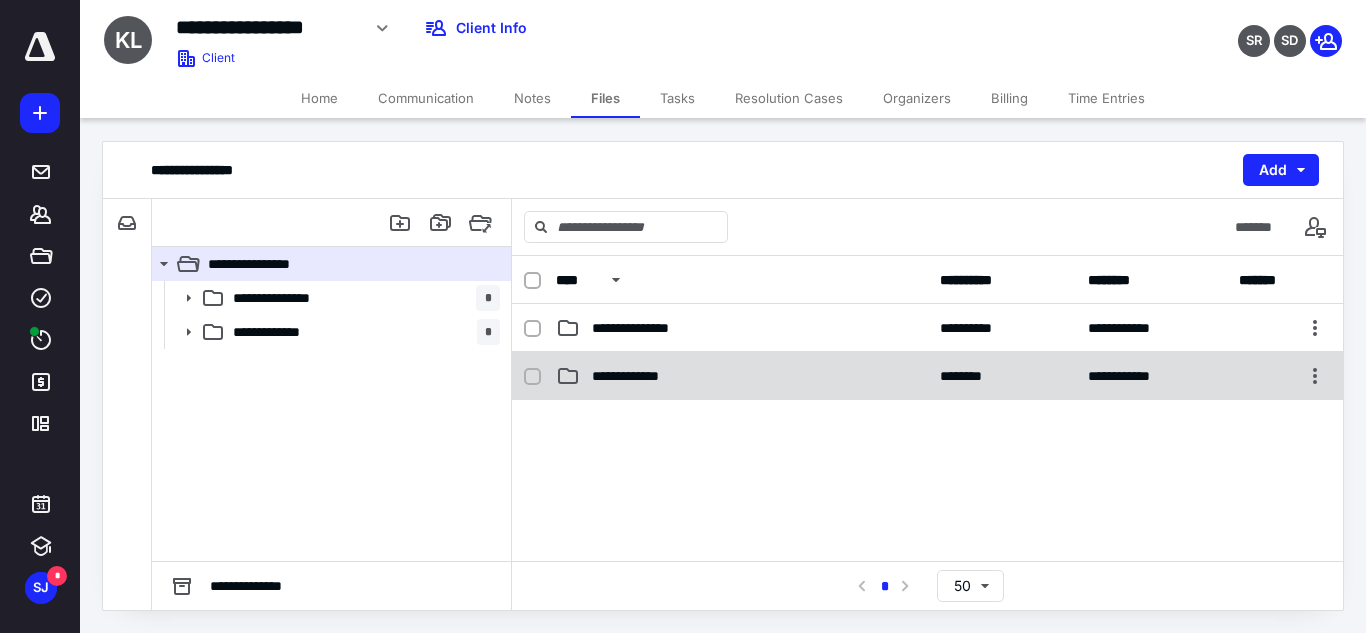 click on "**********" at bounding box center [927, 376] 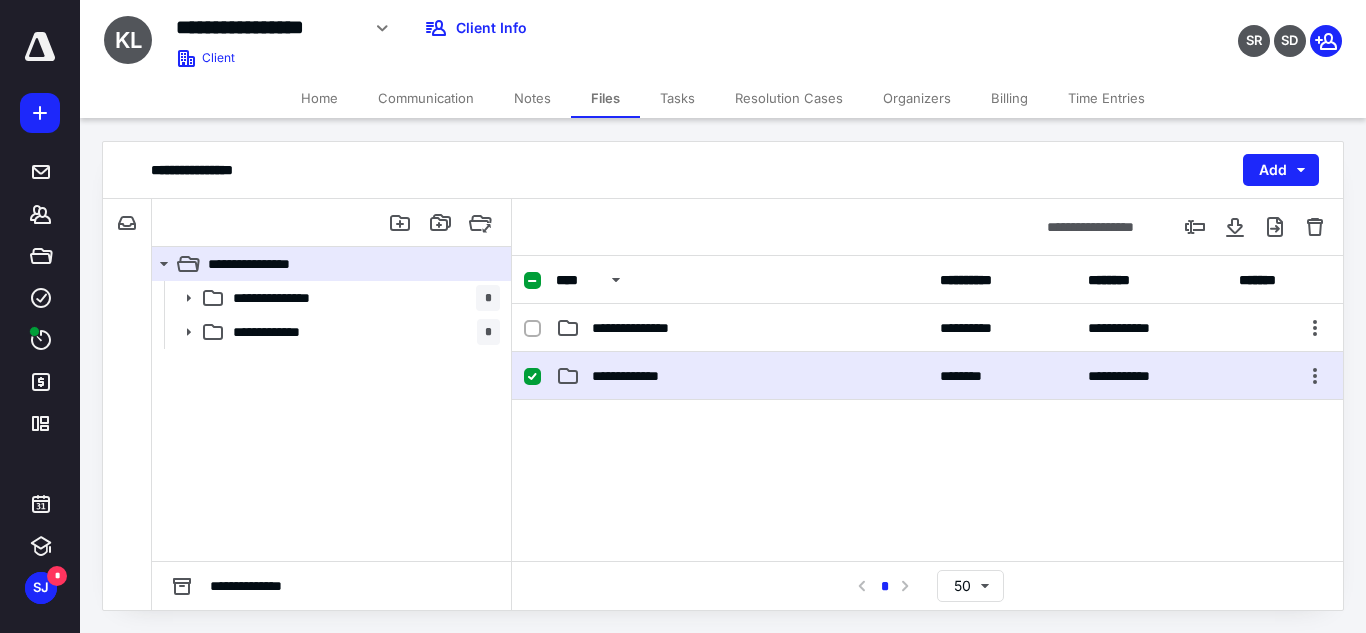 click on "**********" at bounding box center [927, 376] 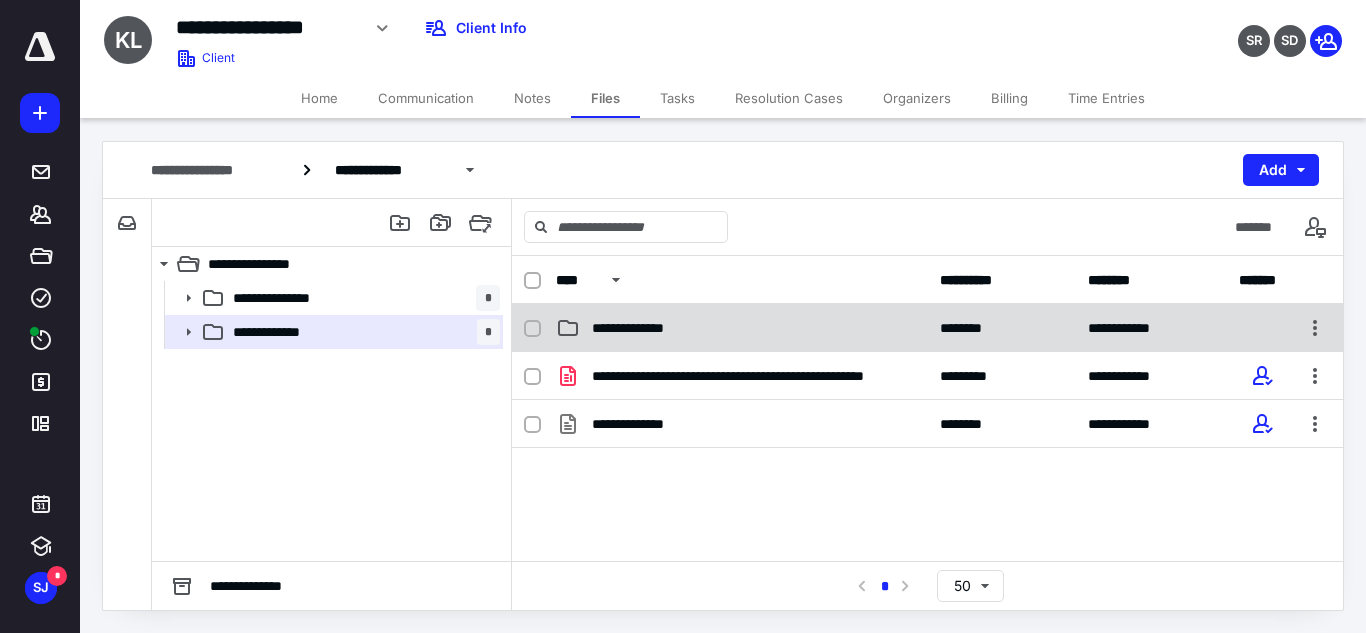 click on "**********" at bounding box center [655, 328] 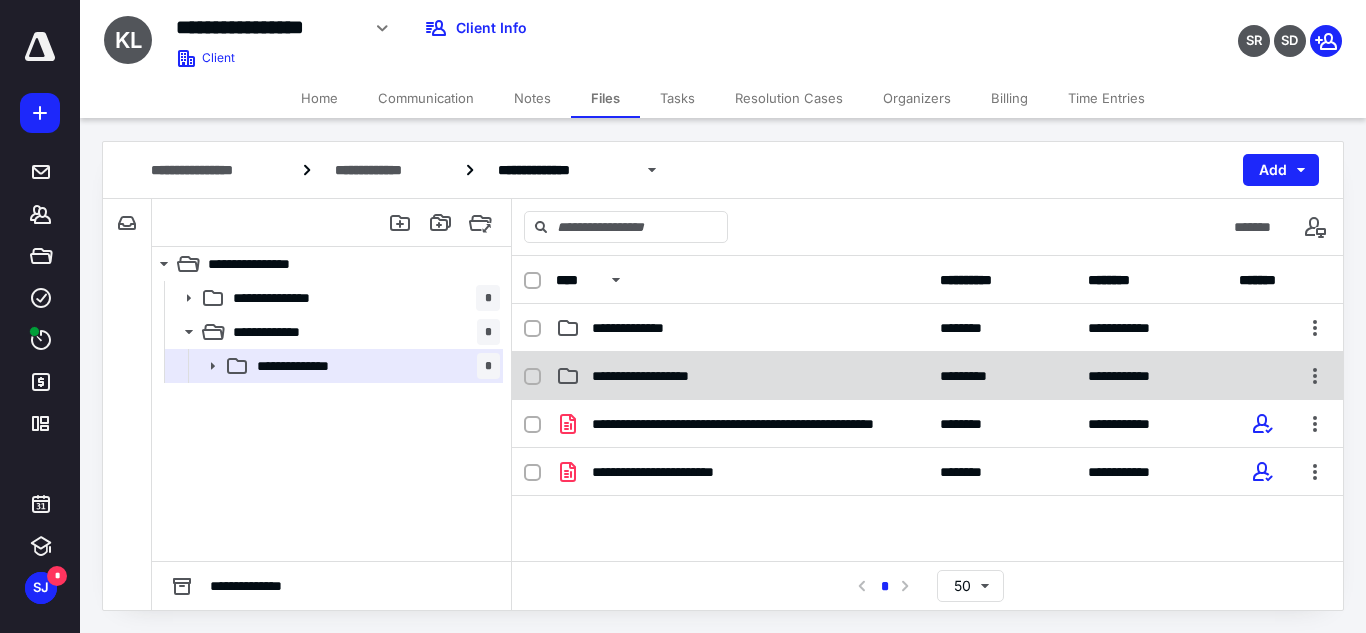 click on "**********" at bounding box center [927, 376] 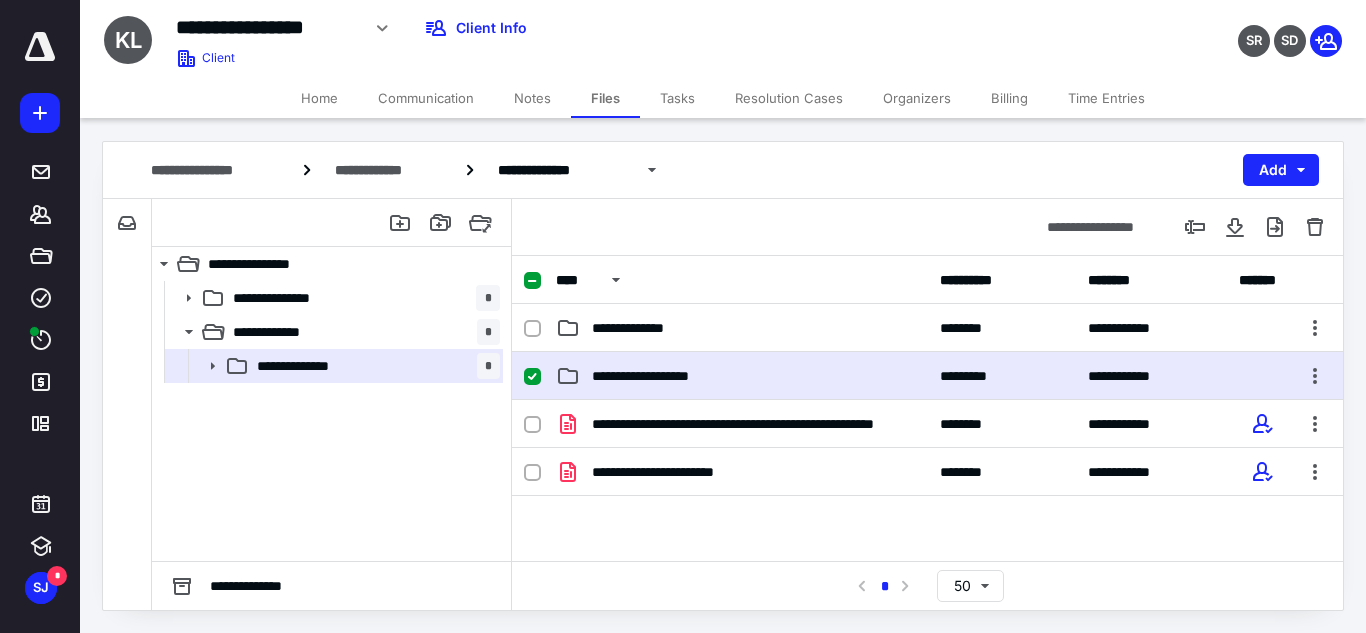 click on "**********" at bounding box center [927, 376] 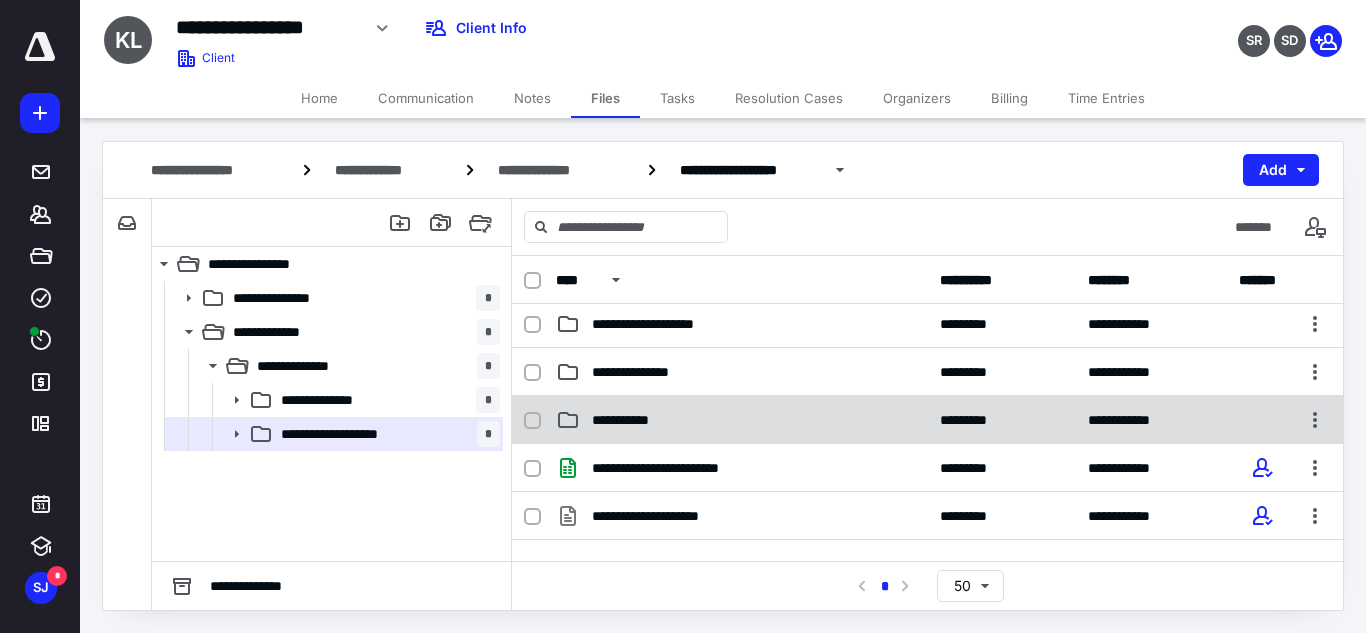 scroll, scrollTop: 0, scrollLeft: 0, axis: both 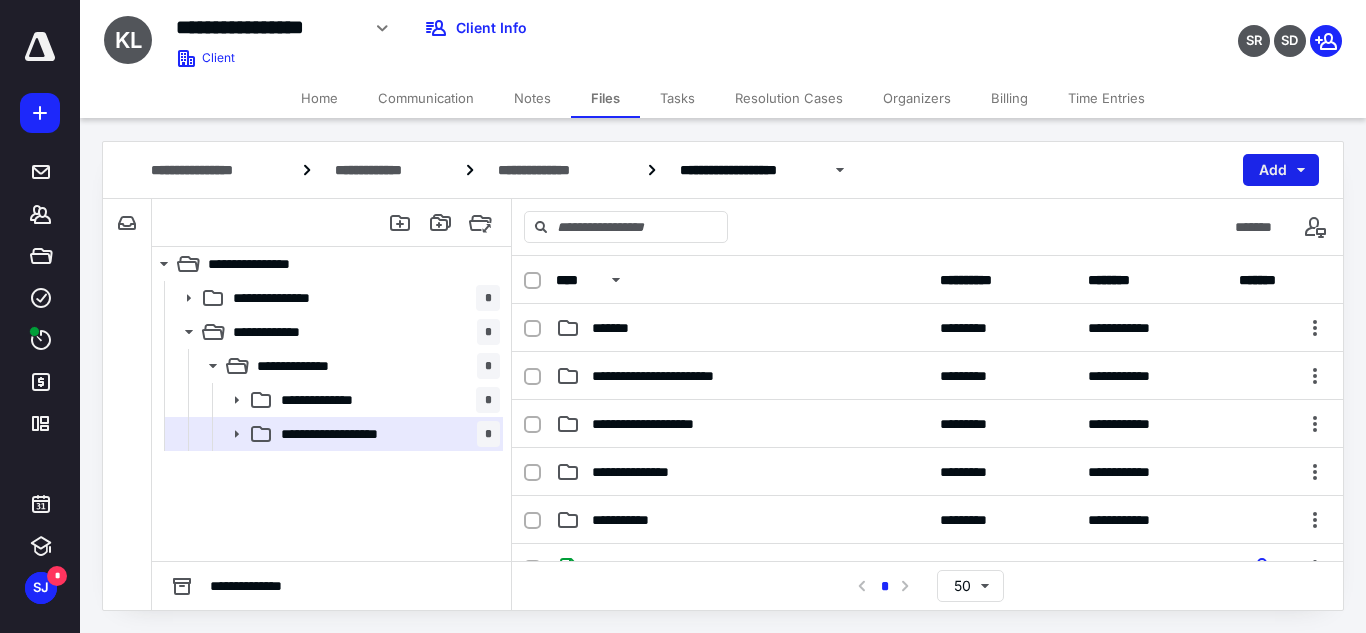 click on "Add" at bounding box center [1281, 170] 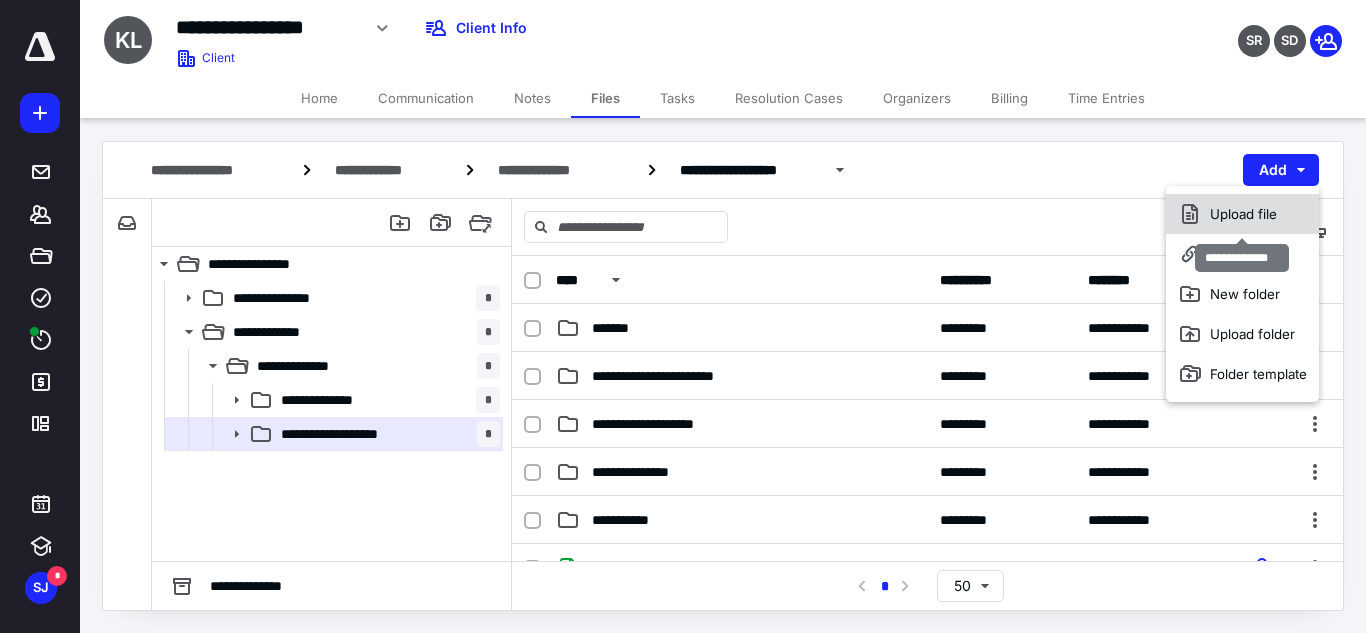click on "Upload file" at bounding box center (1242, 214) 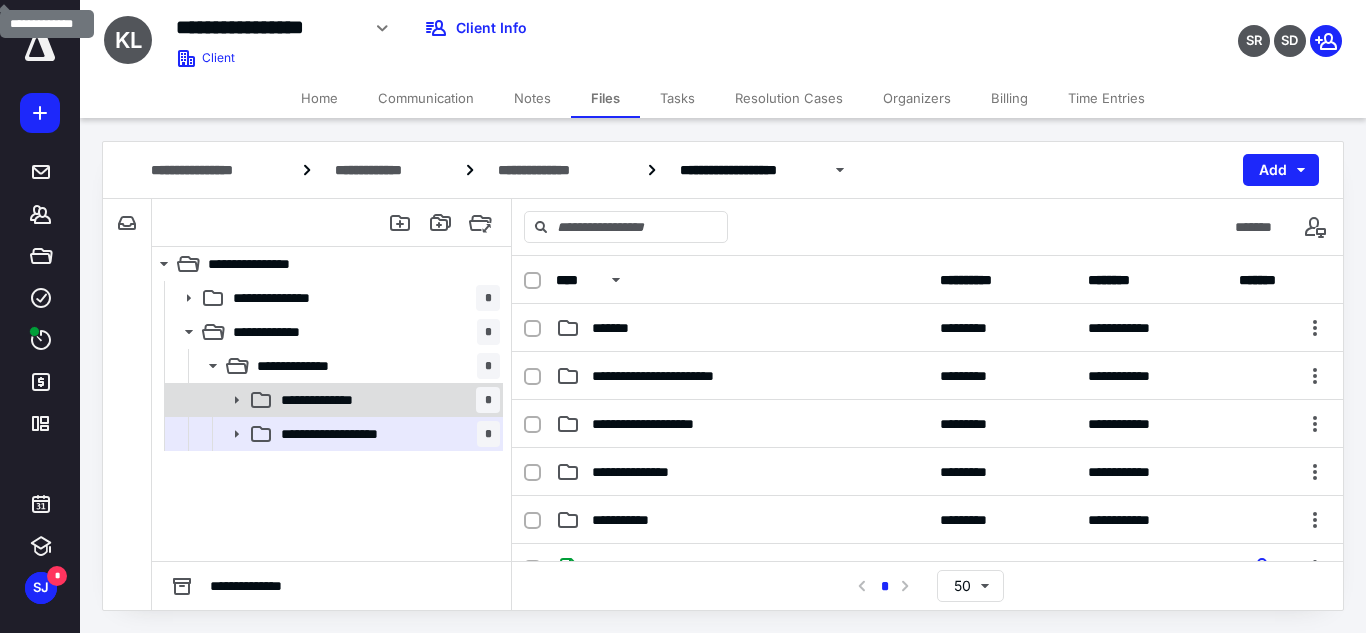 click on "**********" at bounding box center (386, 400) 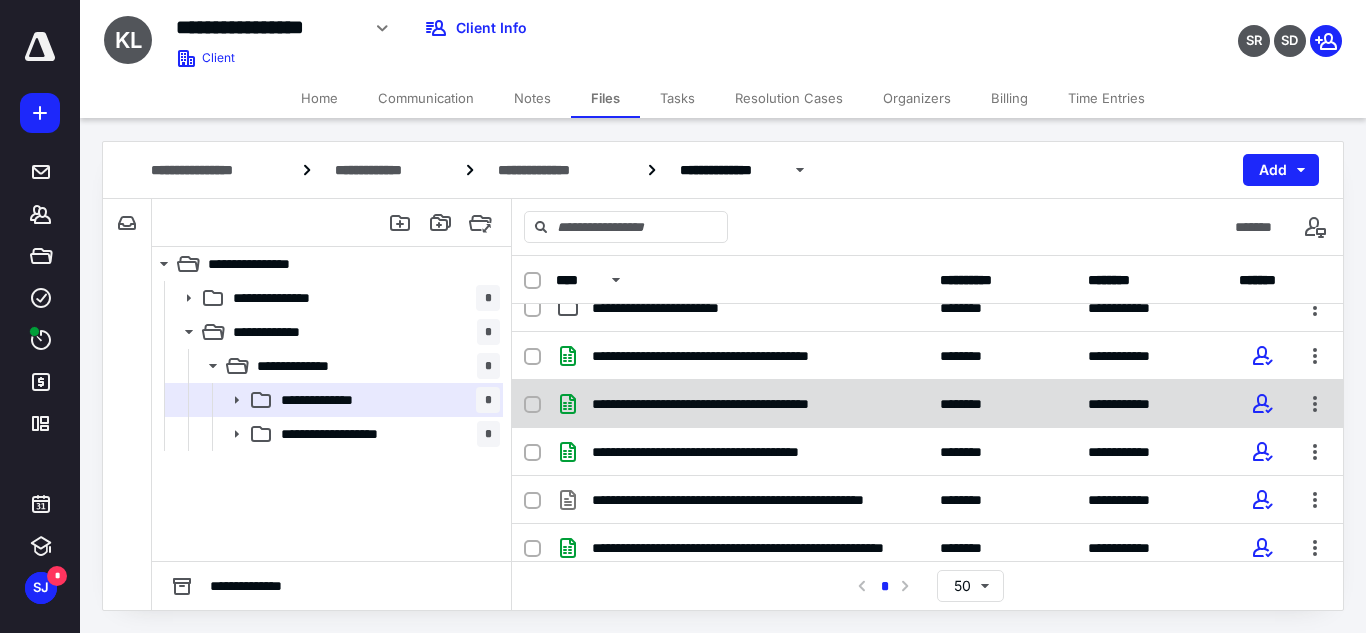 scroll, scrollTop: 0, scrollLeft: 0, axis: both 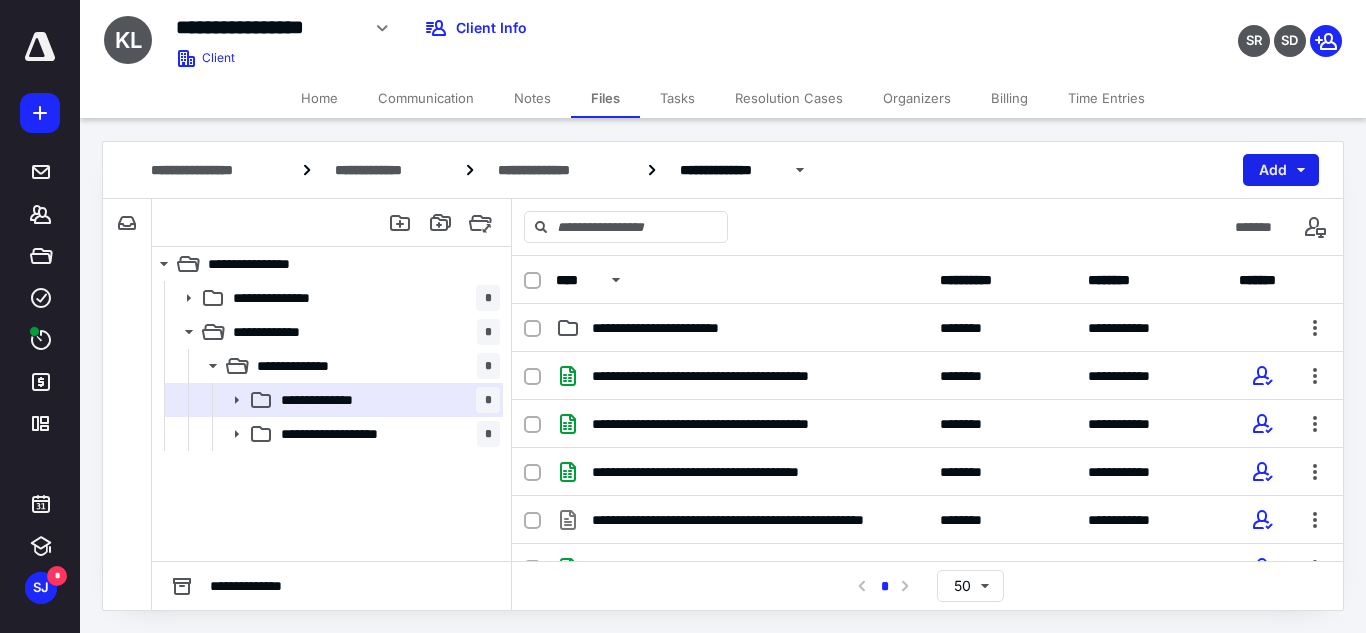 click on "Add" at bounding box center [1281, 170] 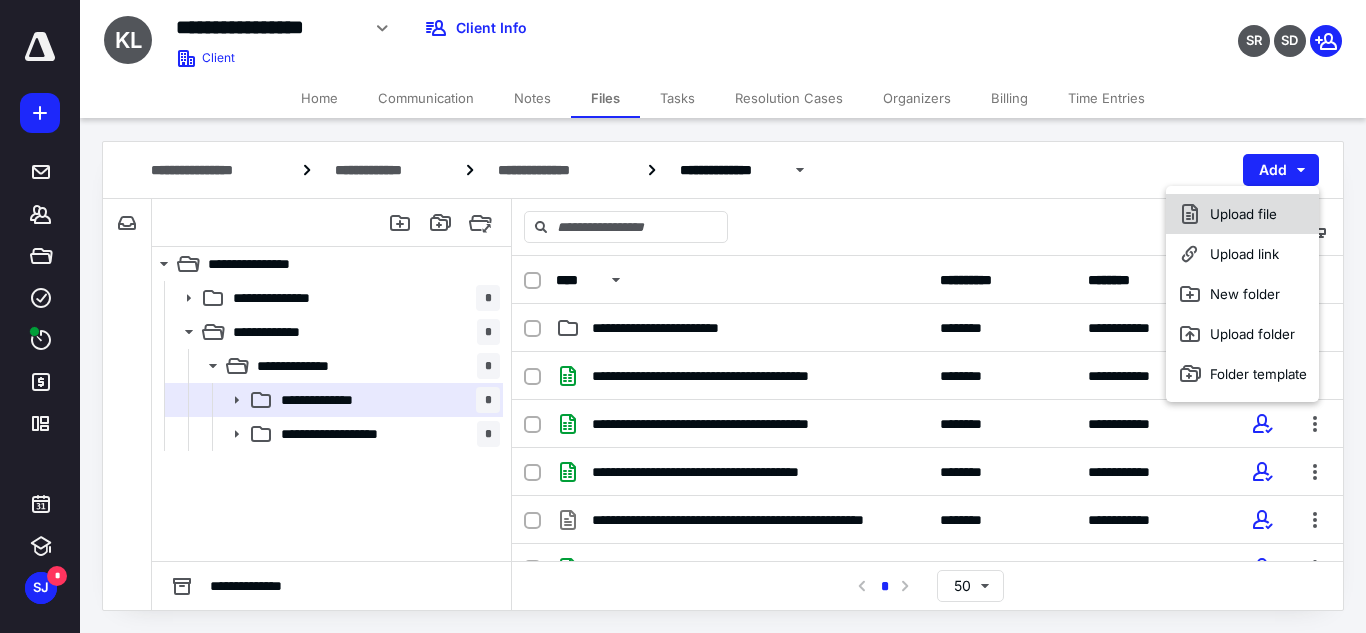 click on "Upload file" at bounding box center [1242, 214] 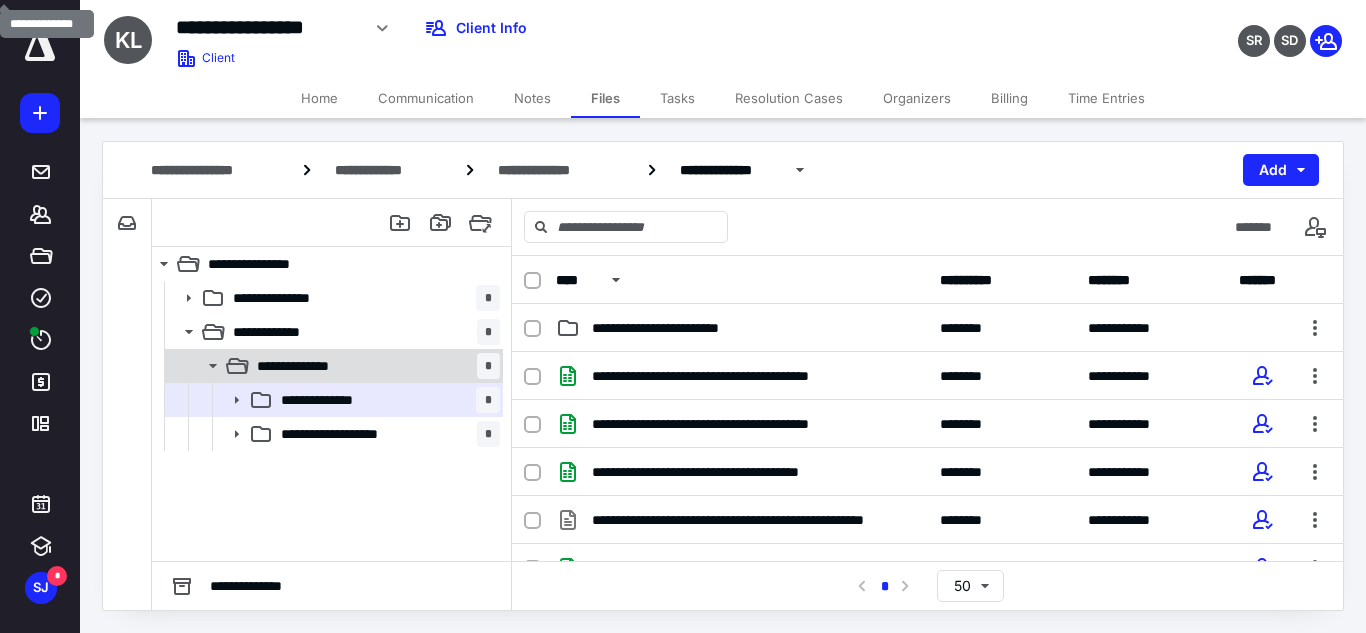 click on "**********" at bounding box center (374, 366) 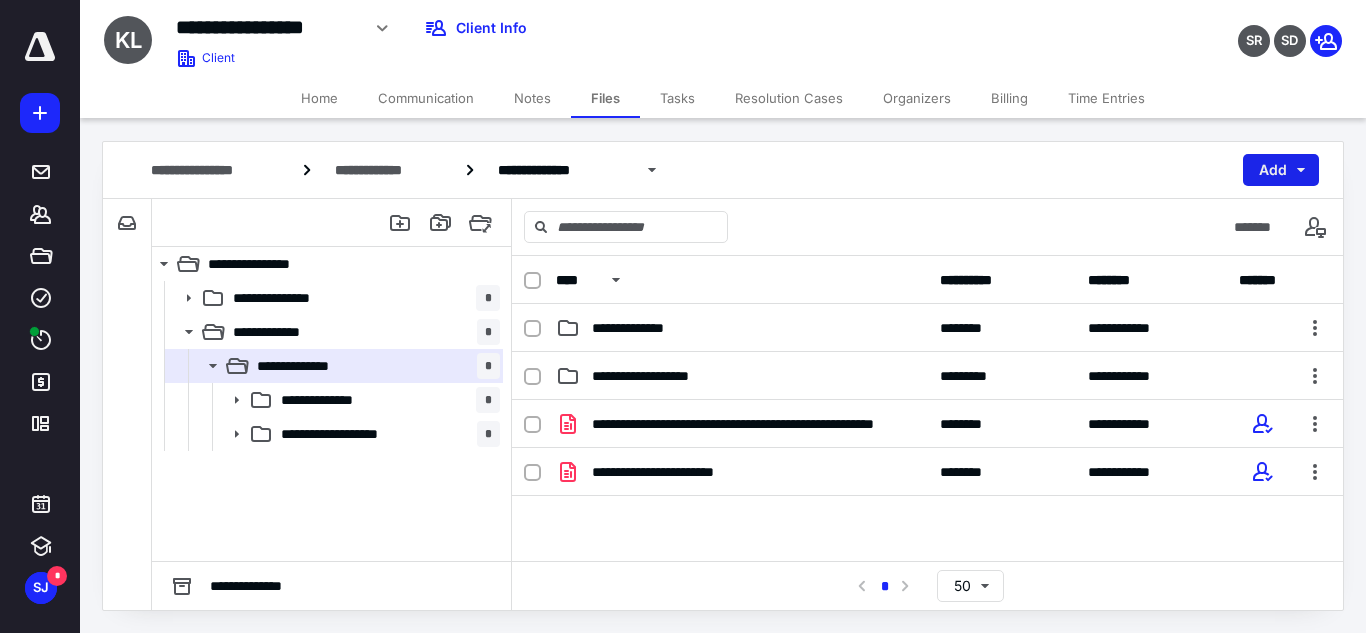 click on "Add" at bounding box center [1281, 170] 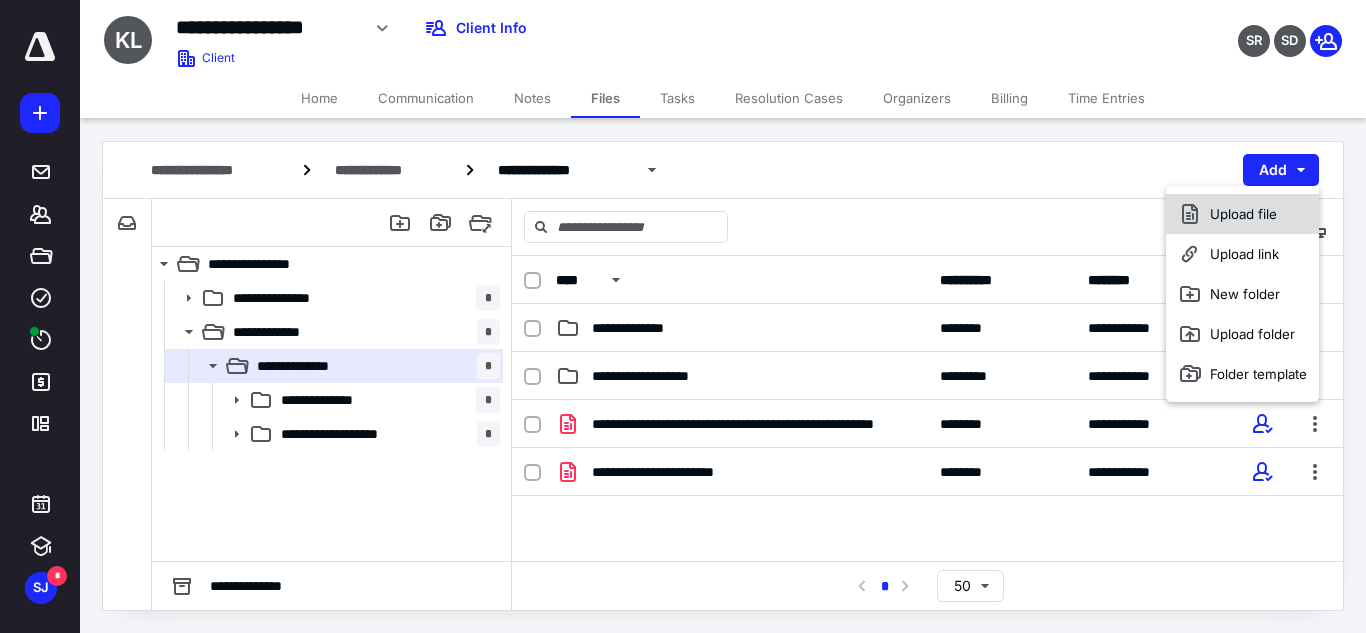 click on "Upload file" at bounding box center [1242, 214] 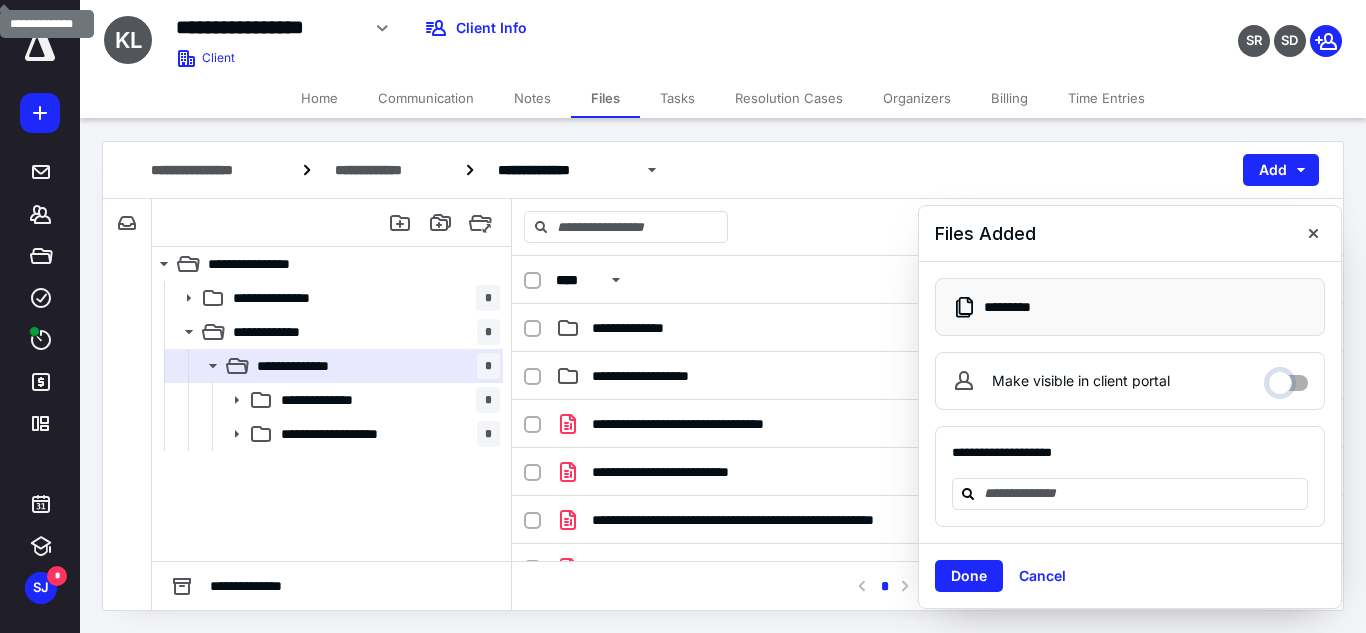 click on "Make visible in client portal" at bounding box center (1288, 378) 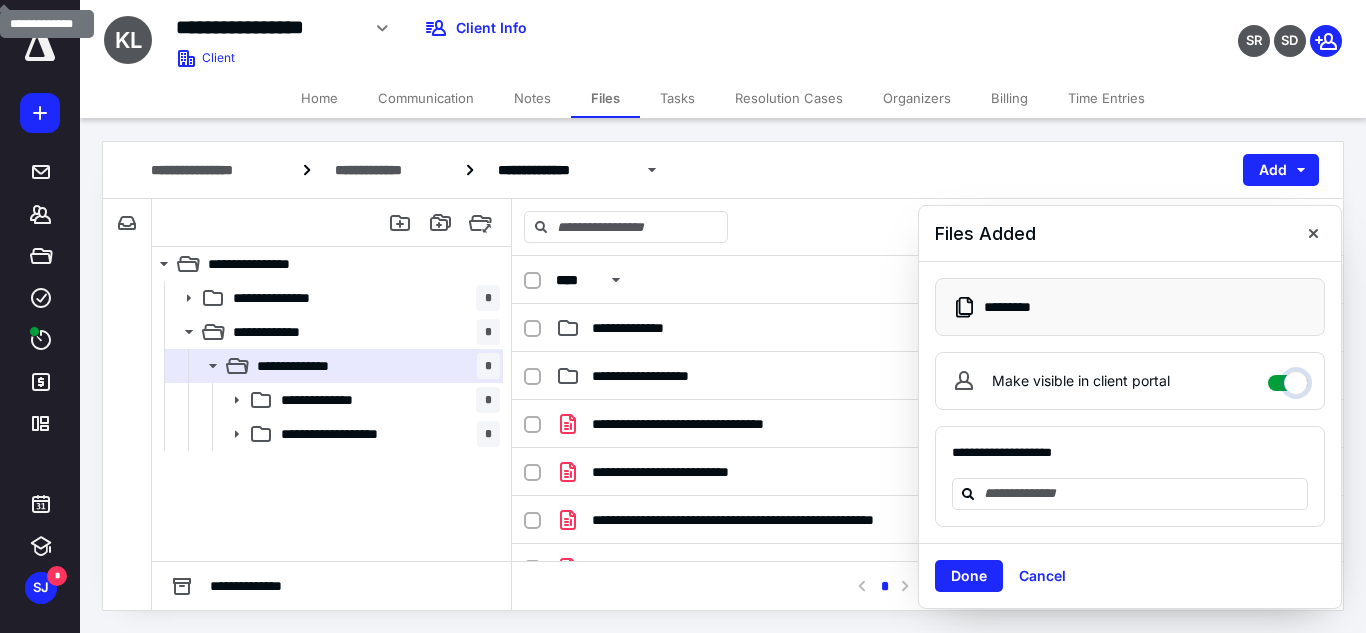 checkbox on "****" 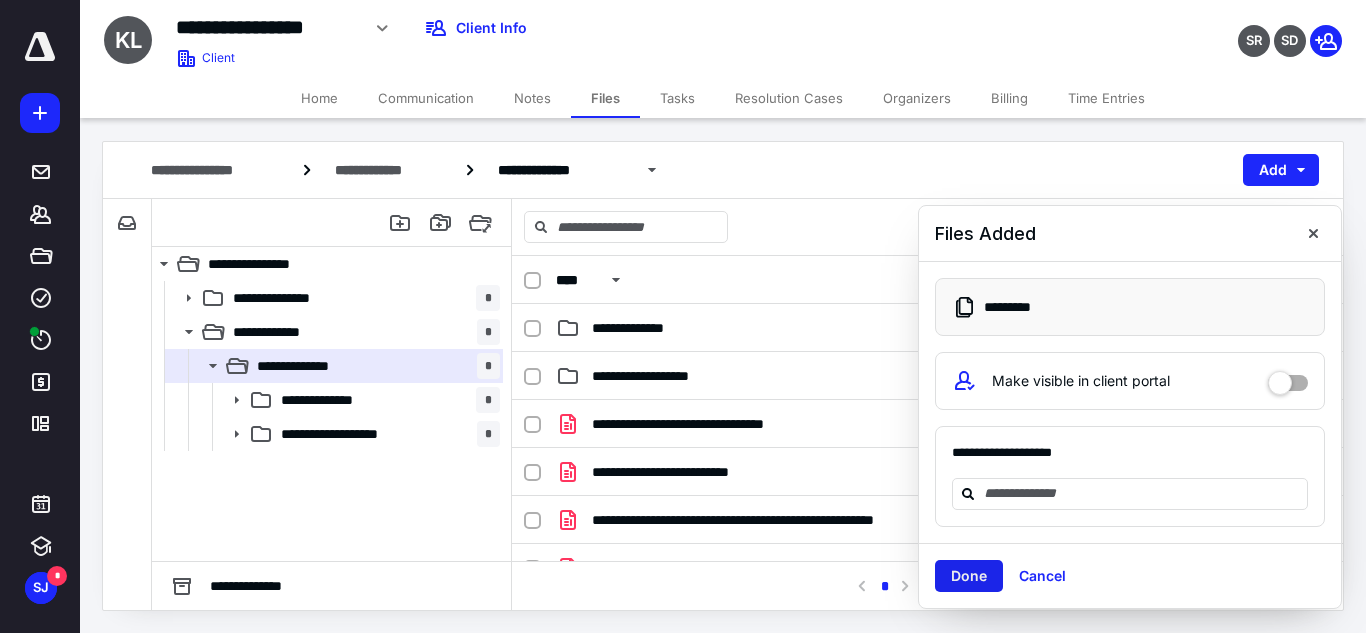 click on "Done" at bounding box center (969, 576) 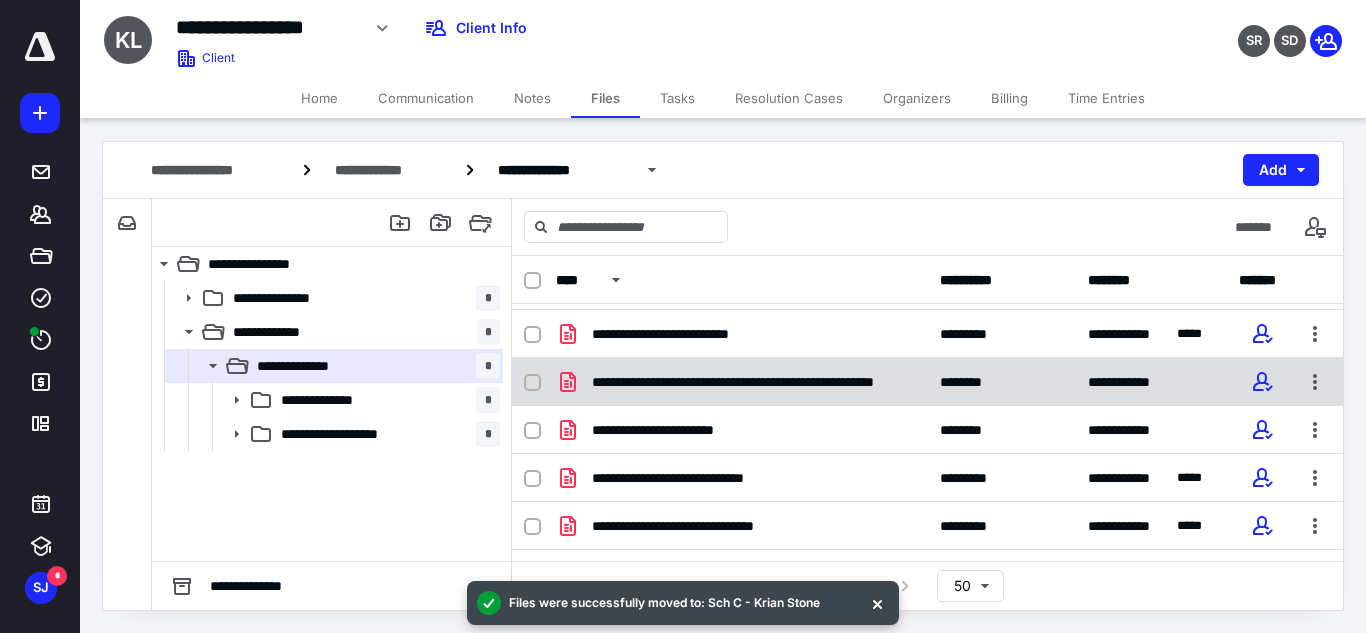 scroll, scrollTop: 139, scrollLeft: 0, axis: vertical 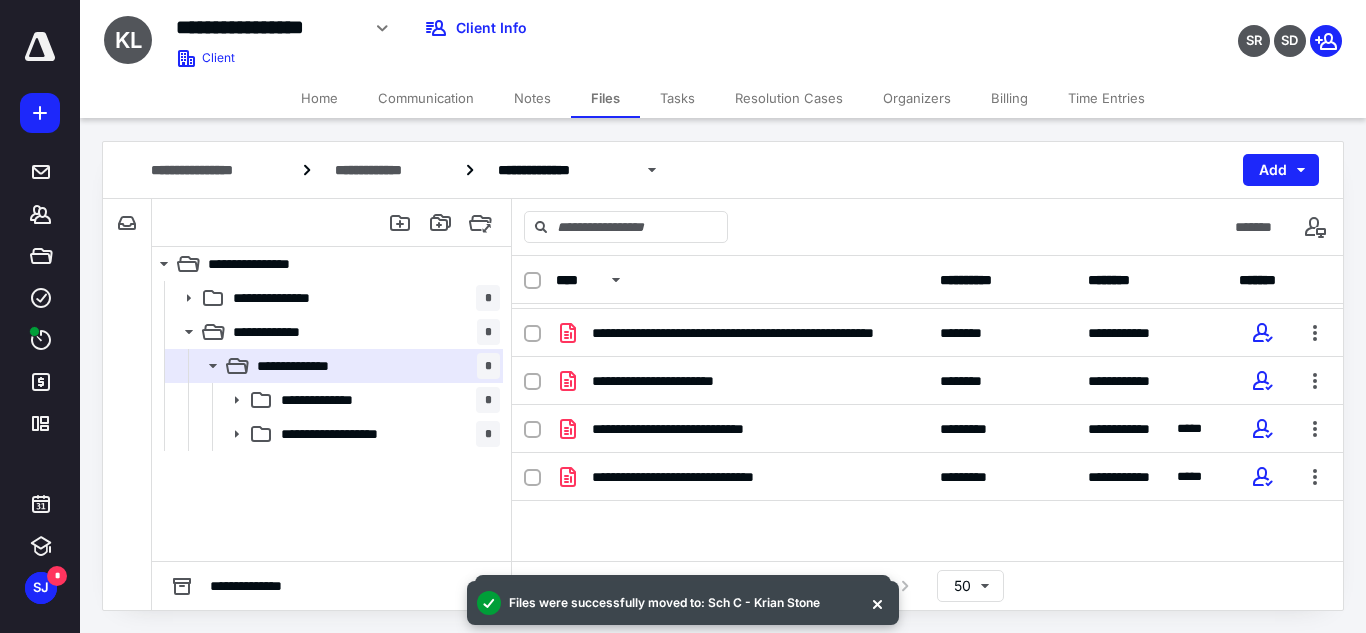 click on "**********" at bounding box center (927, 411) 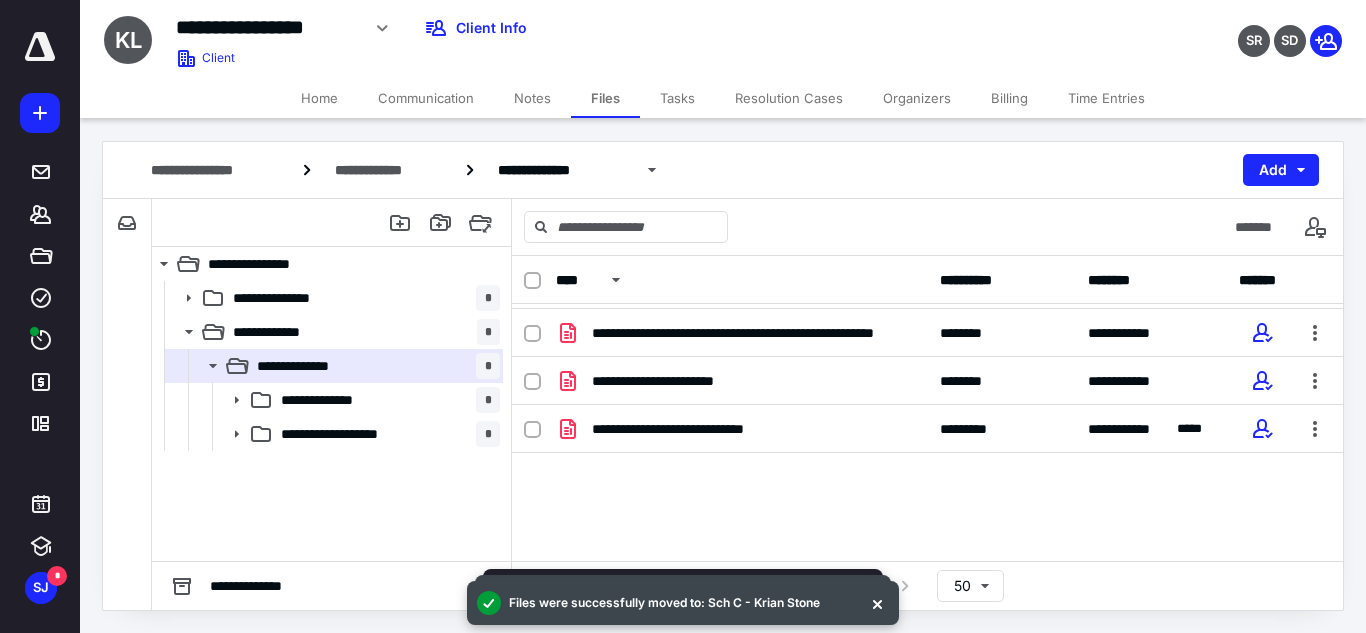 scroll, scrollTop: 39, scrollLeft: 0, axis: vertical 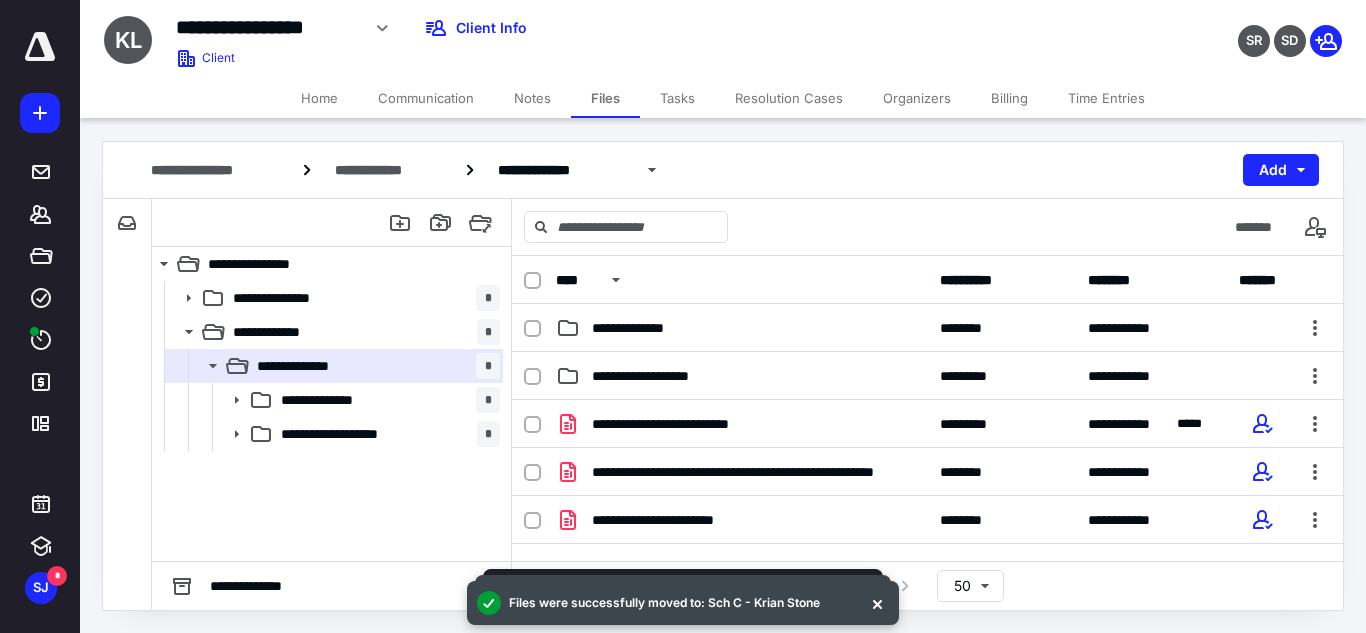 click on "Home" at bounding box center (319, 98) 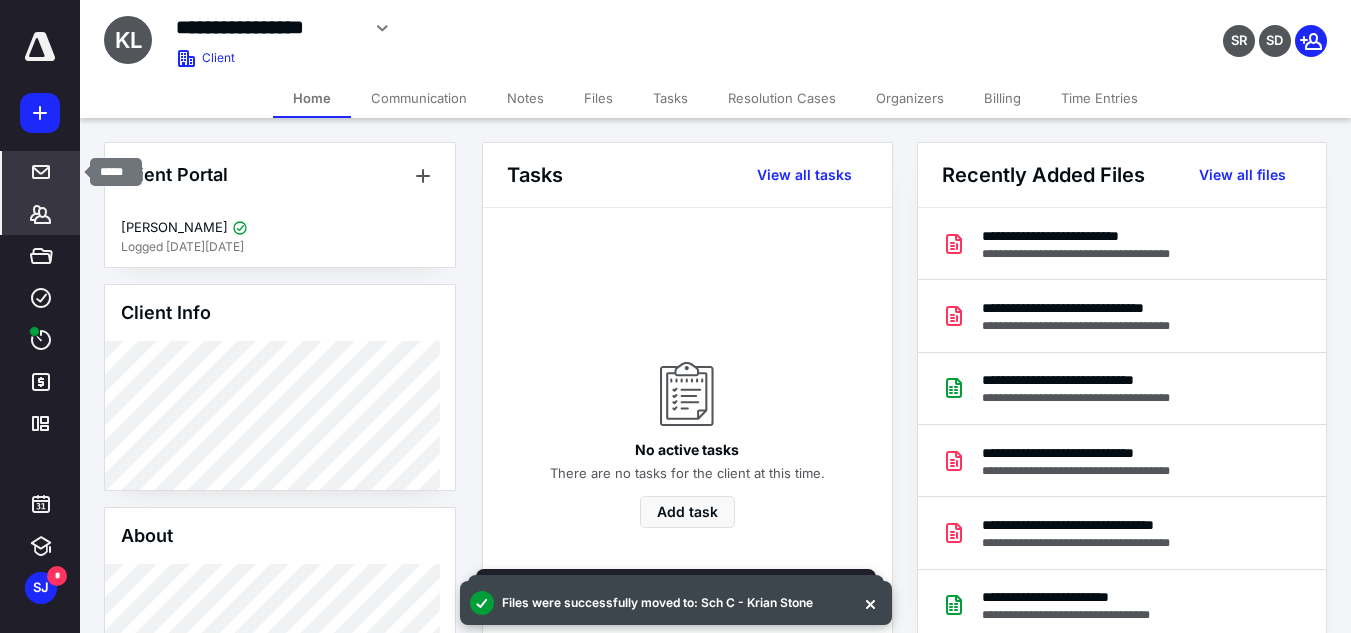 click on "*****" at bounding box center (41, 172) 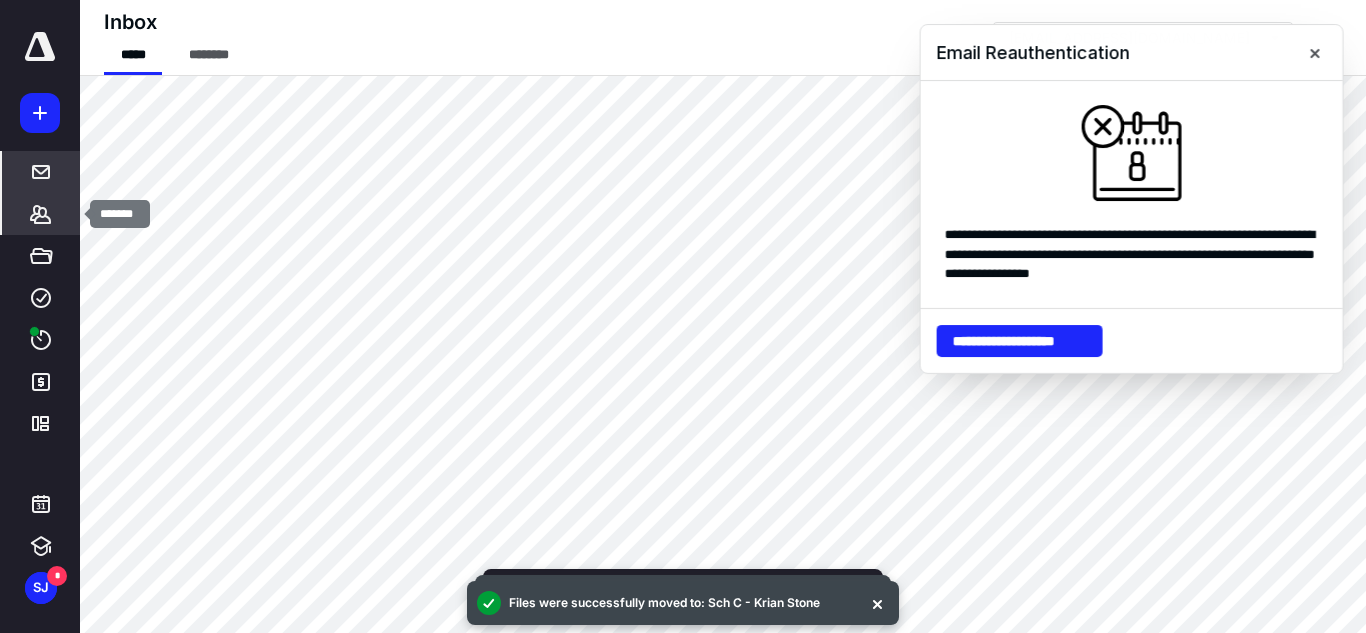 click on "*******" at bounding box center [41, 214] 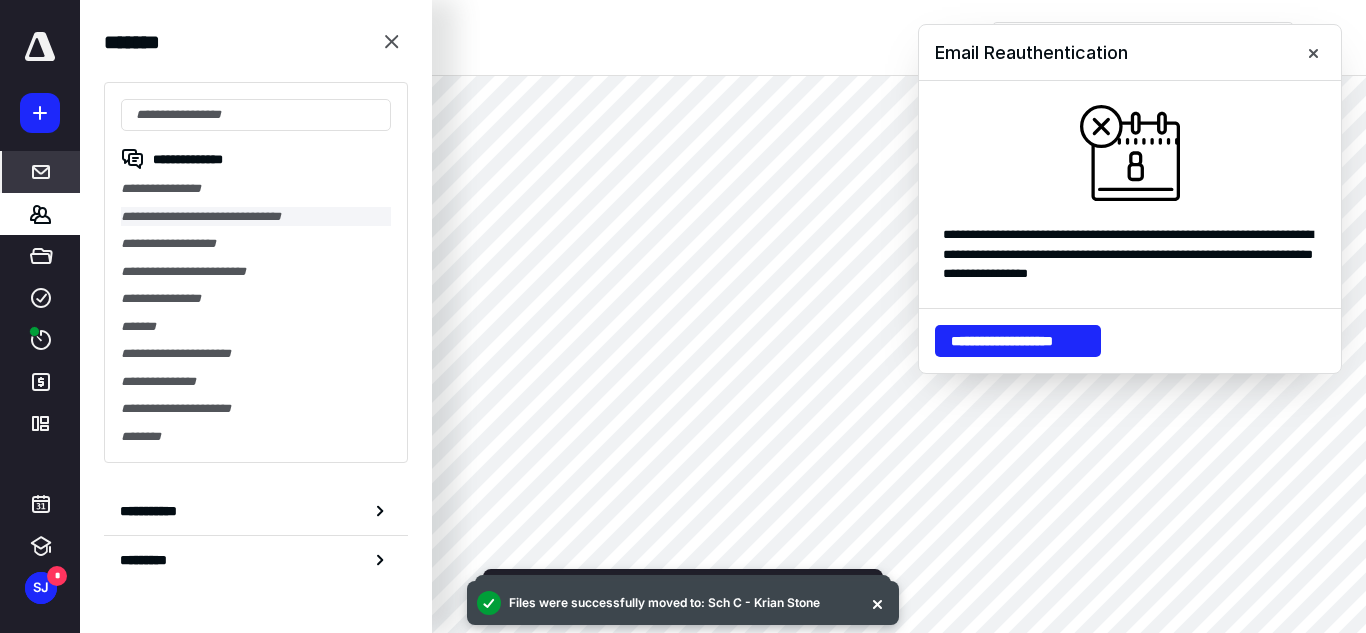 click on "**********" at bounding box center [256, 217] 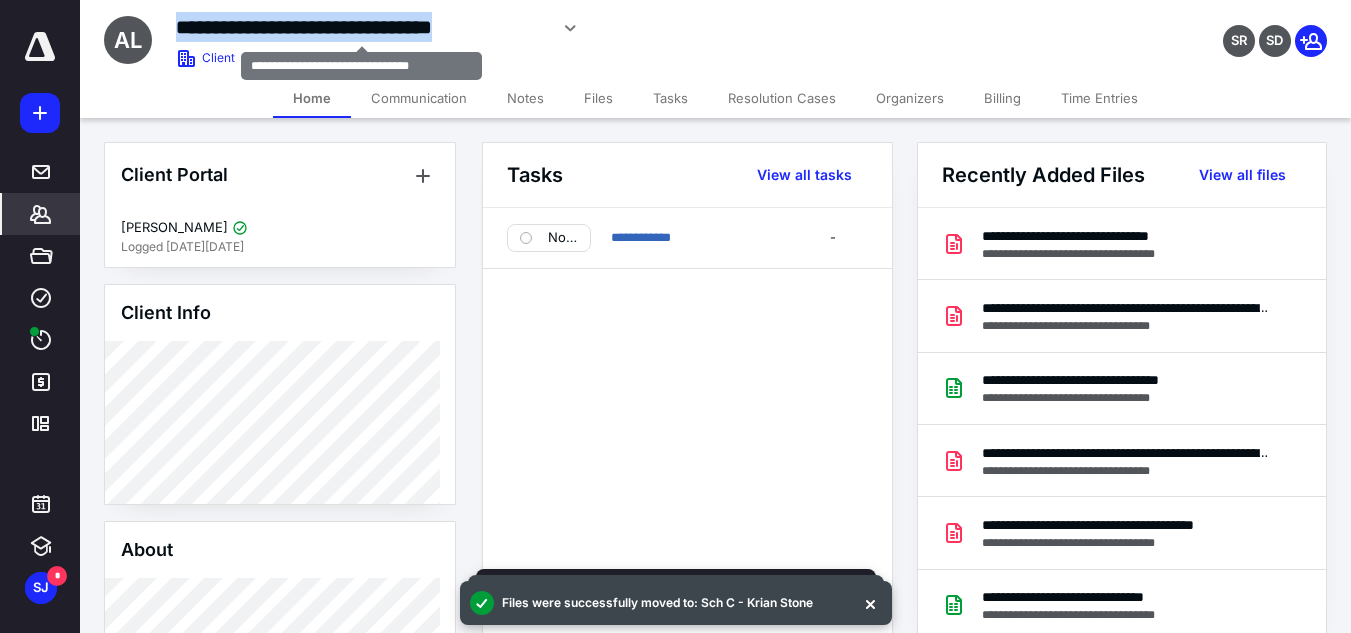 drag, startPoint x: 181, startPoint y: 29, endPoint x: 542, endPoint y: 16, distance: 361.234 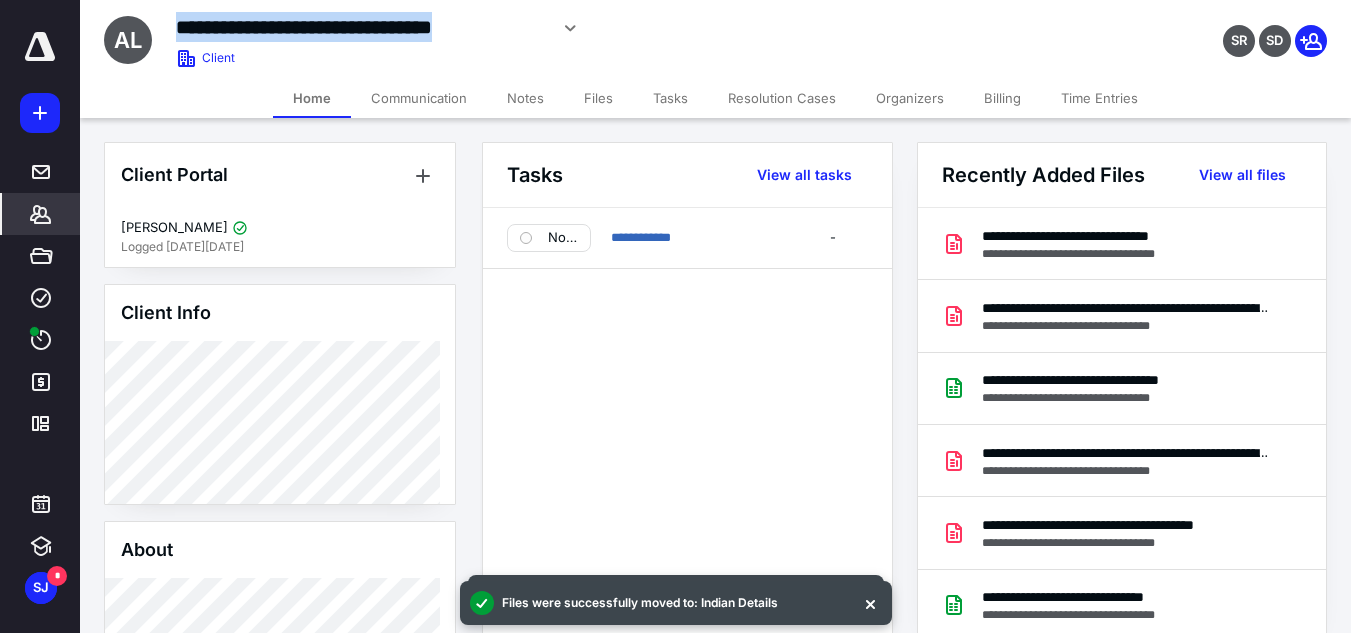 click on "Files" at bounding box center [598, 98] 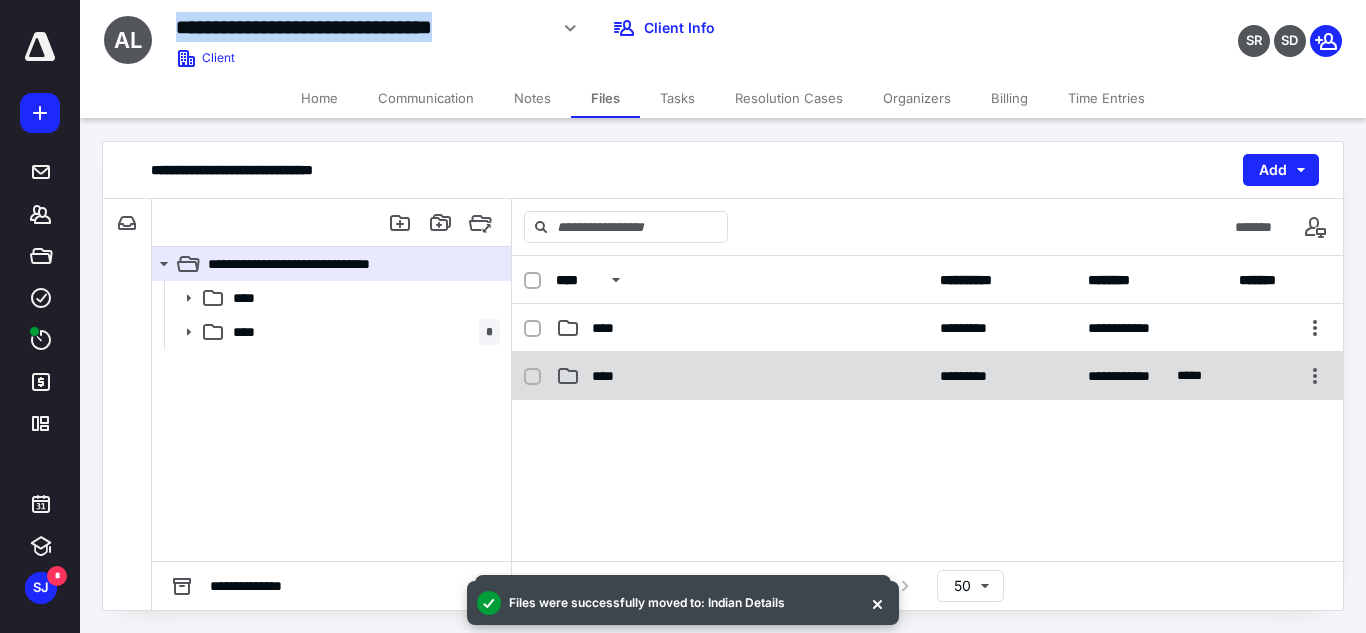 click on "****" at bounding box center (742, 376) 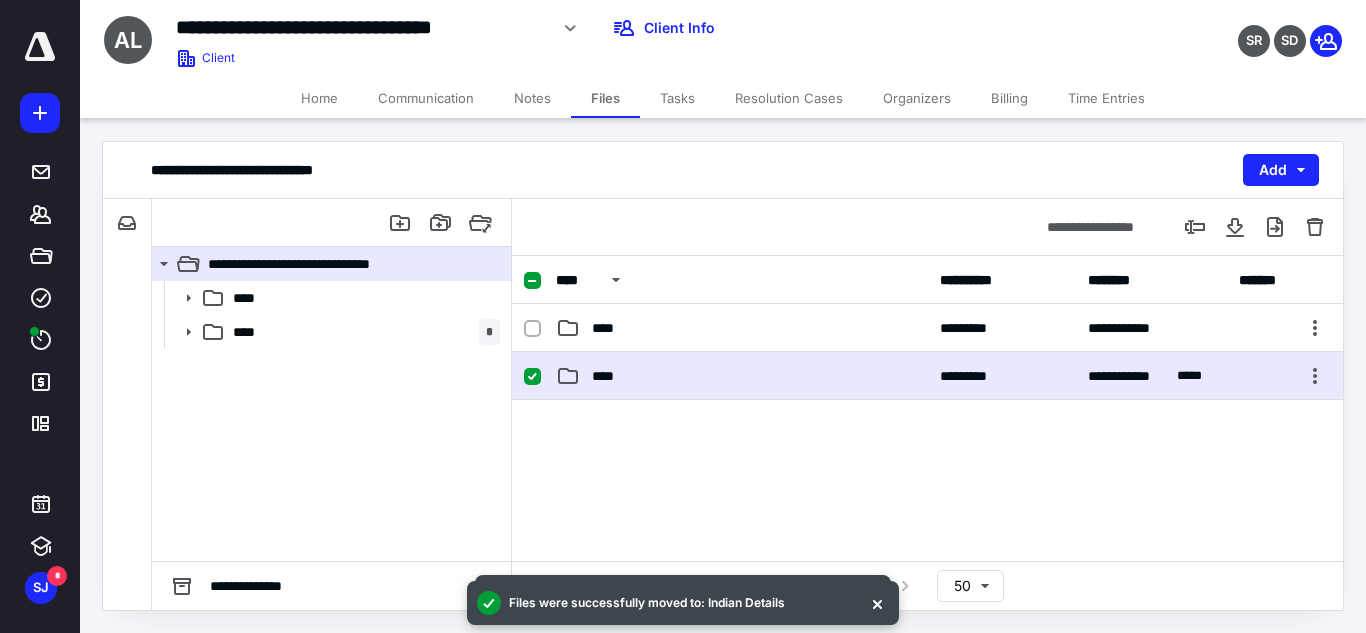 click on "****" at bounding box center [742, 376] 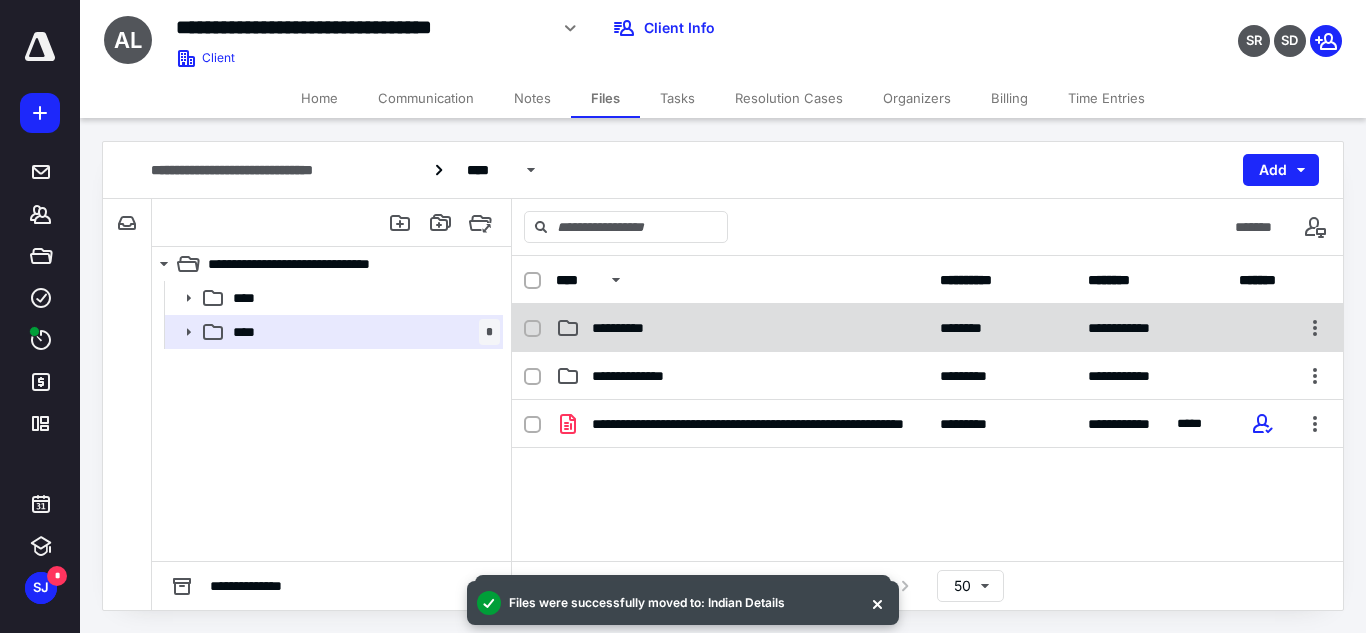 click on "**********" at bounding box center [927, 328] 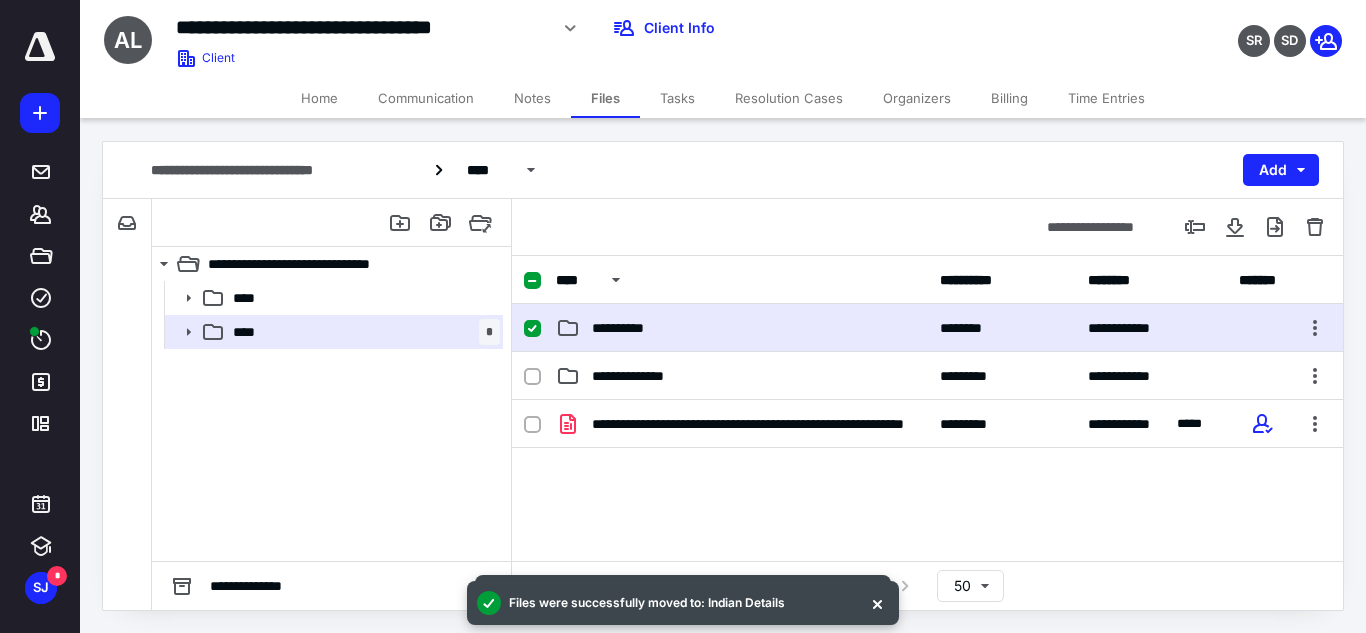 click on "**********" at bounding box center (927, 328) 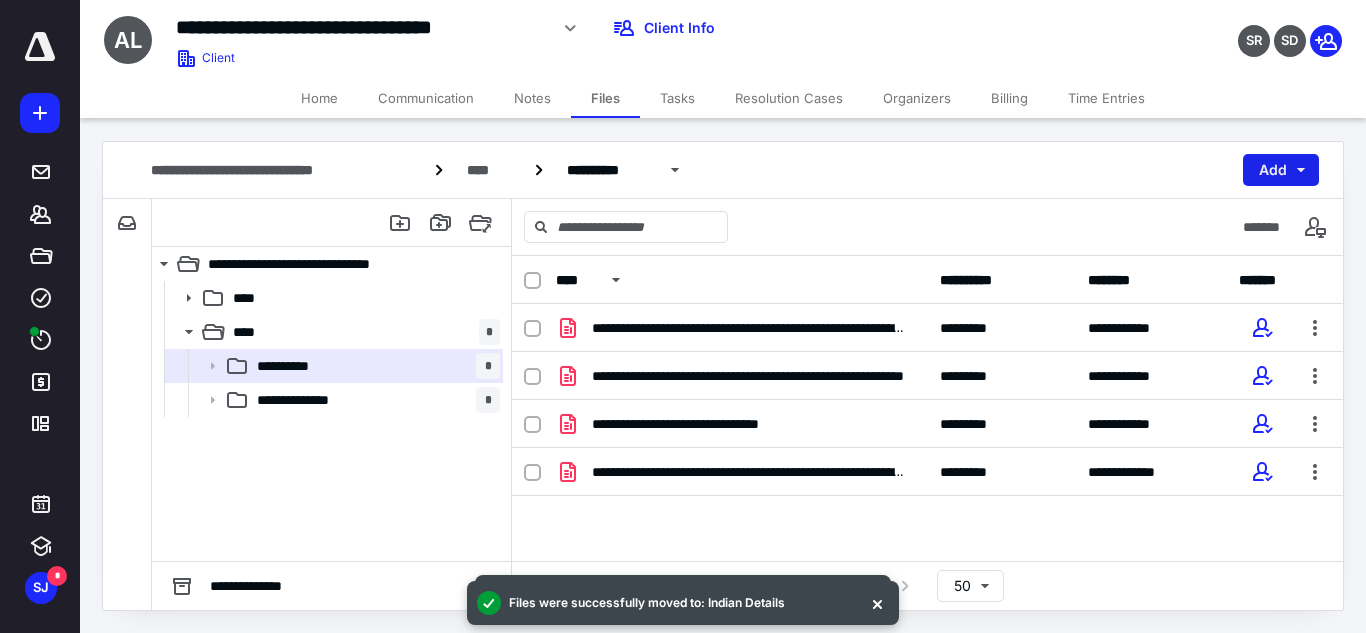 click on "Add" at bounding box center (1281, 170) 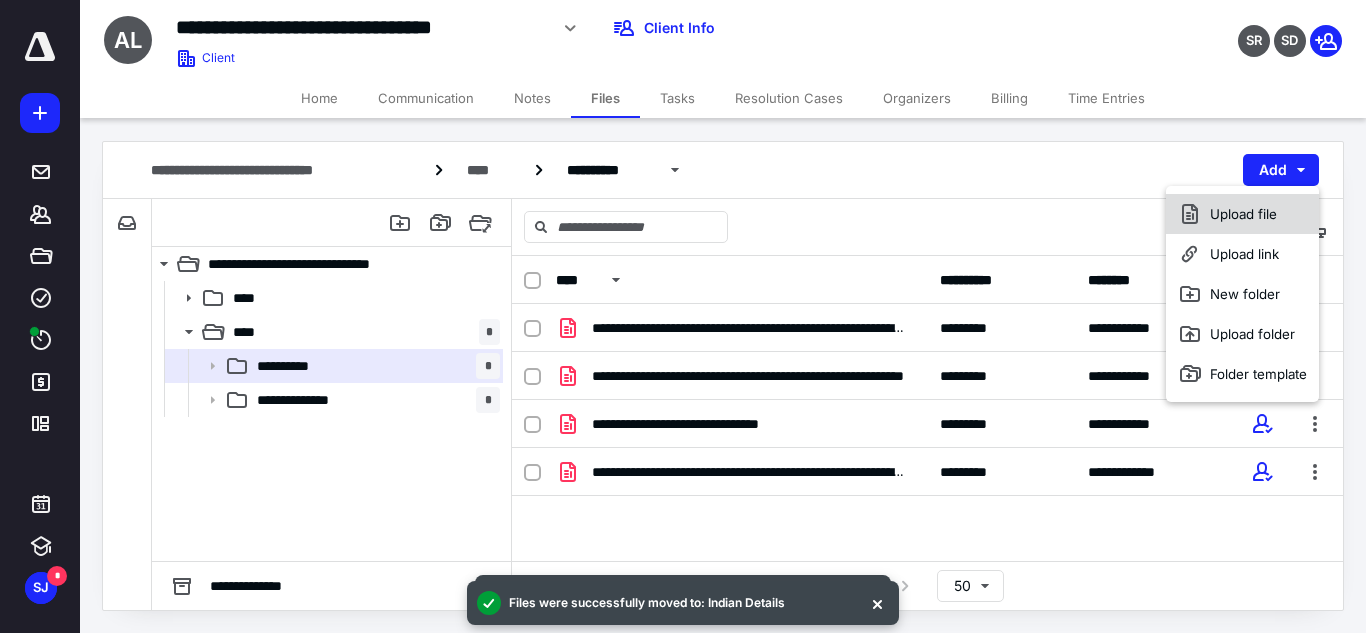 click on "Upload file" at bounding box center (1242, 214) 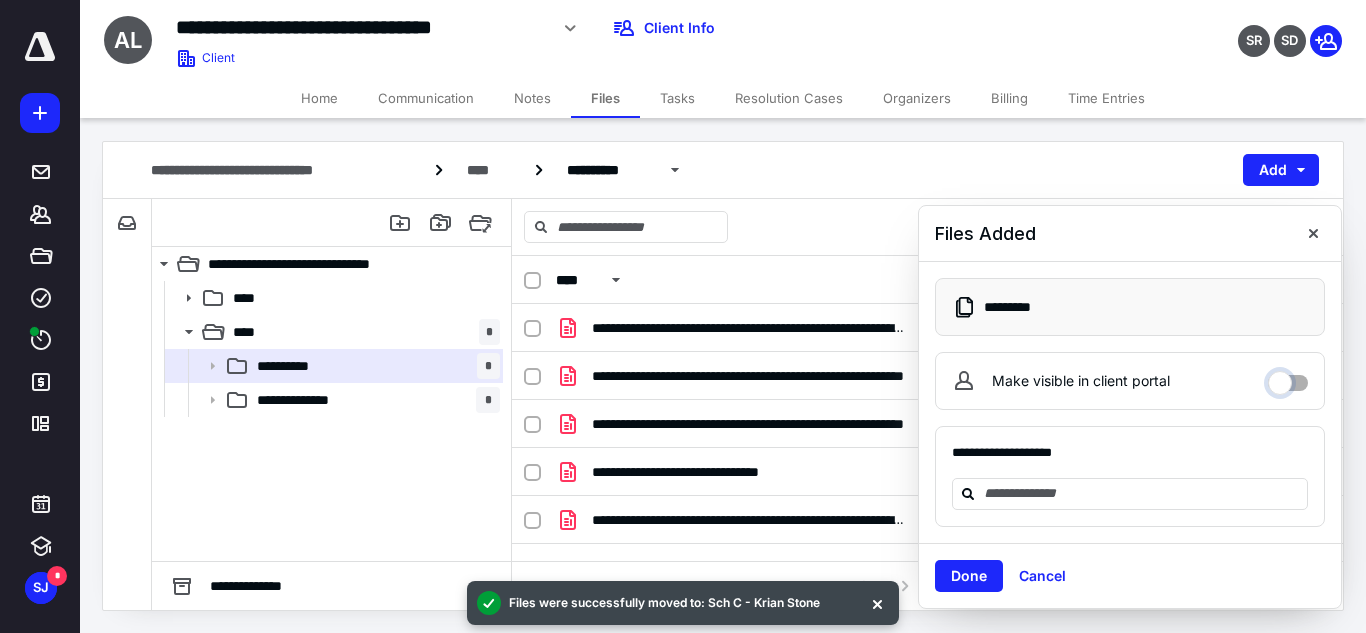 click on "Make visible in client portal" at bounding box center (1288, 378) 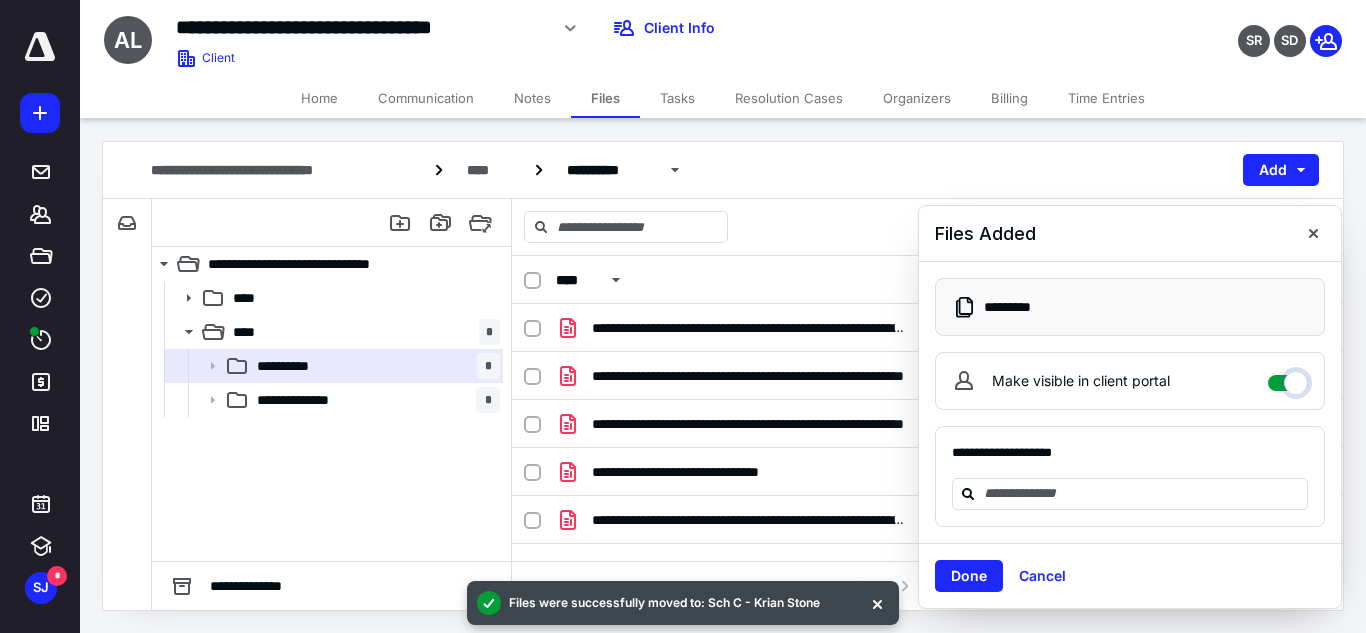 checkbox on "****" 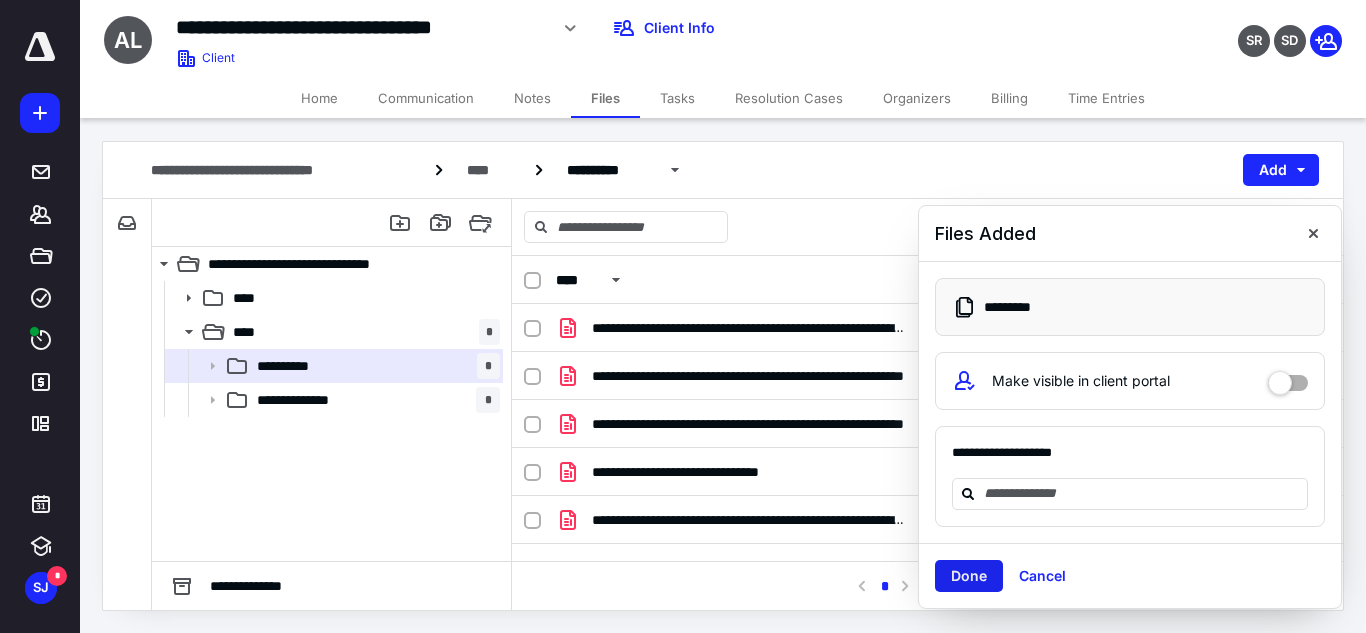 click on "Done" at bounding box center [969, 576] 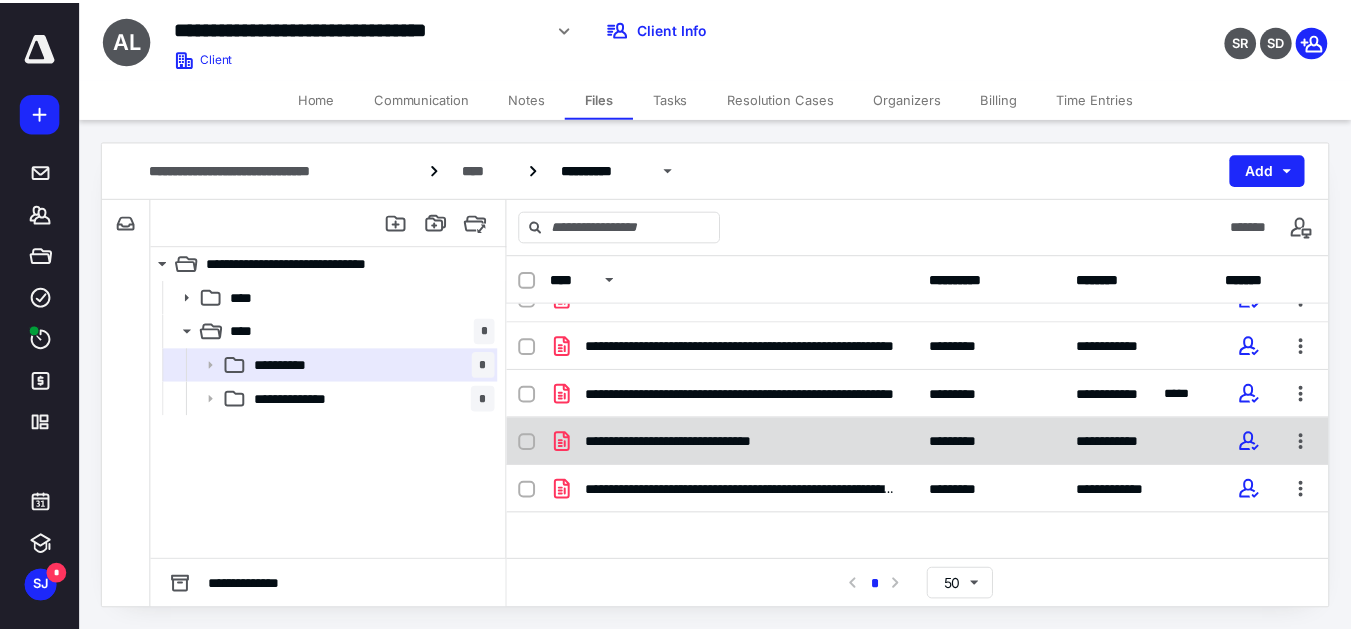 scroll, scrollTop: 43, scrollLeft: 0, axis: vertical 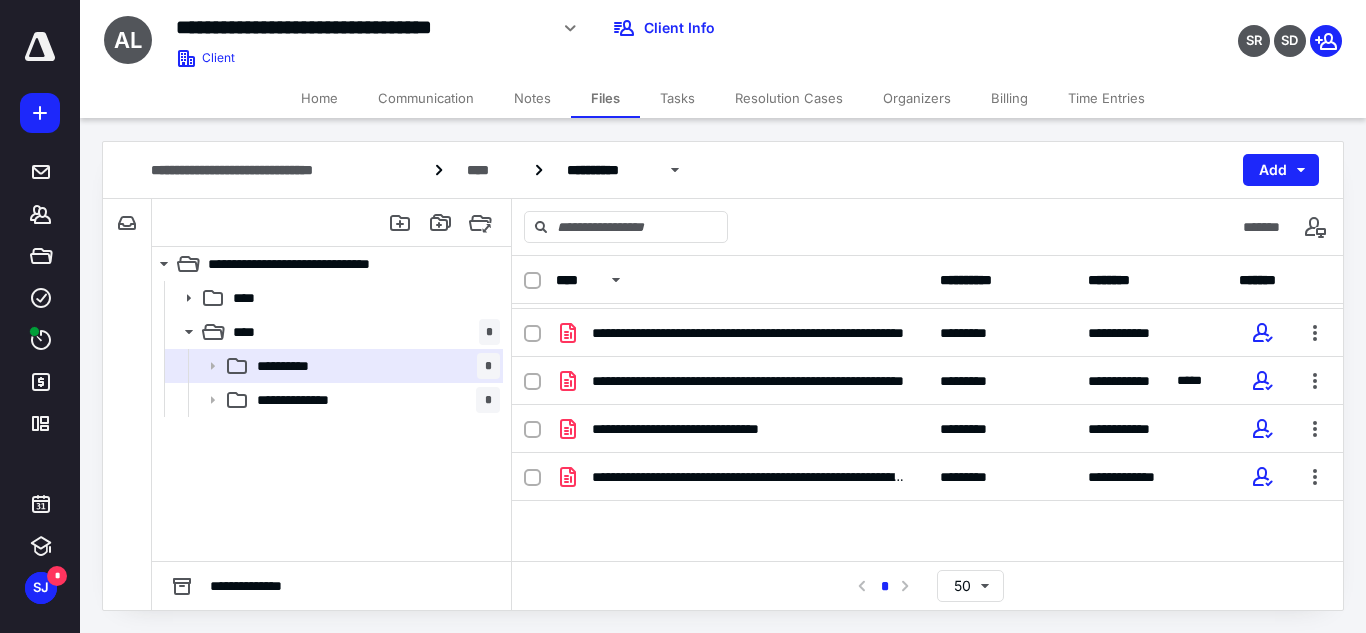 click on "**********" at bounding box center (927, 411) 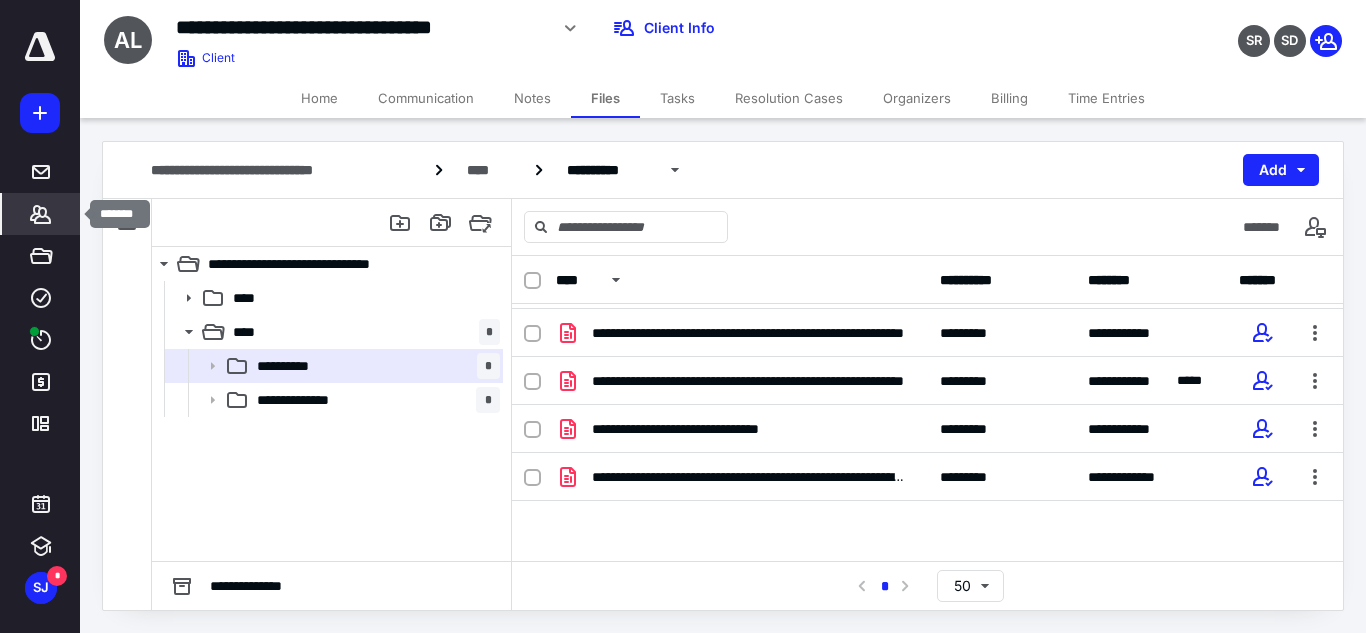 click on "*******" at bounding box center [41, 214] 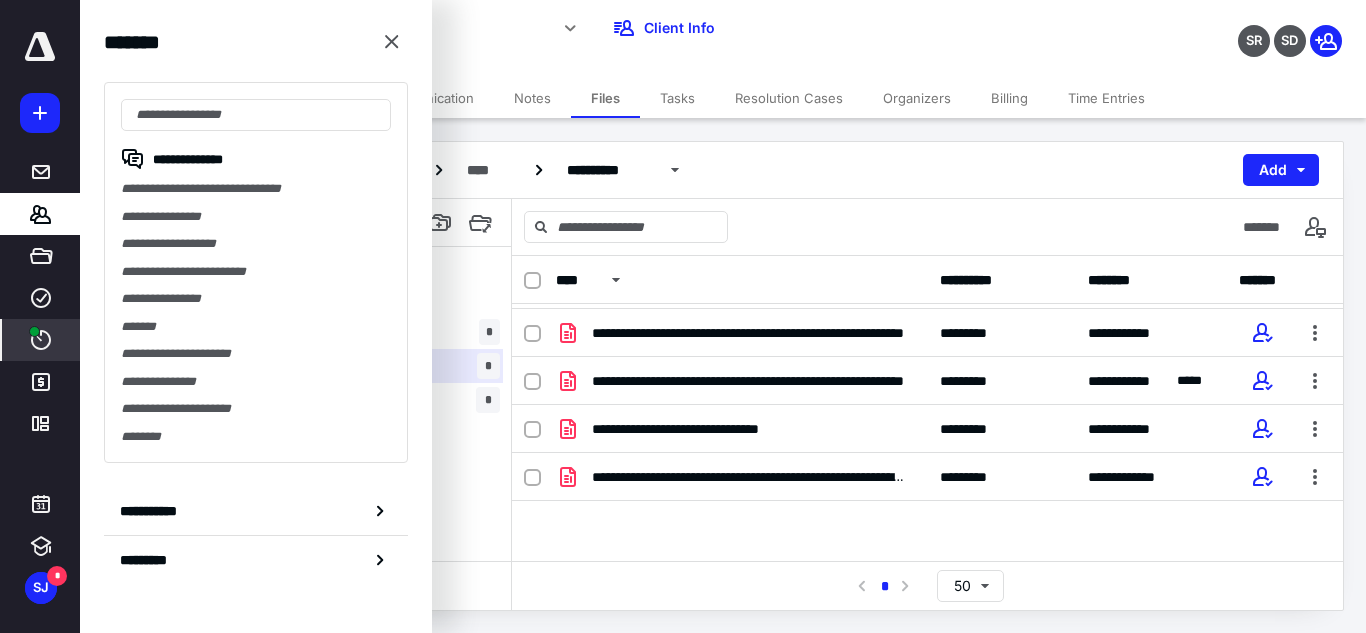 click on "****" at bounding box center (41, 340) 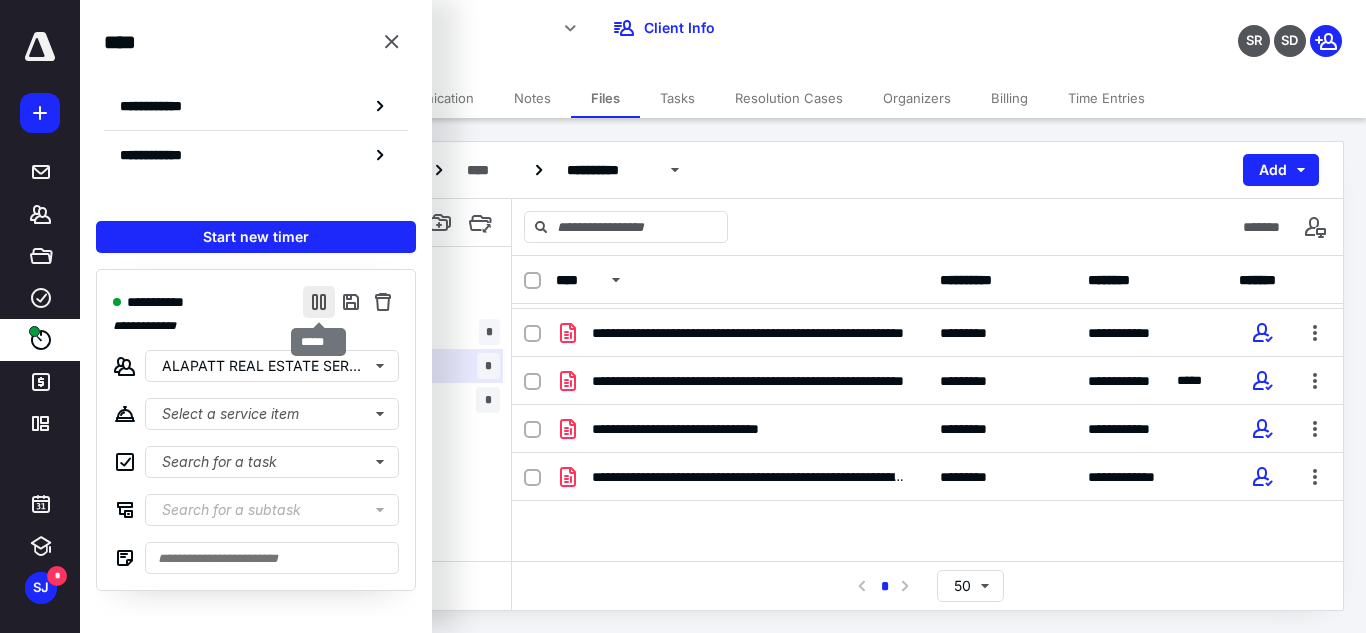 click at bounding box center (319, 302) 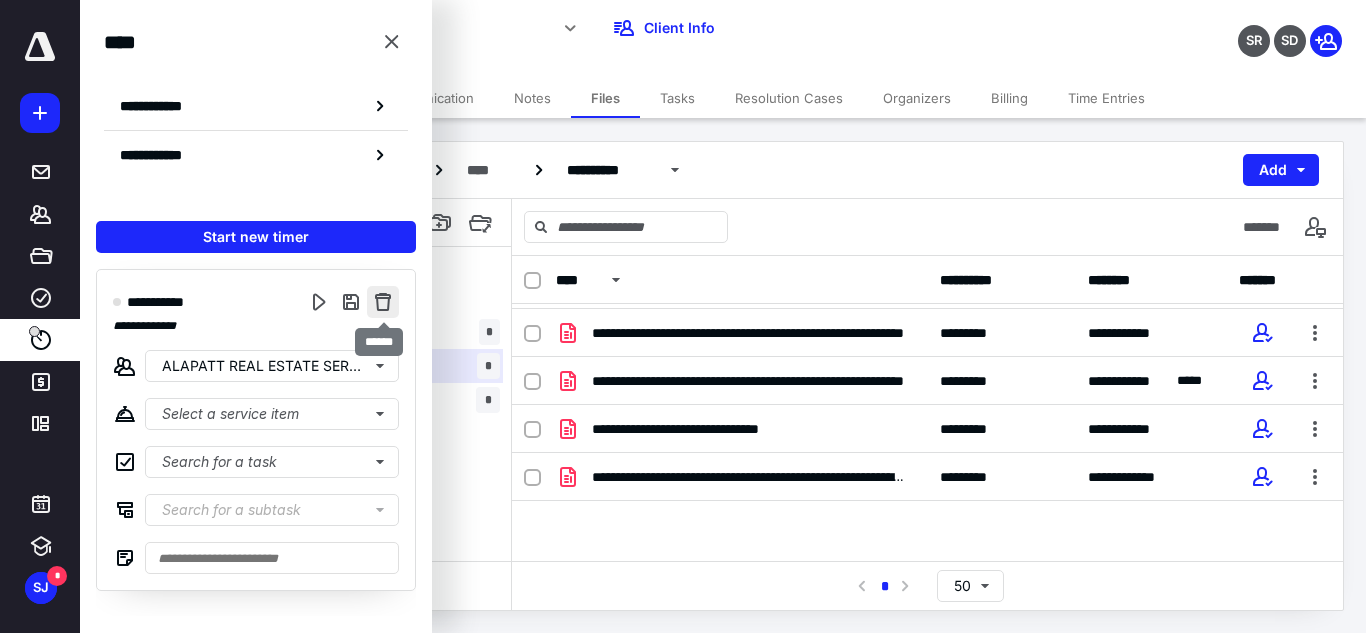 click at bounding box center (383, 302) 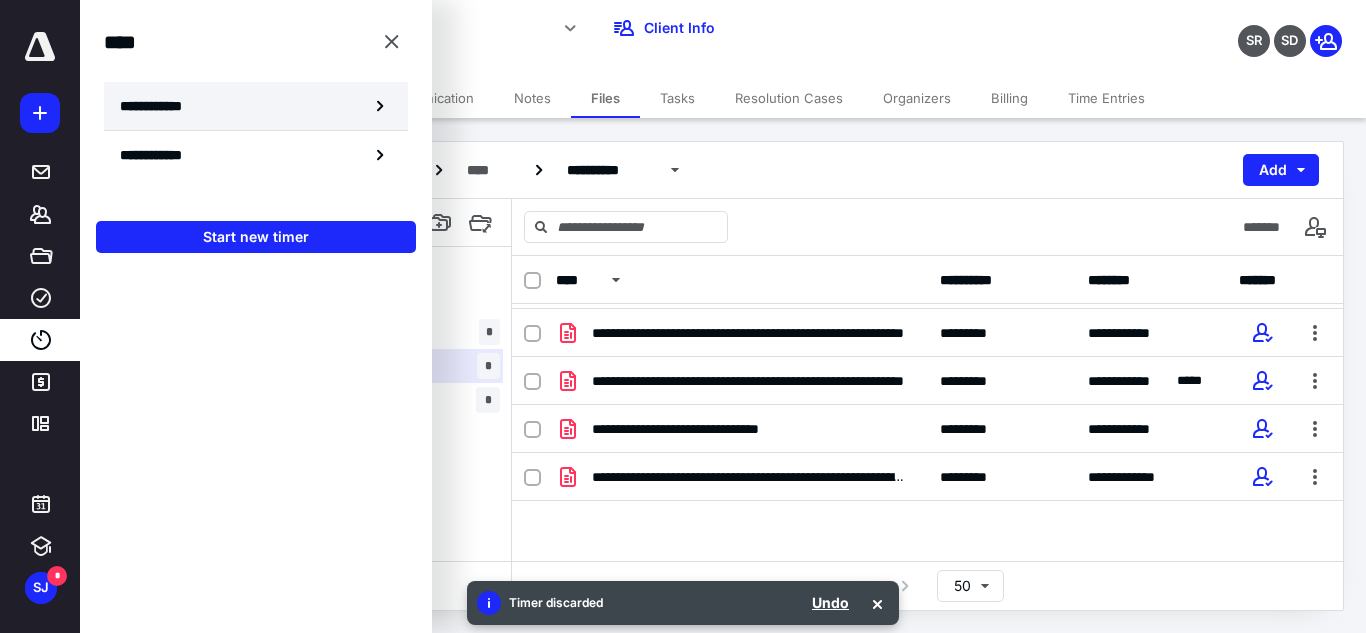 click on "**********" at bounding box center [256, 106] 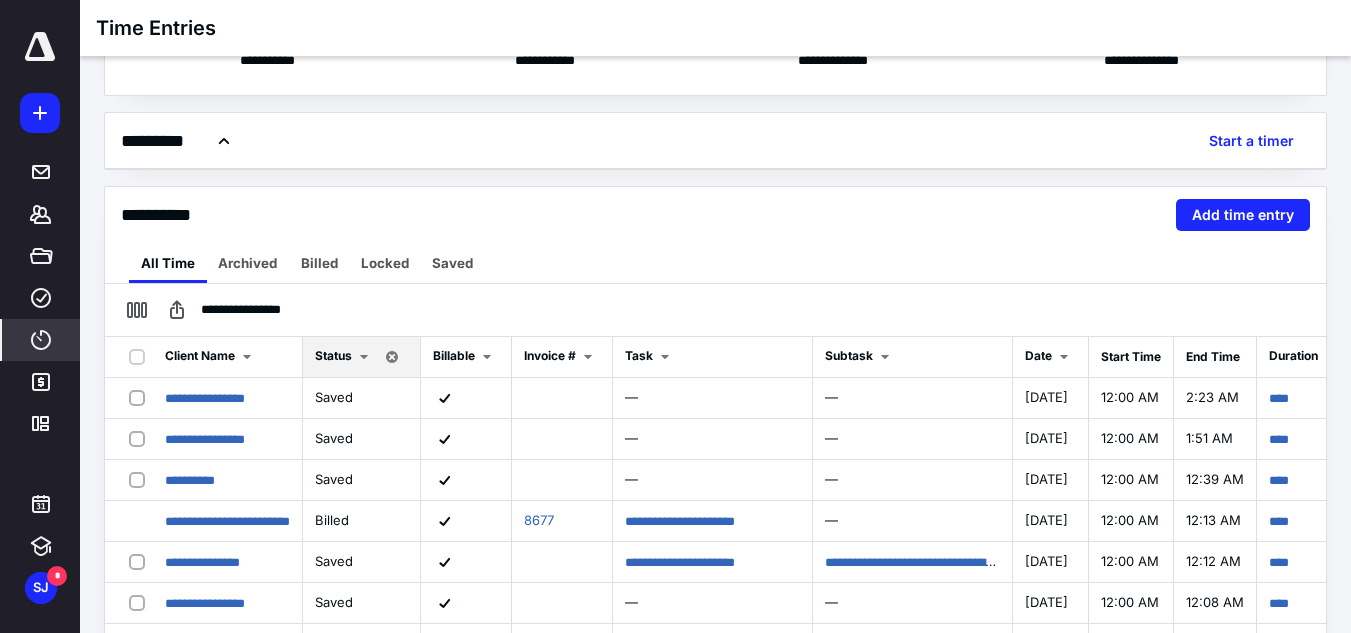 scroll, scrollTop: 200, scrollLeft: 0, axis: vertical 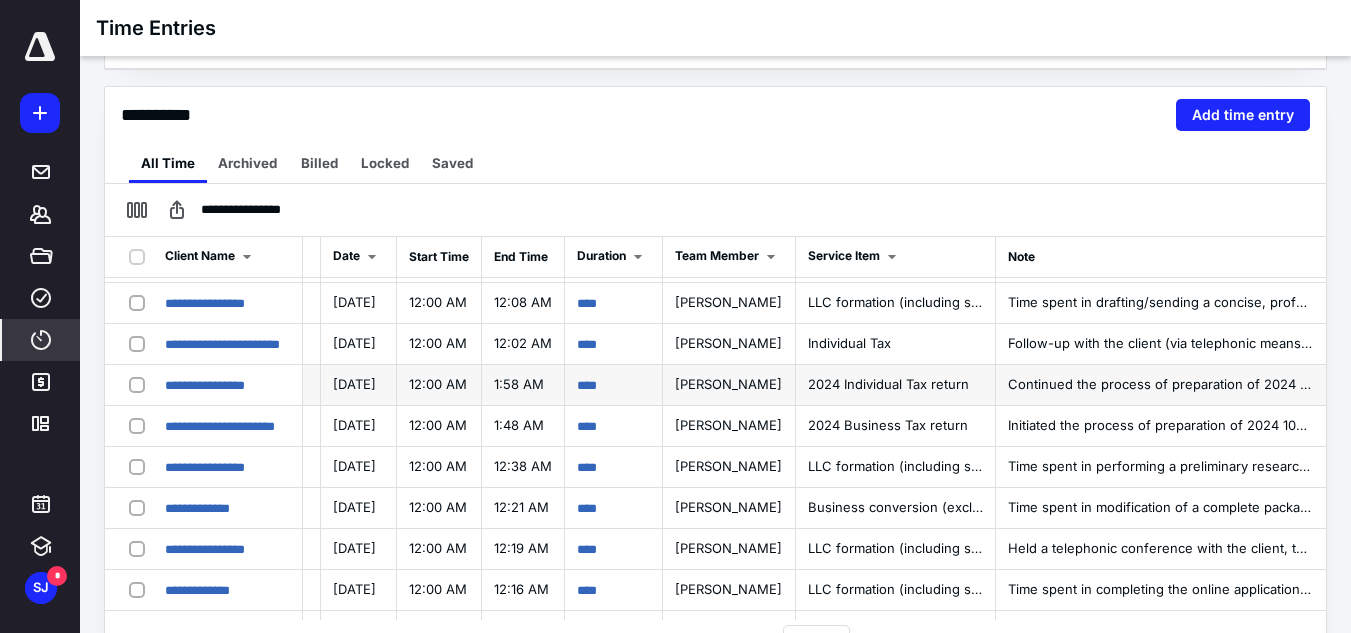 click on "Time spent in performing a preliminary research of procedural norms concerning the process of LLC Formation in the state of [US_STATE], including the regular/expedited fees levied by the IL SoS for filing statutory documents (Articles of Organization) to legally create the entity. Also, a concise email was sent to the client, outlining details such as our service charges, processing times, results of conducting a name availability search, specific RA guidelines and formalities for setting up a VO." at bounding box center [1161, 467] 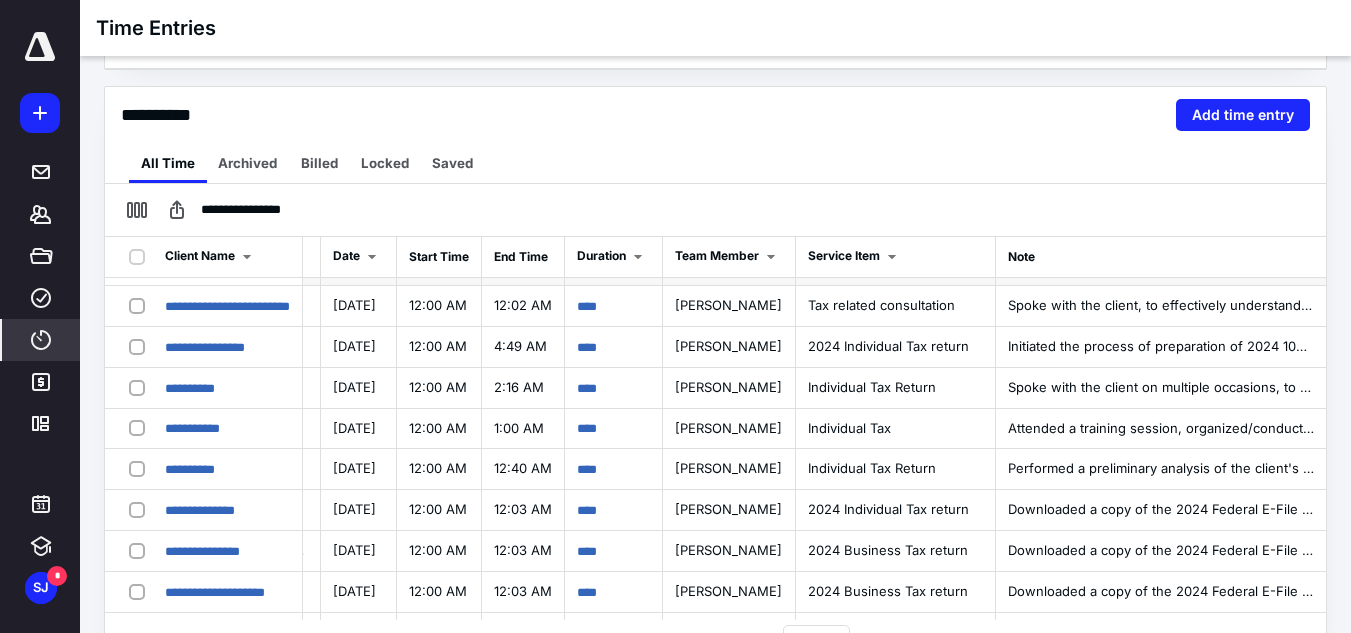 scroll, scrollTop: 900, scrollLeft: 765, axis: both 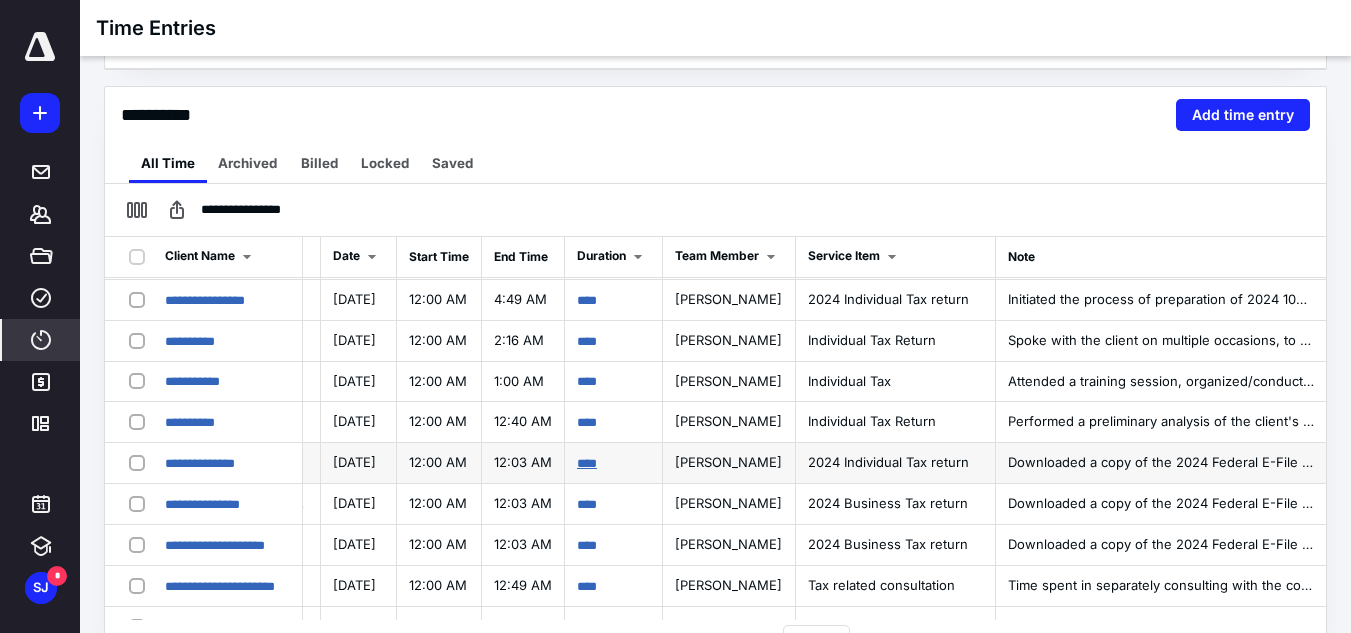 click on "****" at bounding box center [587, 463] 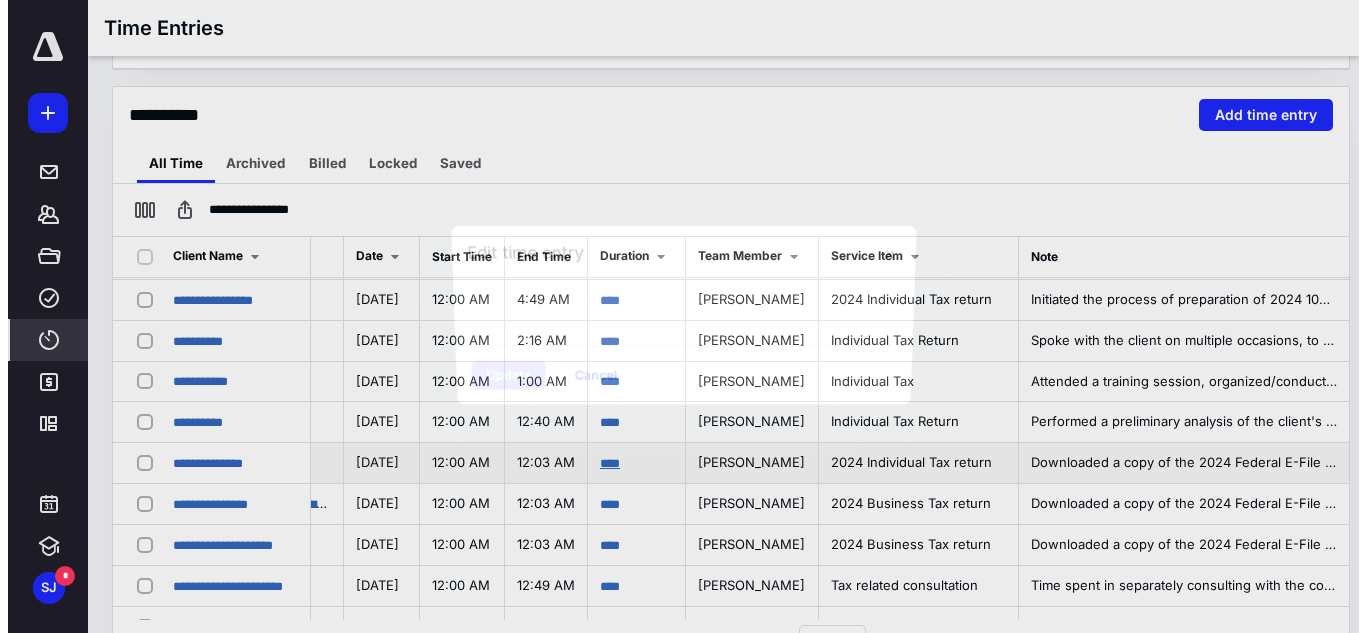 scroll, scrollTop: 900, scrollLeft: 750, axis: both 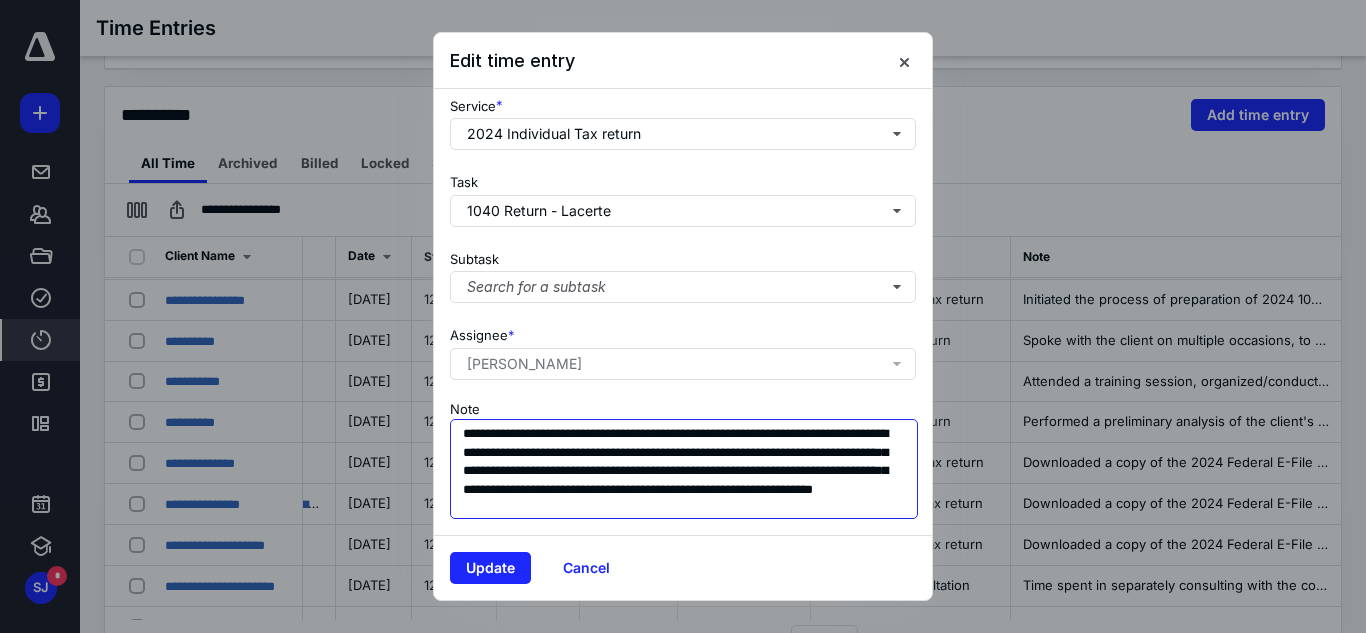 drag, startPoint x: 462, startPoint y: 425, endPoint x: 661, endPoint y: 485, distance: 207.8485 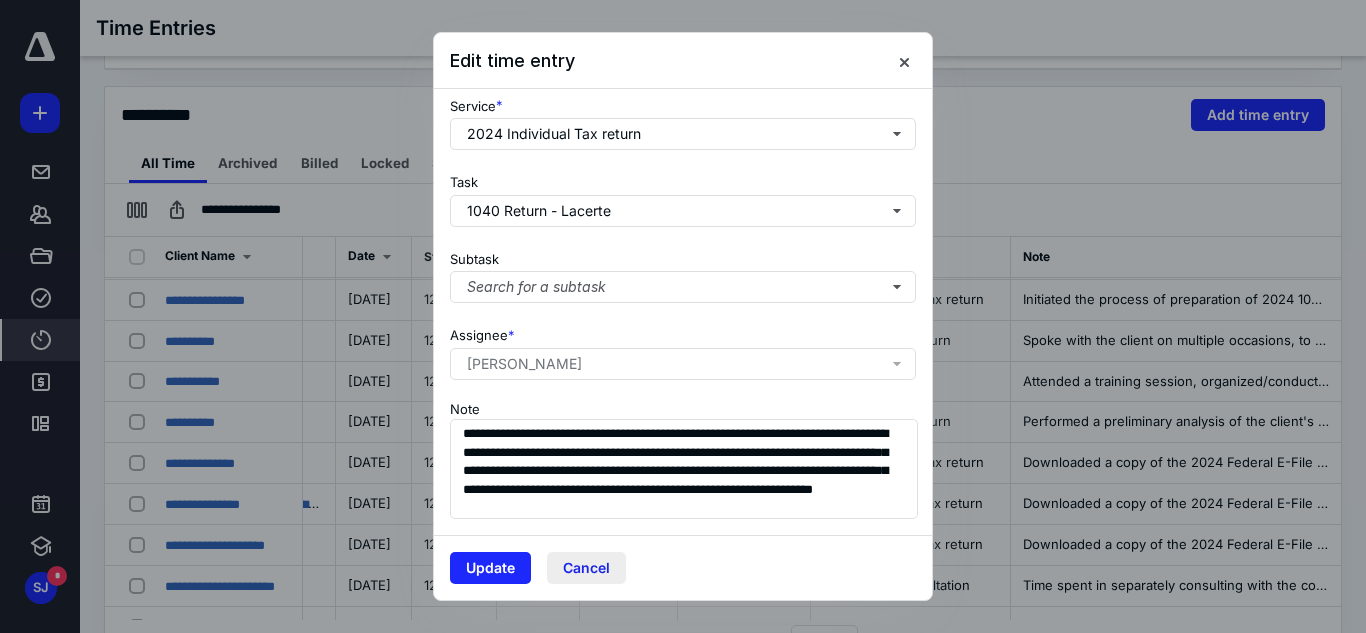 click on "Cancel" at bounding box center [586, 568] 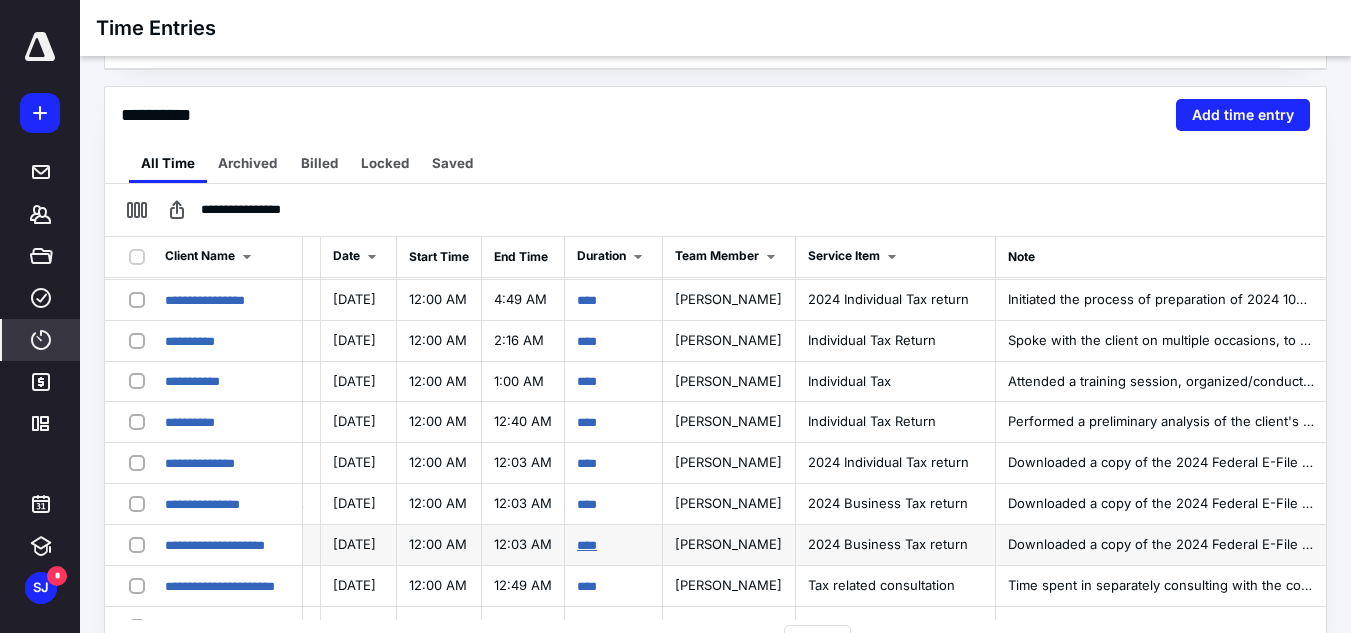click on "****" at bounding box center (587, 545) 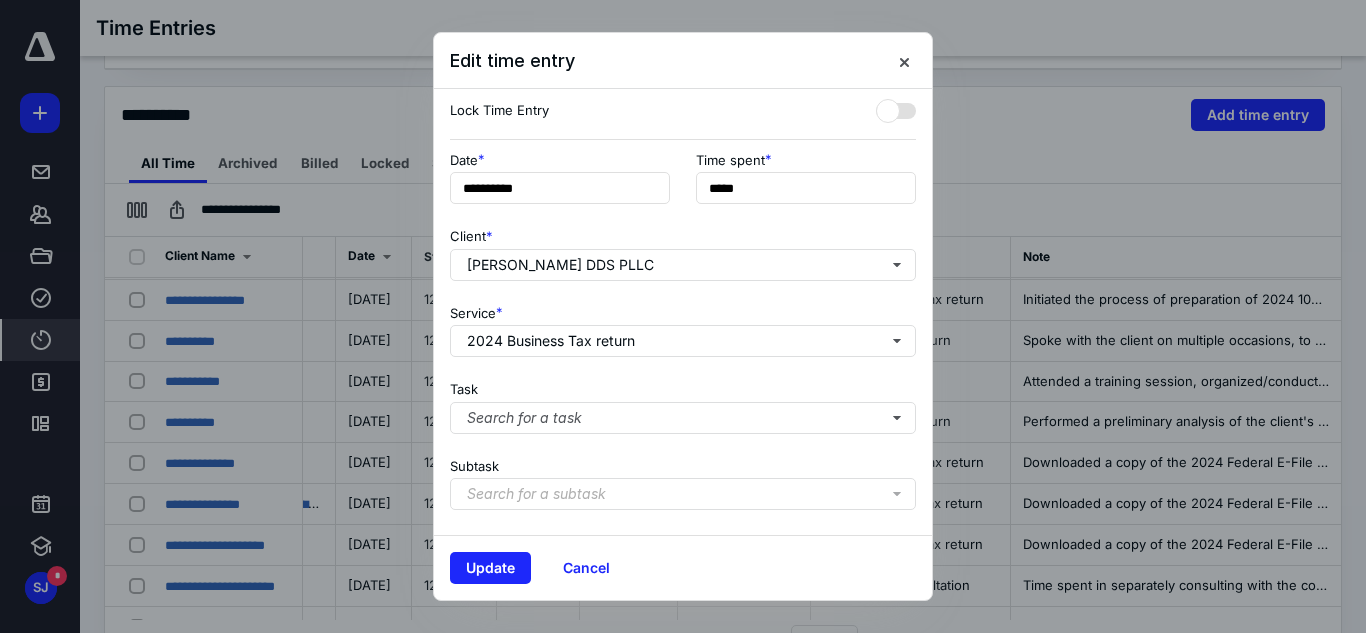 scroll, scrollTop: 300, scrollLeft: 0, axis: vertical 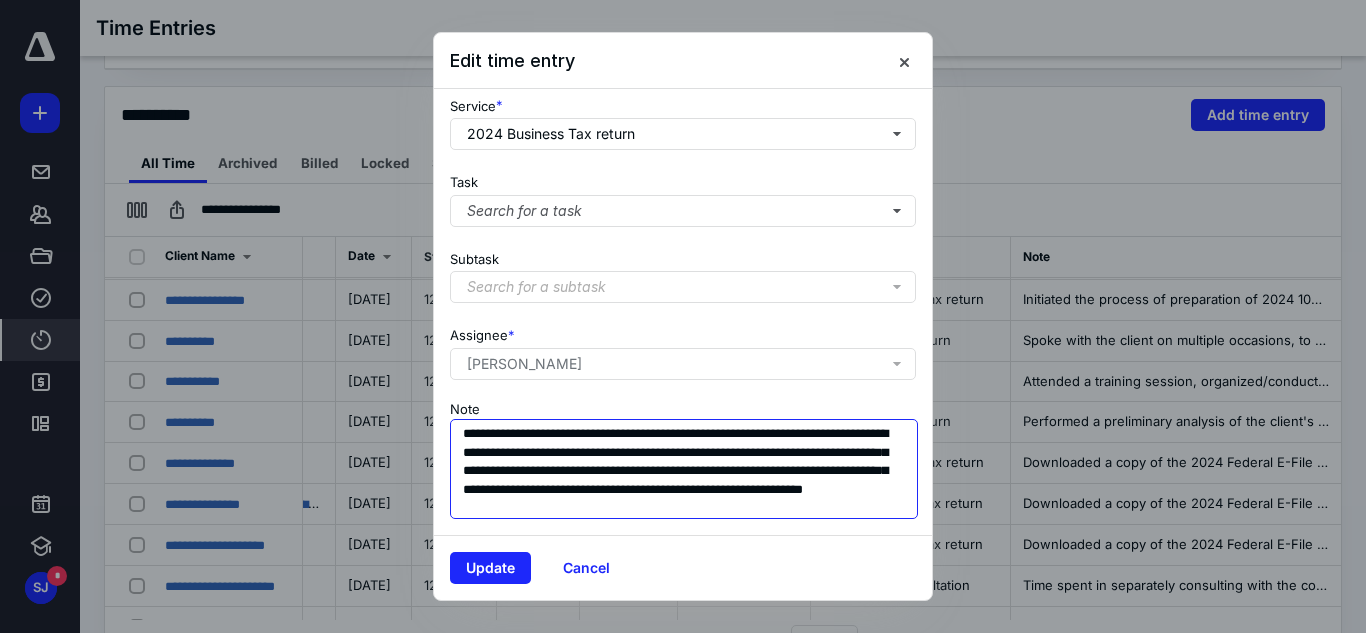 drag, startPoint x: 464, startPoint y: 419, endPoint x: 758, endPoint y: 518, distance: 310.2209 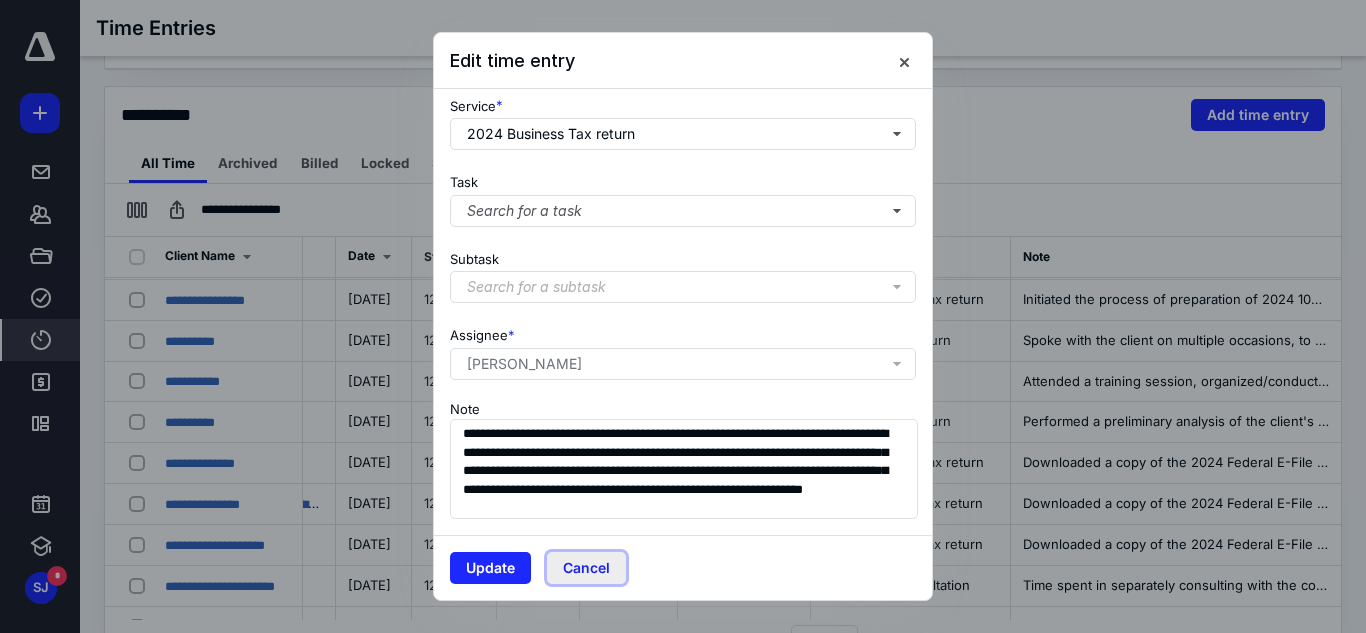 click on "Cancel" at bounding box center [586, 568] 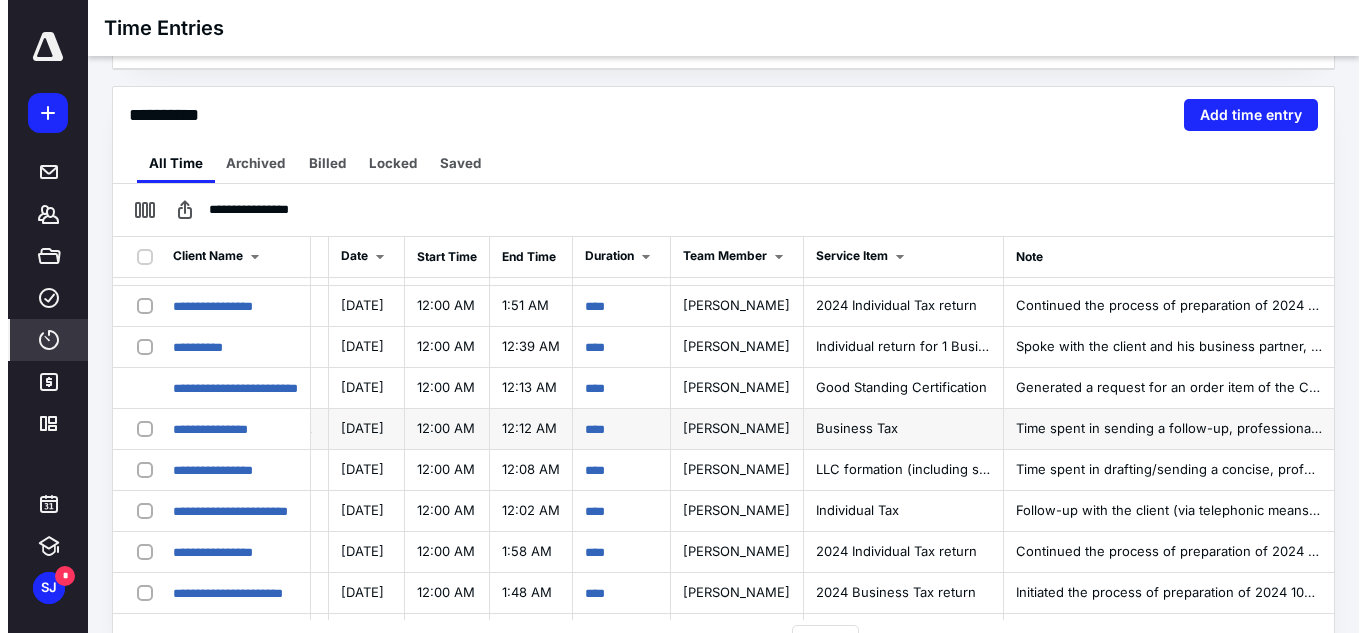 scroll, scrollTop: 0, scrollLeft: 750, axis: horizontal 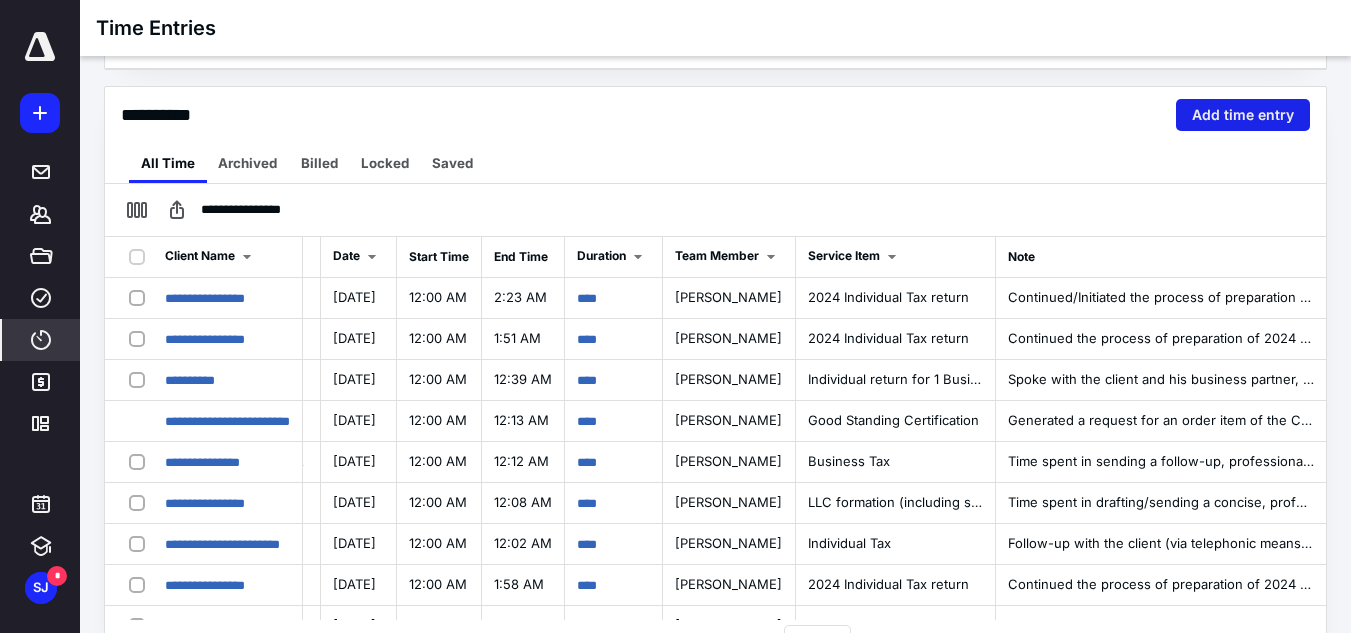 click on "Add time entry" at bounding box center [1243, 115] 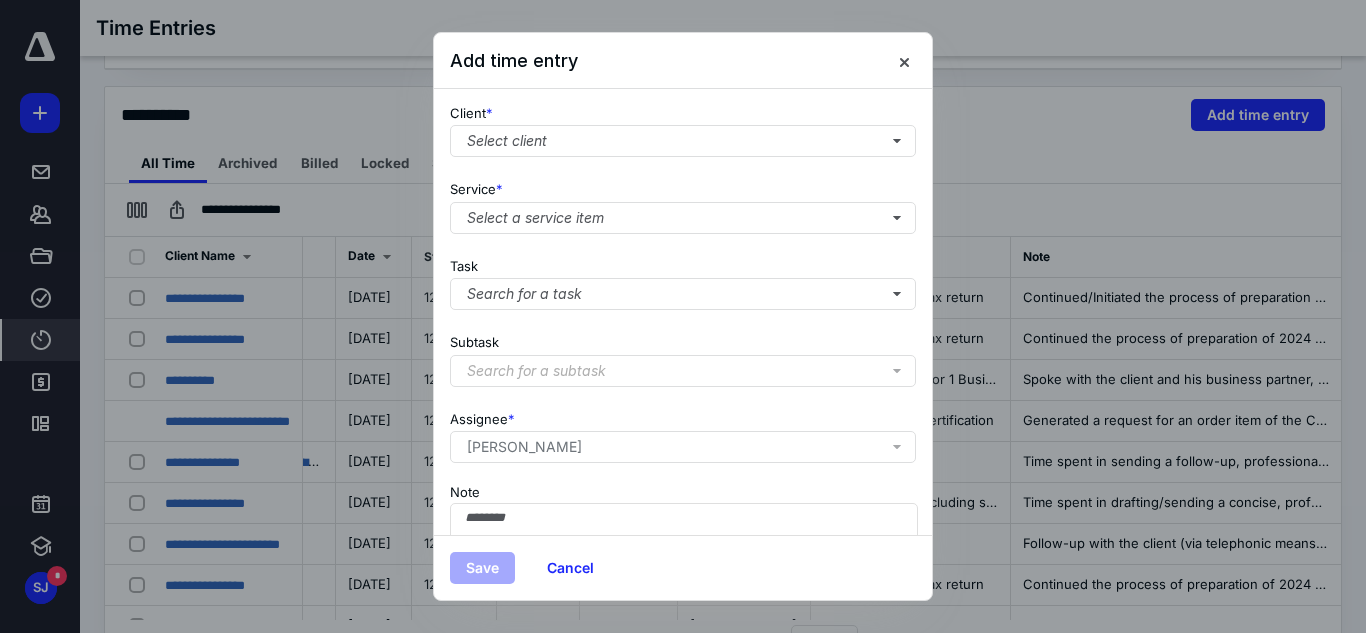 scroll, scrollTop: 269, scrollLeft: 0, axis: vertical 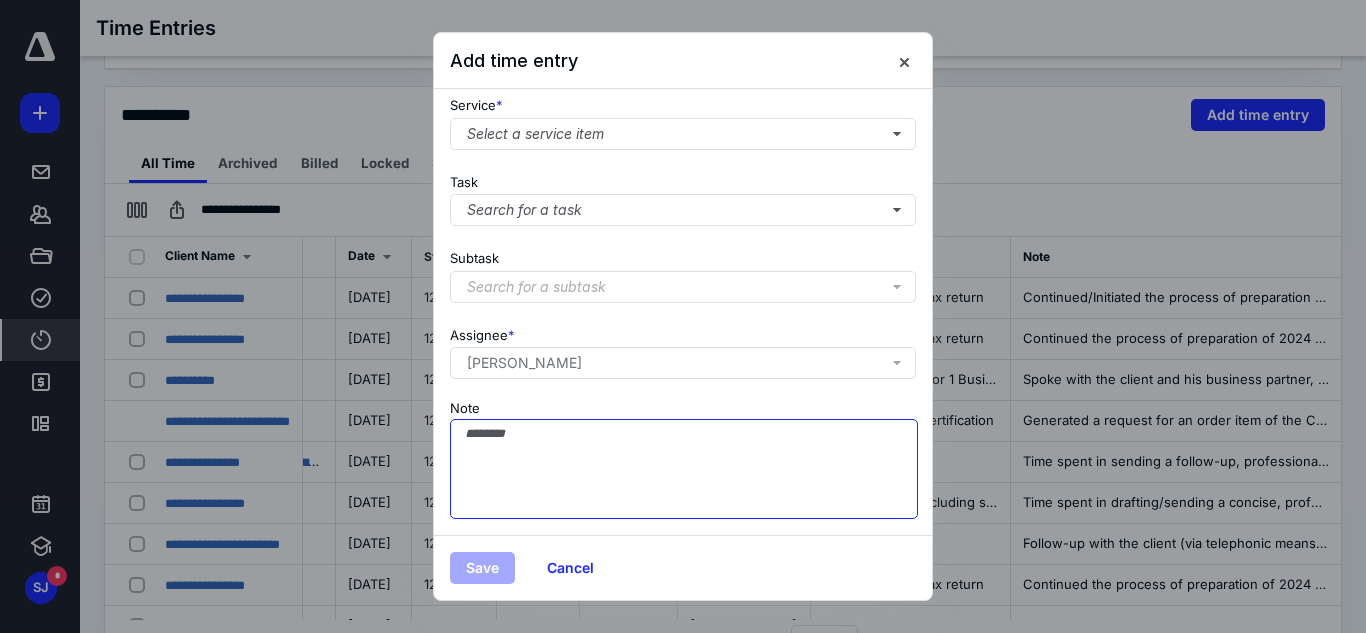 click on "Note" at bounding box center (684, 469) 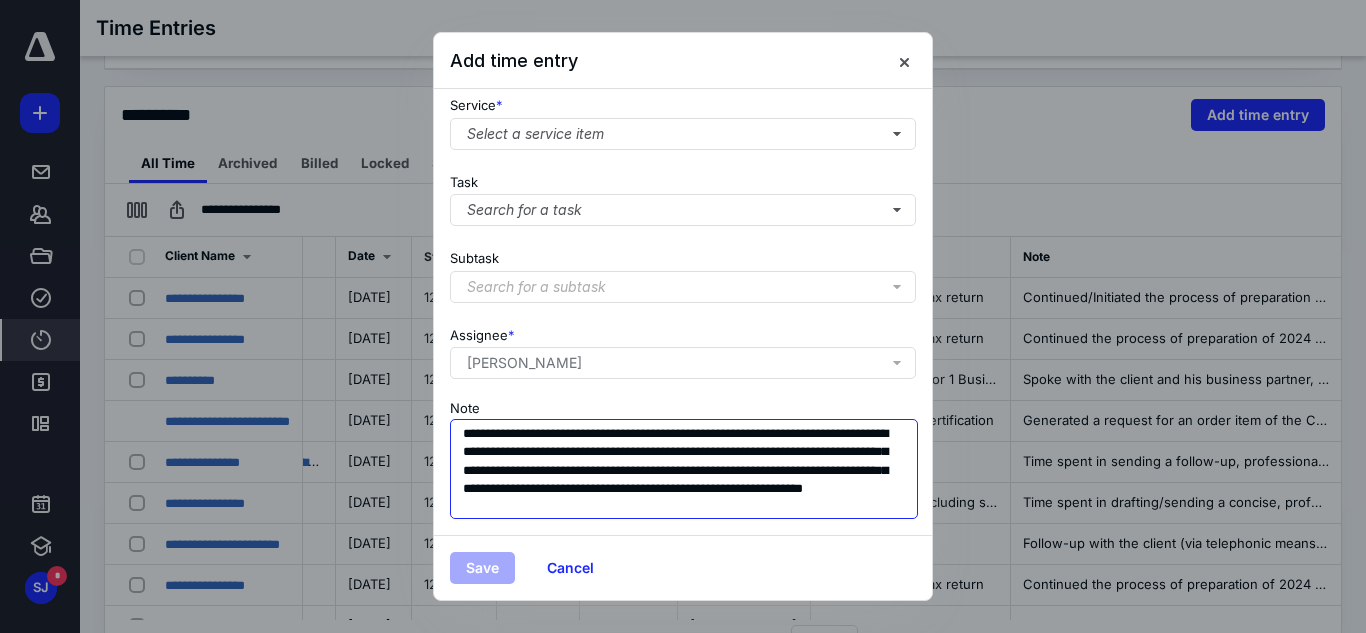 scroll, scrollTop: 18, scrollLeft: 0, axis: vertical 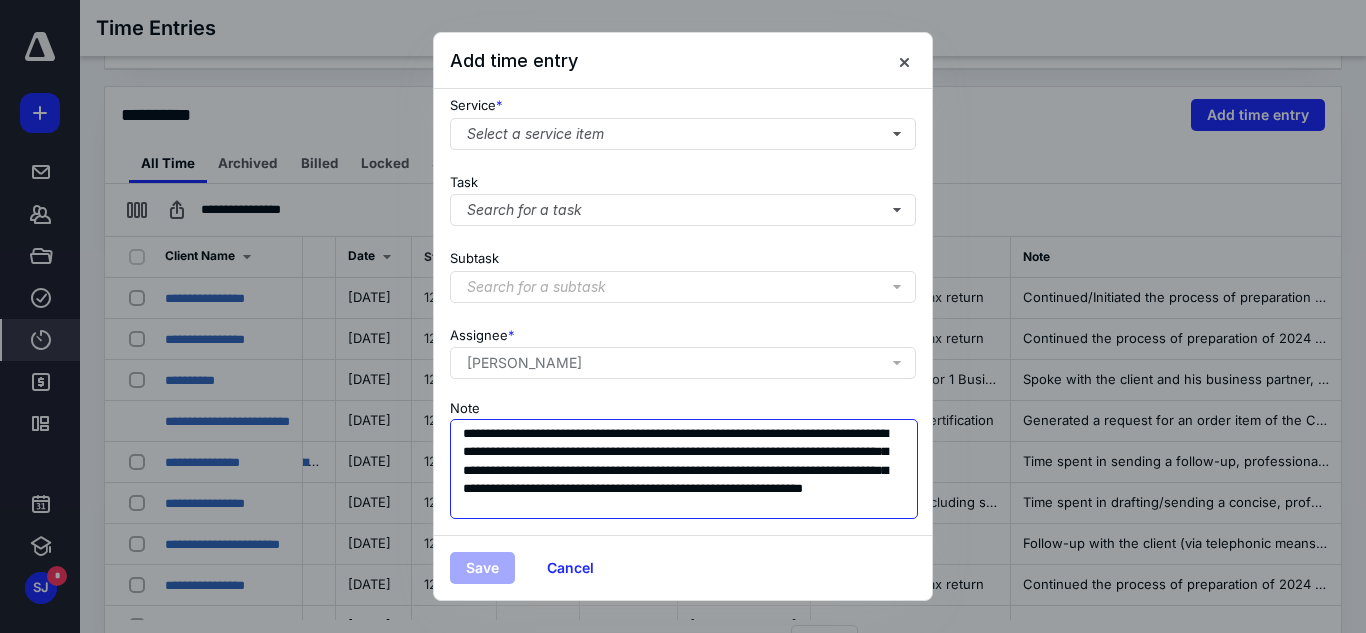 click on "**********" at bounding box center [684, 469] 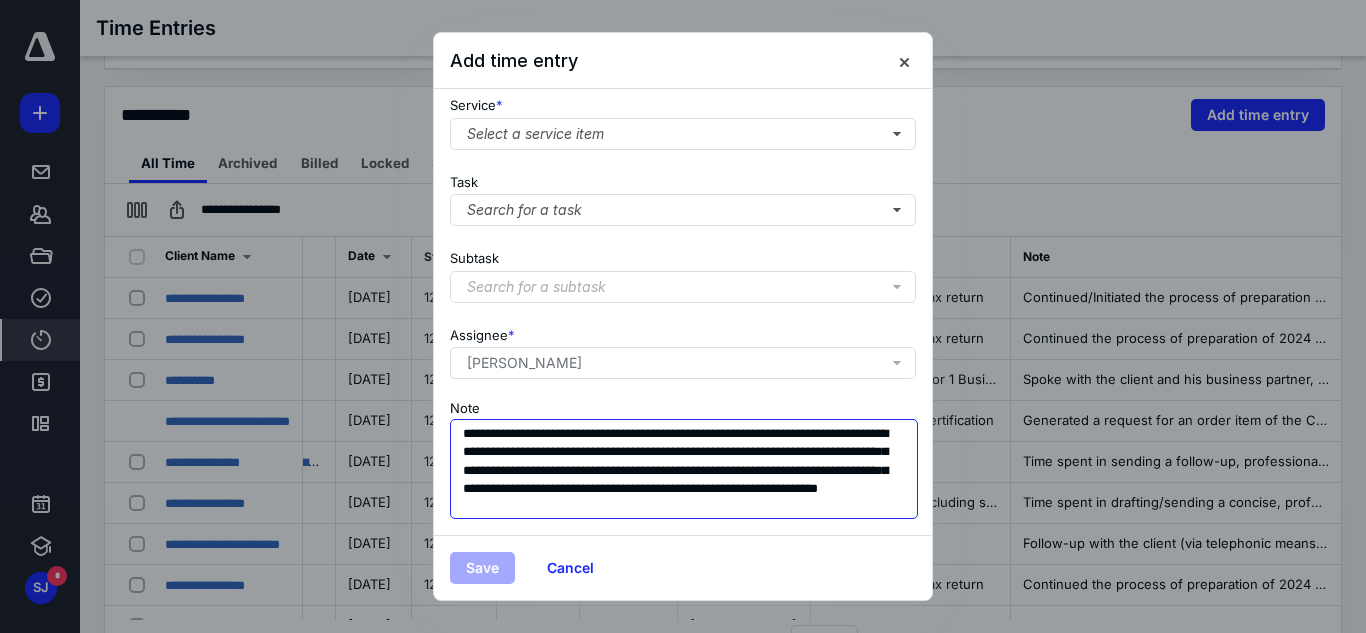 scroll, scrollTop: 0, scrollLeft: 0, axis: both 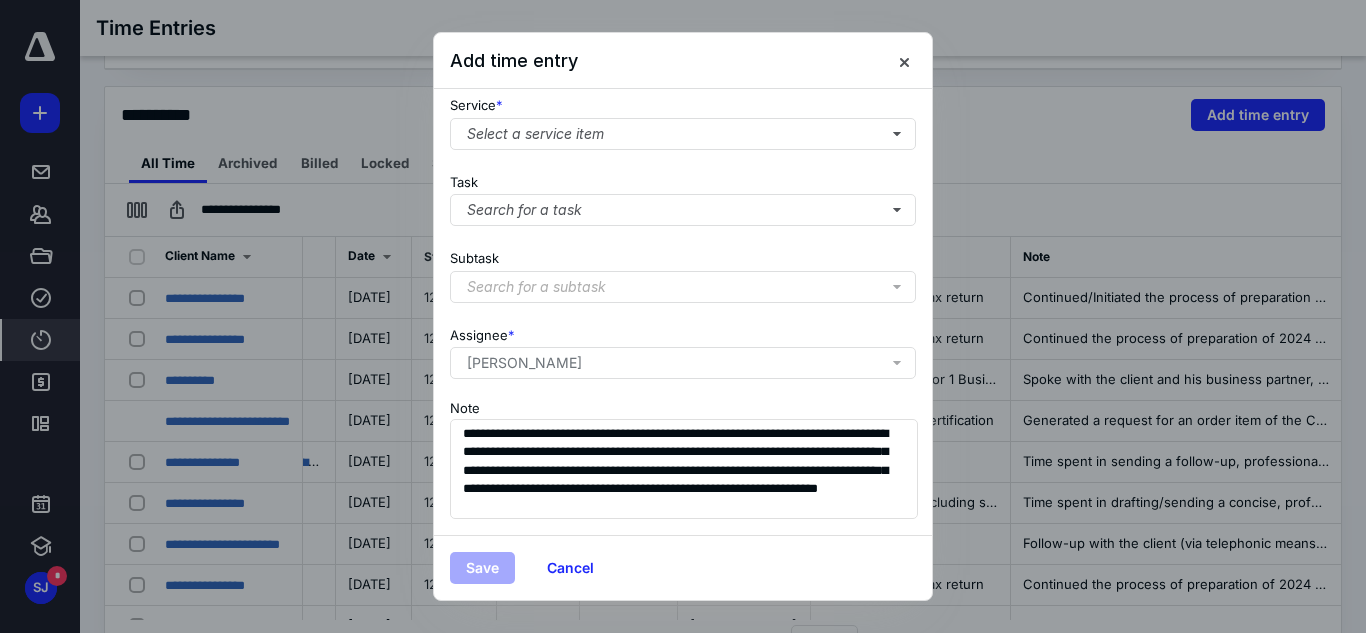 click on "**********" at bounding box center (683, 457) 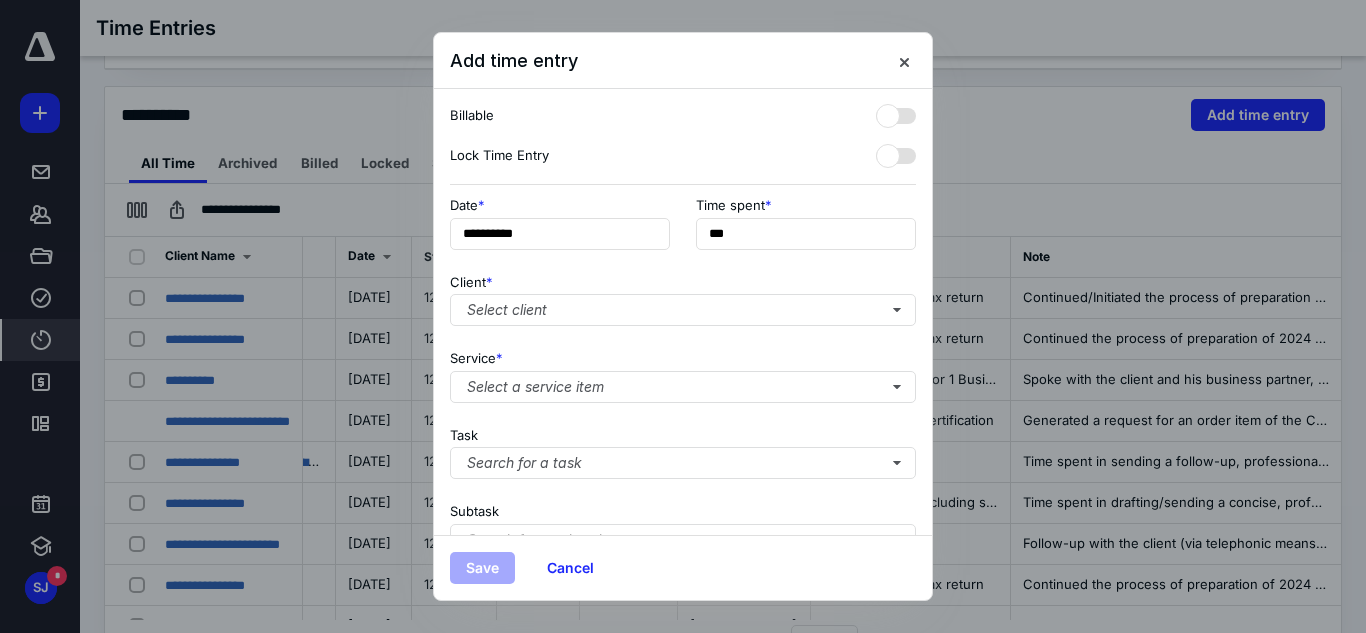 scroll, scrollTop: 0, scrollLeft: 0, axis: both 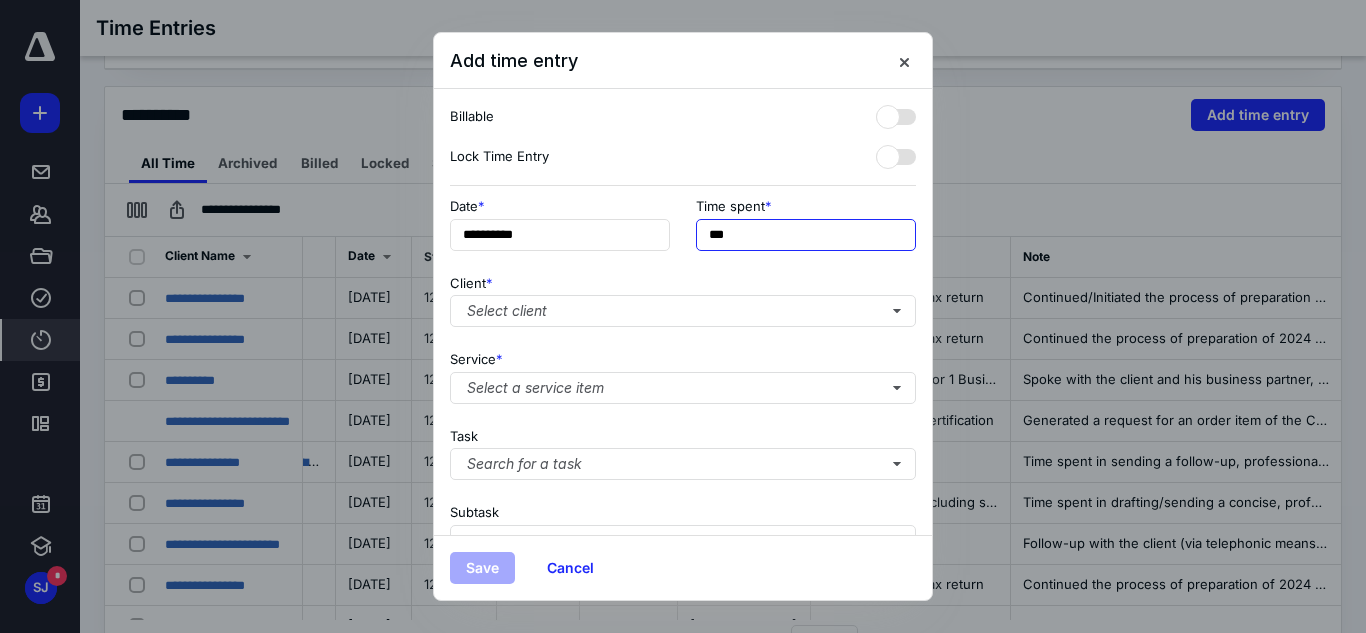 drag, startPoint x: 760, startPoint y: 239, endPoint x: 702, endPoint y: 235, distance: 58.137768 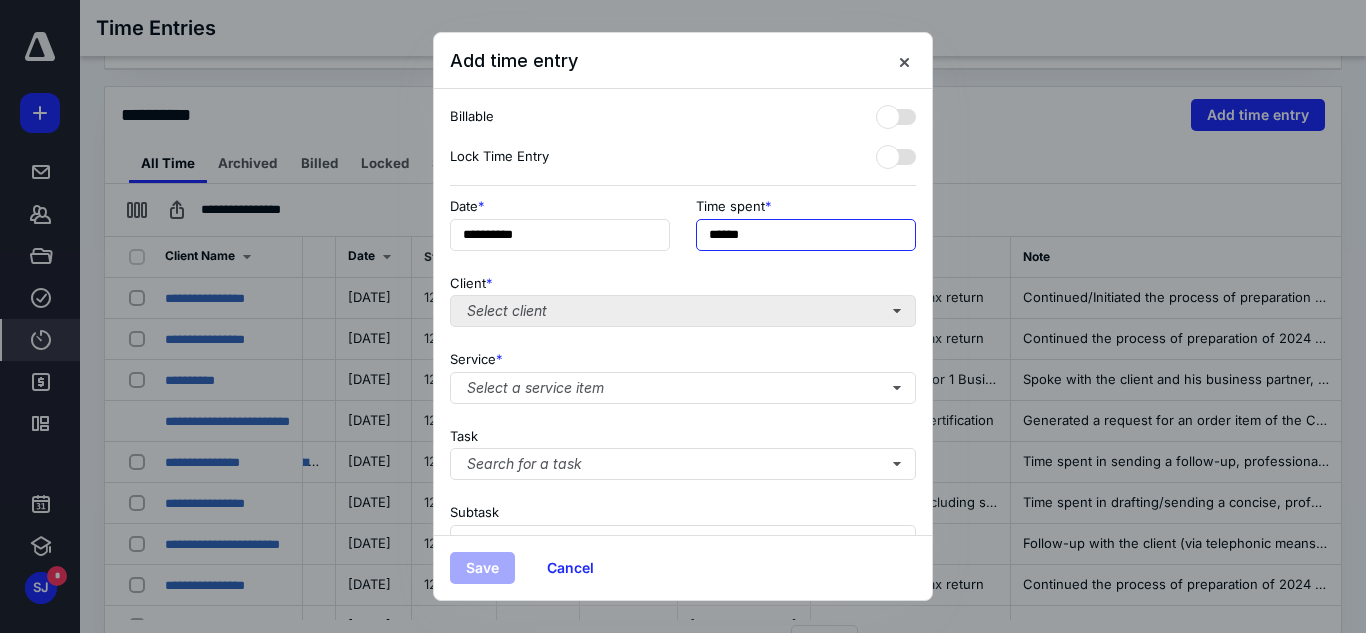 type on "******" 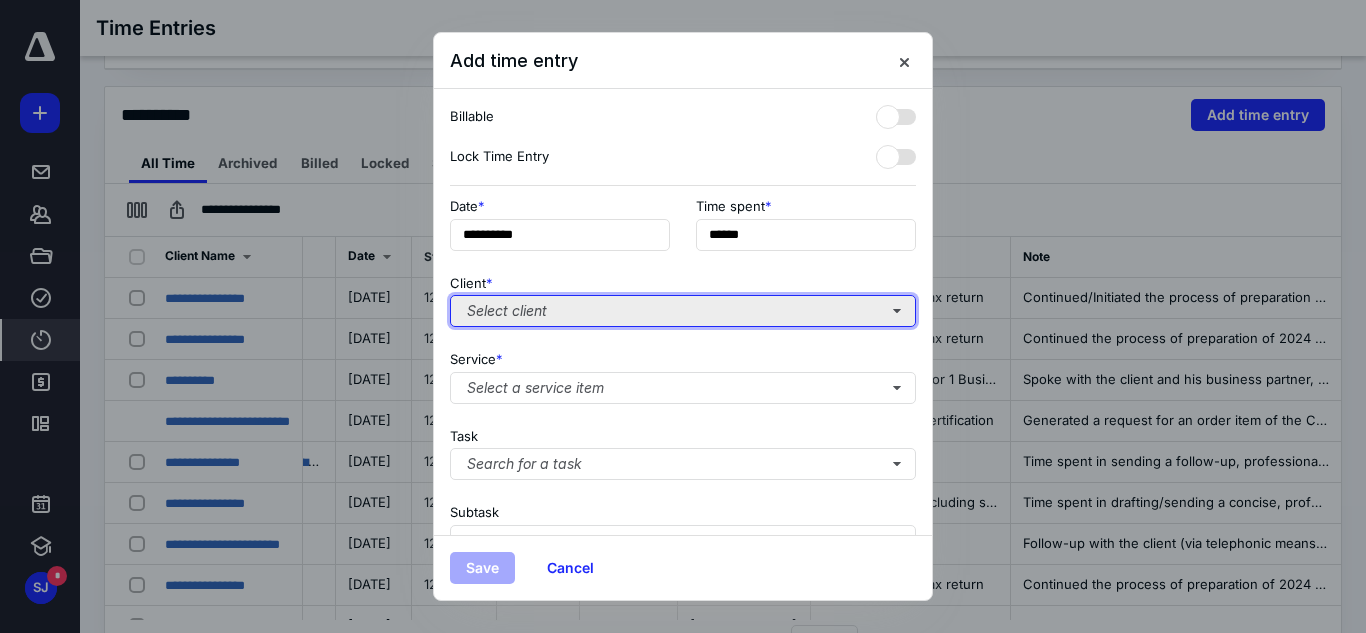 click on "Select client" at bounding box center (683, 311) 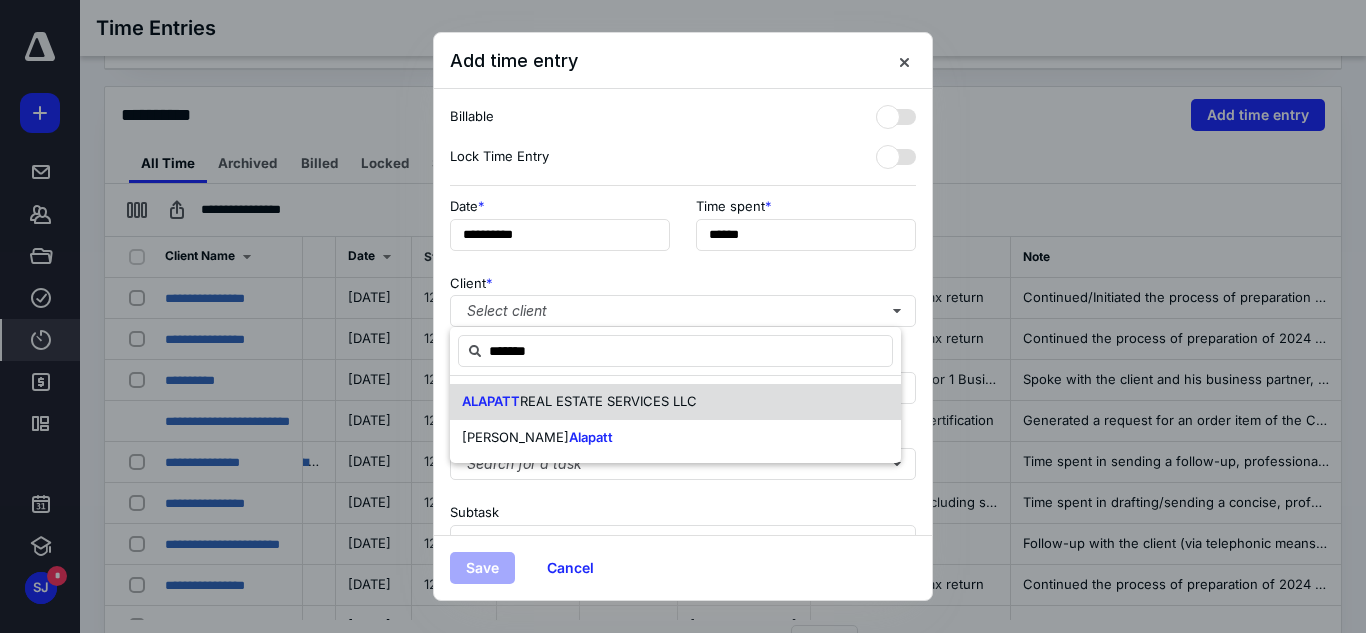 click on "ALAPATT  REAL ESTATE SERVICES LLC" at bounding box center (579, 402) 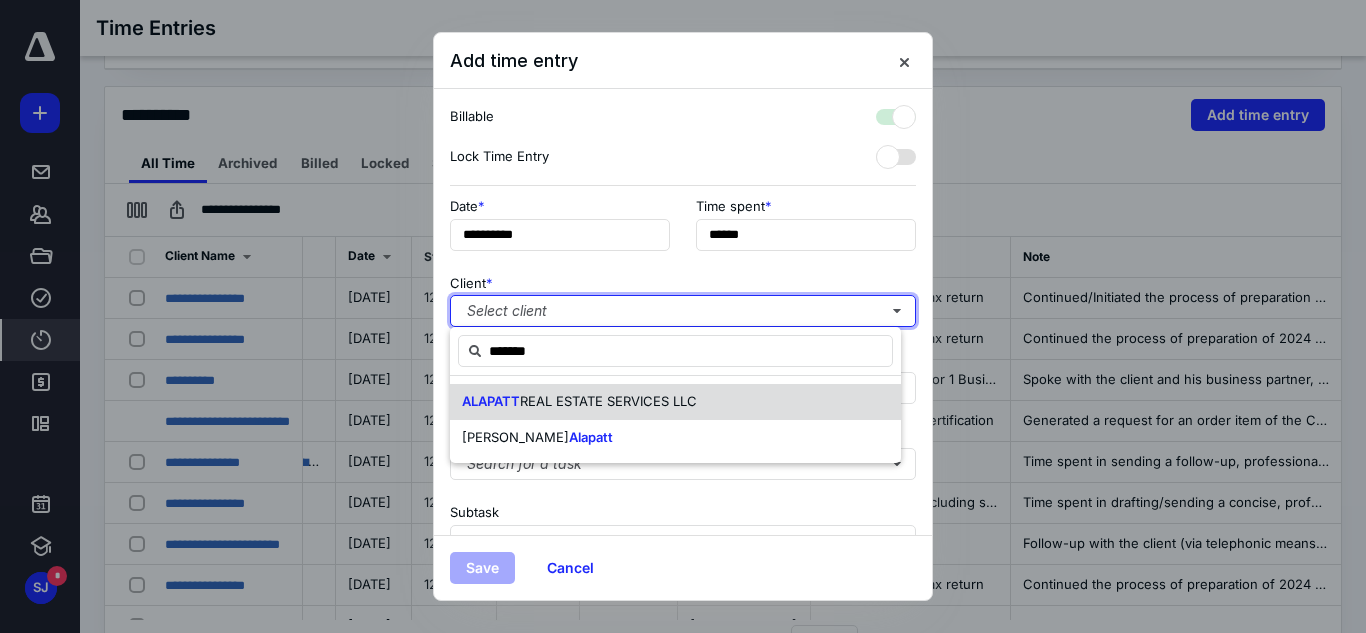 checkbox on "true" 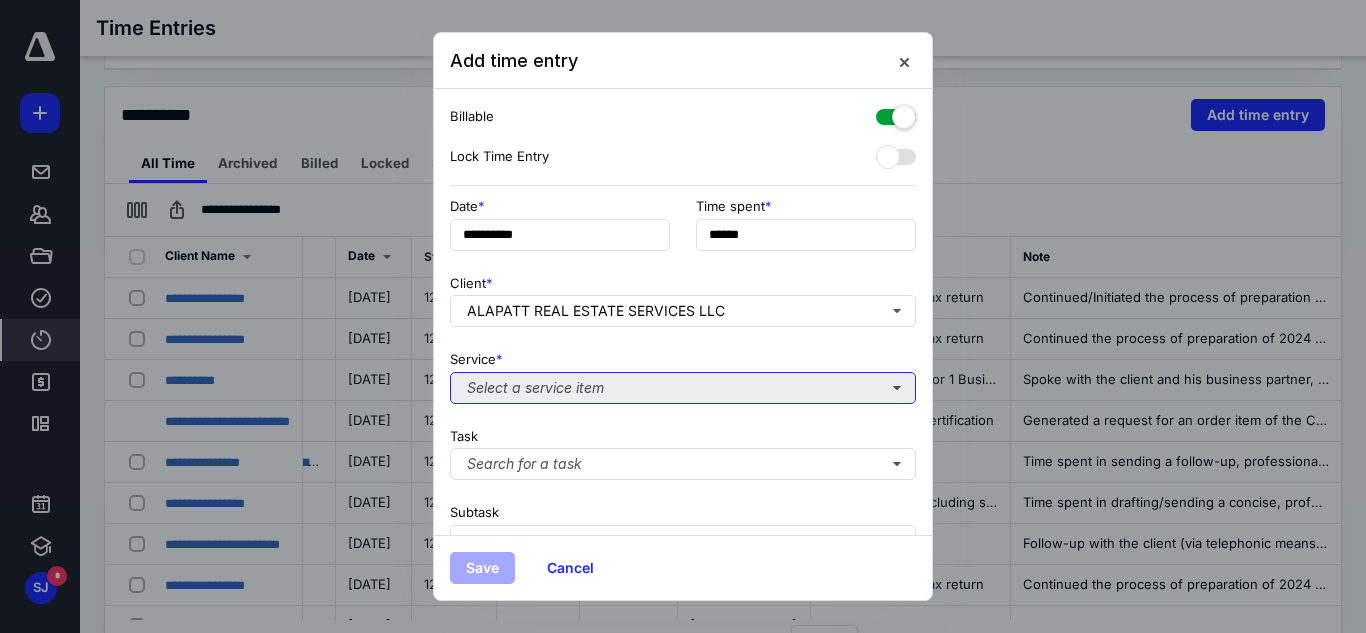 click on "Select a service item" at bounding box center (683, 388) 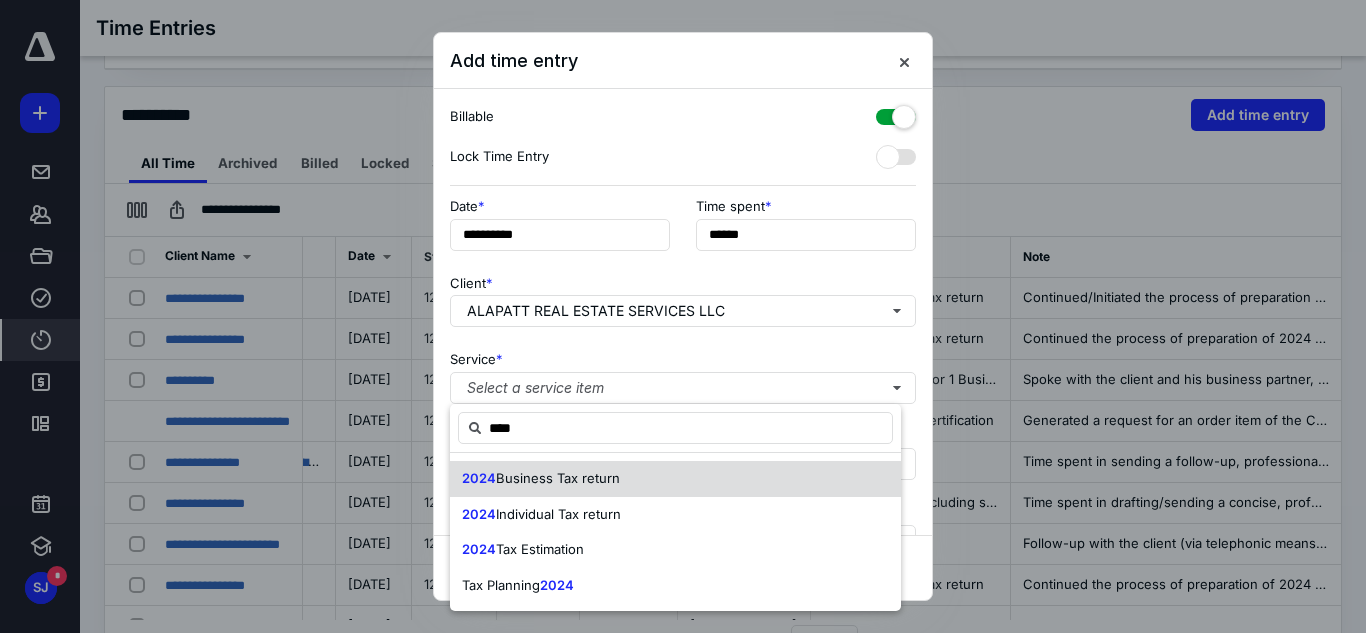 click on "2024  Business Tax return" at bounding box center (675, 479) 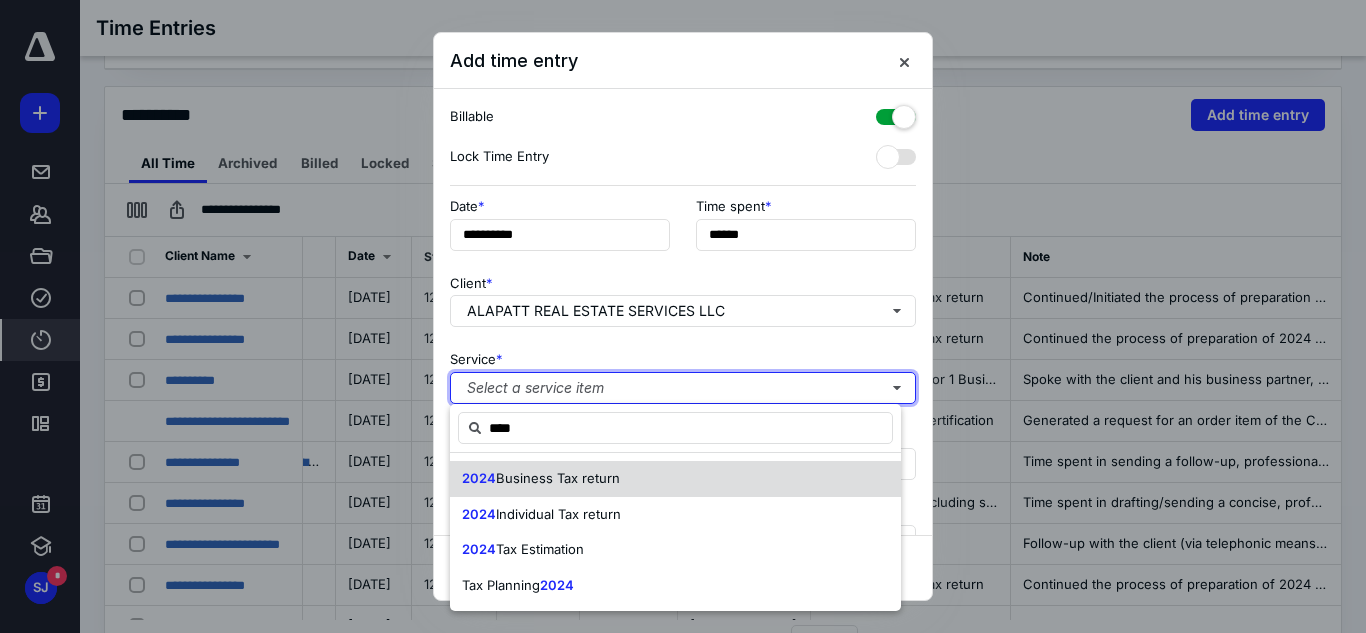type 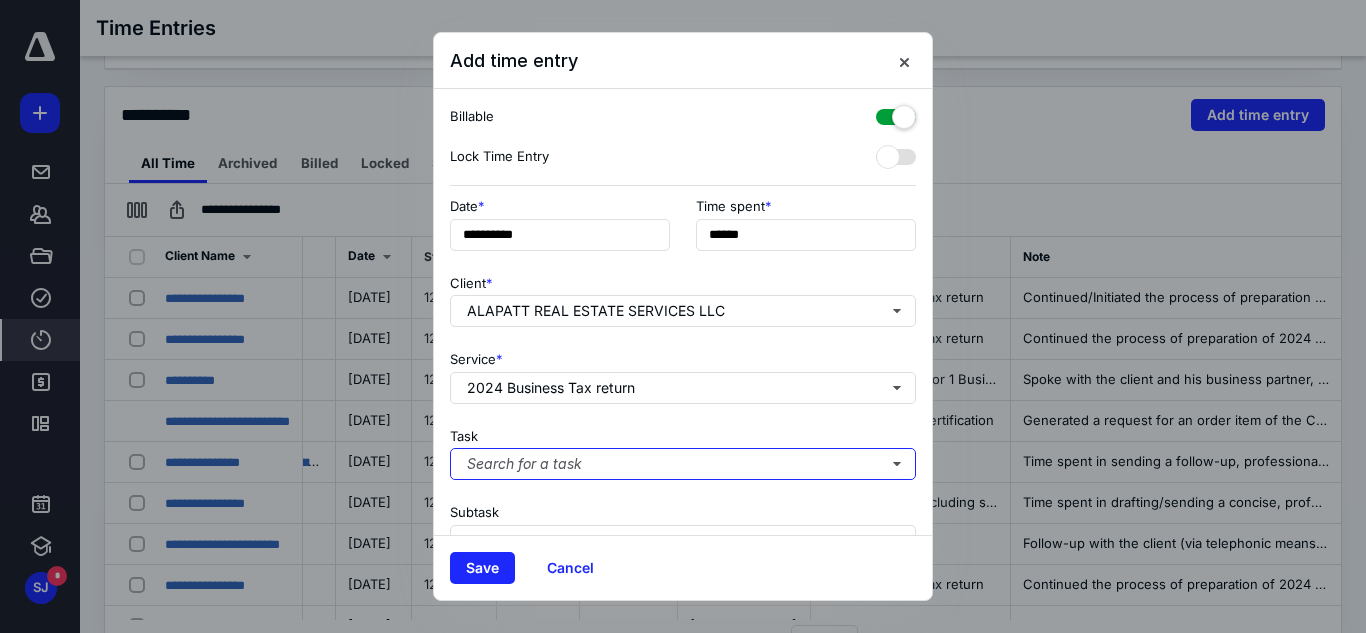 click on "Search for a task" at bounding box center [683, 464] 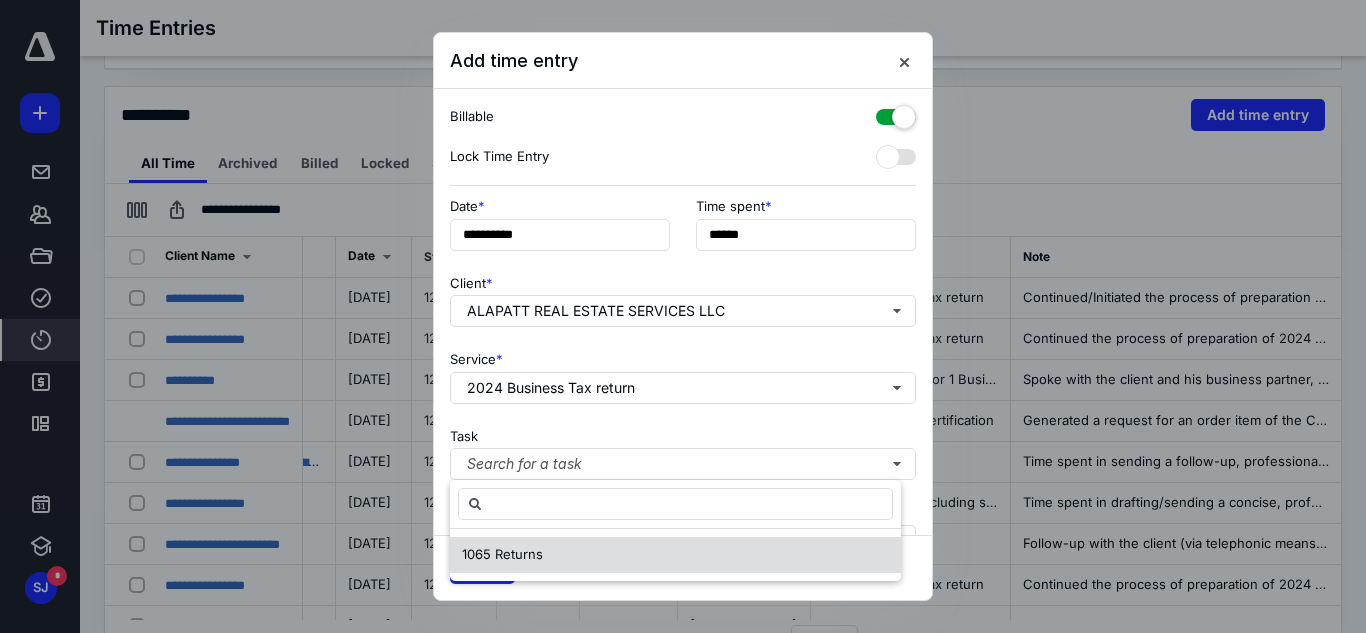 click on "1065 Returns" at bounding box center [675, 555] 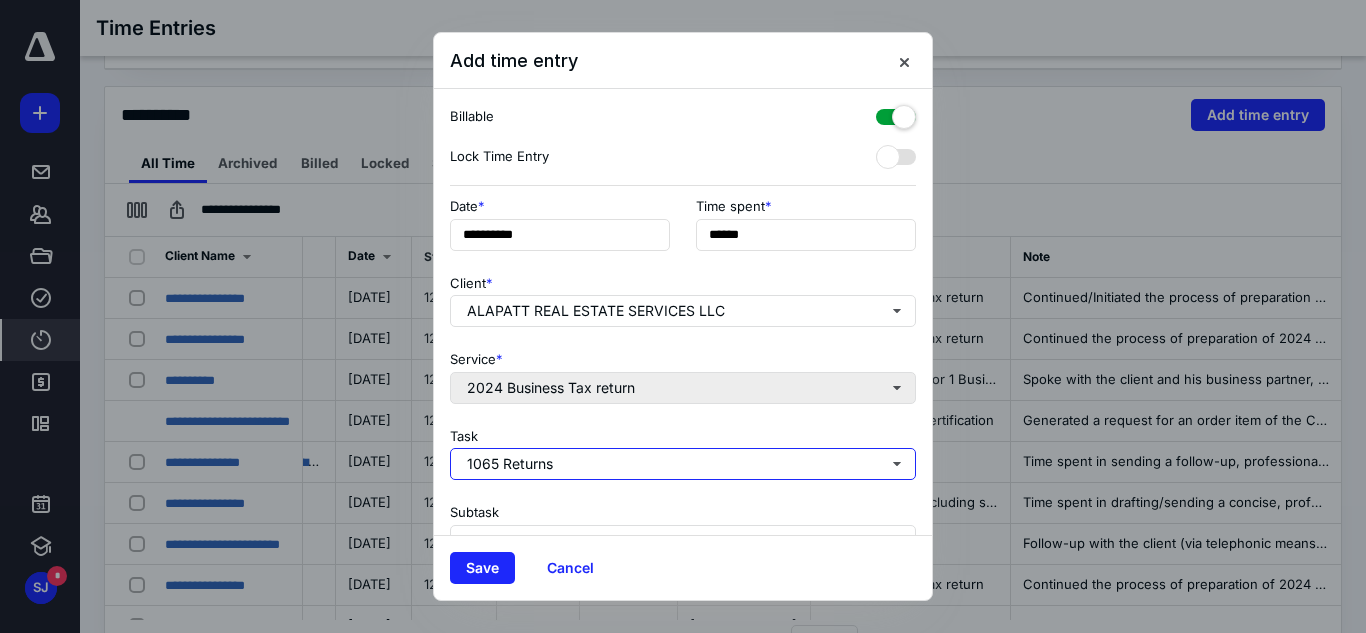scroll, scrollTop: 100, scrollLeft: 0, axis: vertical 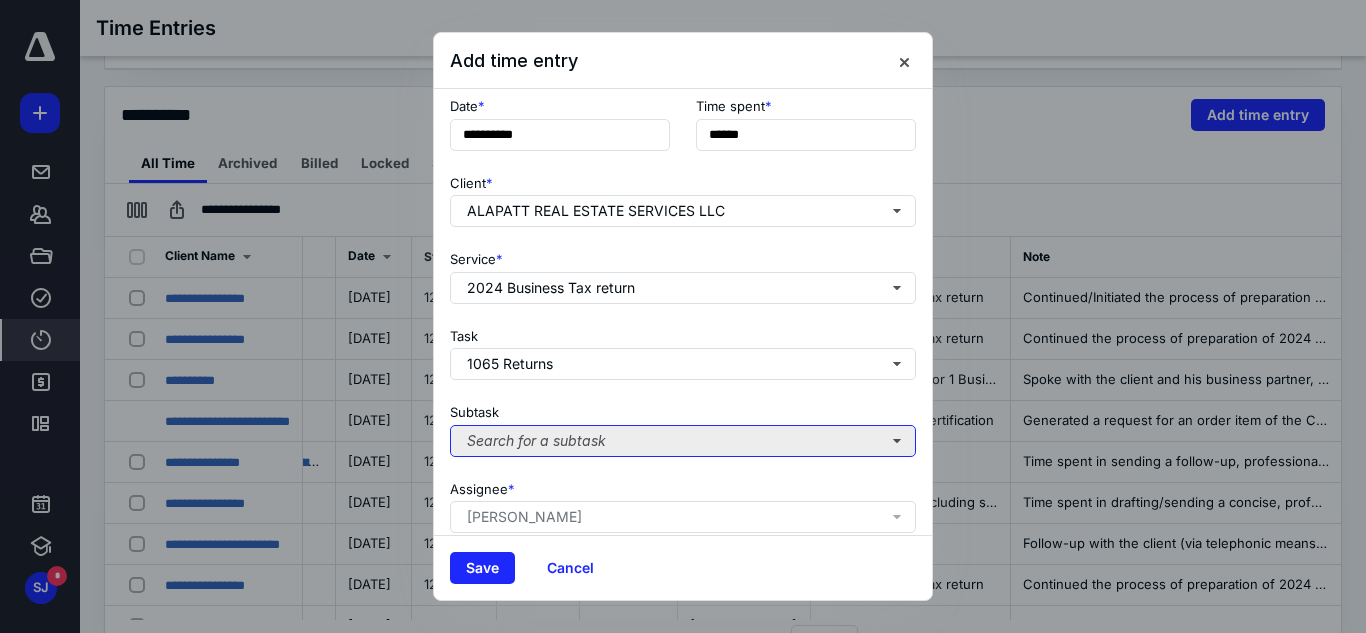 click on "Search for a subtask" at bounding box center [683, 441] 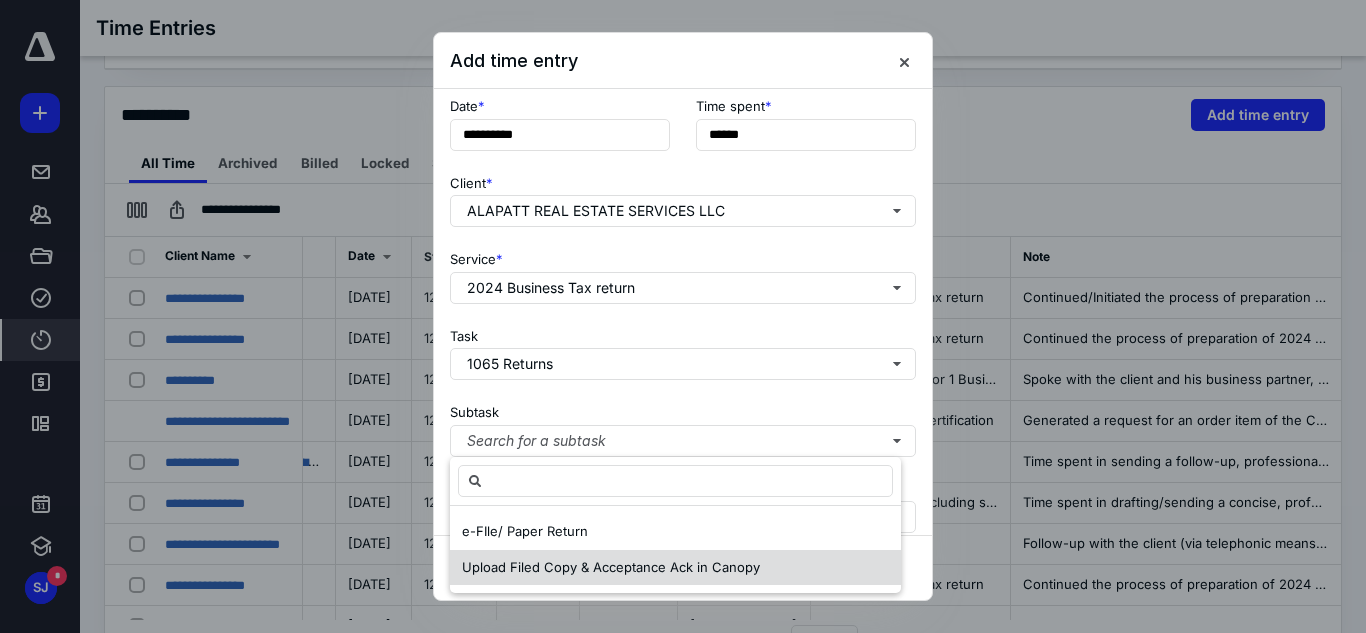 click on "Upload Filed Copy & Acceptance Ack in Canopy" at bounding box center (675, 568) 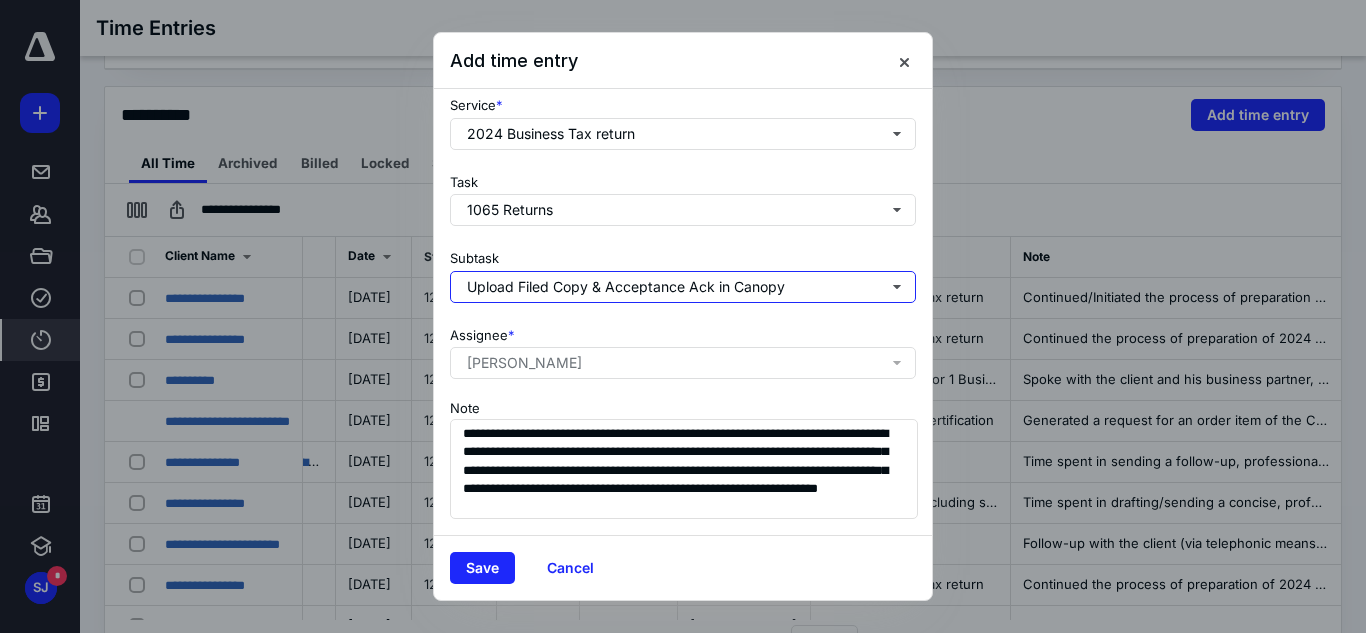 scroll, scrollTop: 269, scrollLeft: 0, axis: vertical 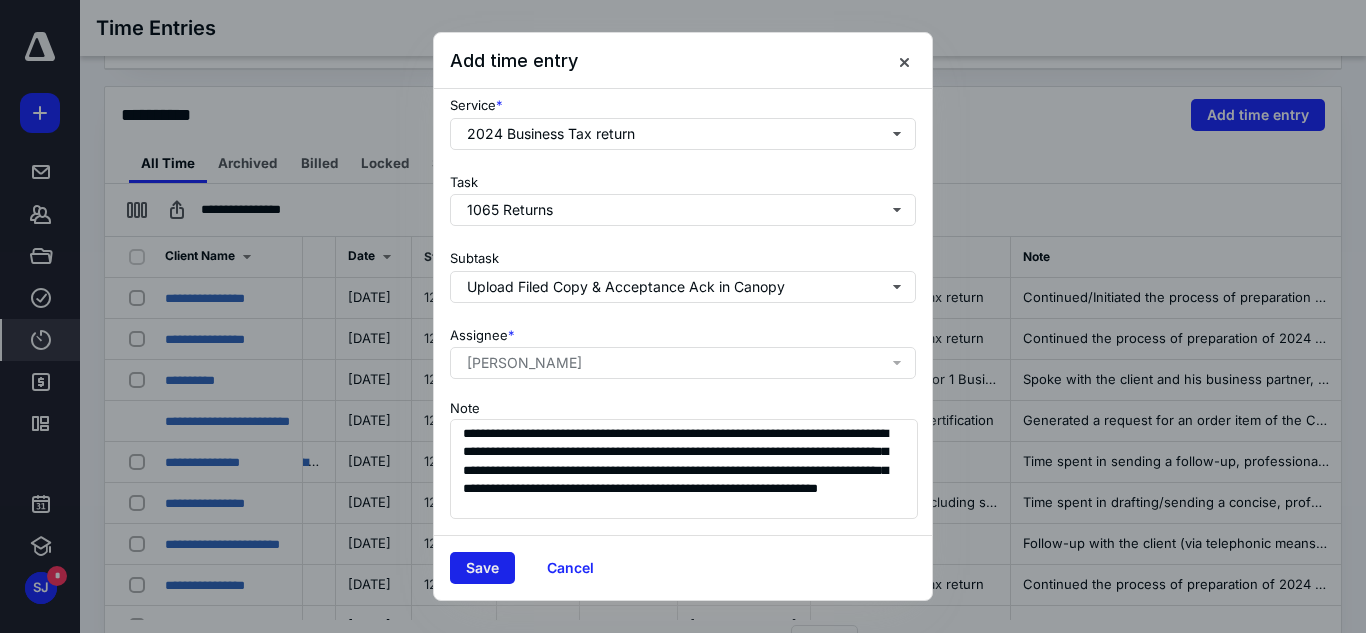 click on "Save" at bounding box center (482, 568) 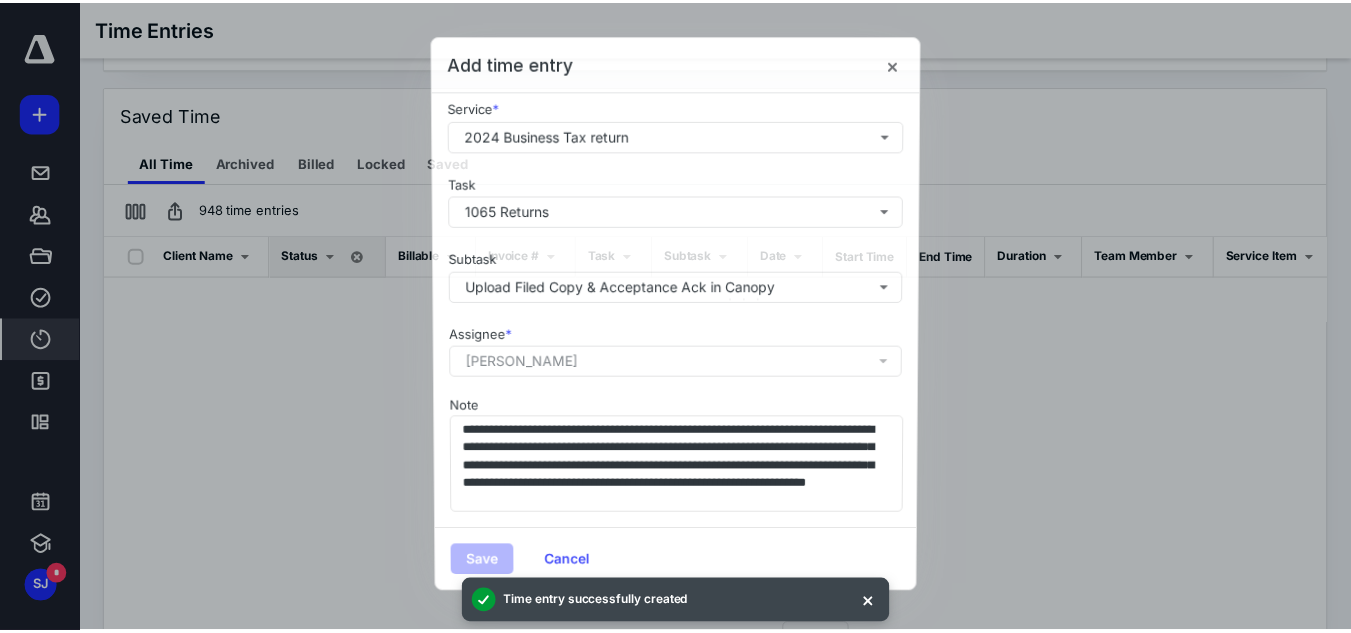 scroll, scrollTop: 0, scrollLeft: 67, axis: horizontal 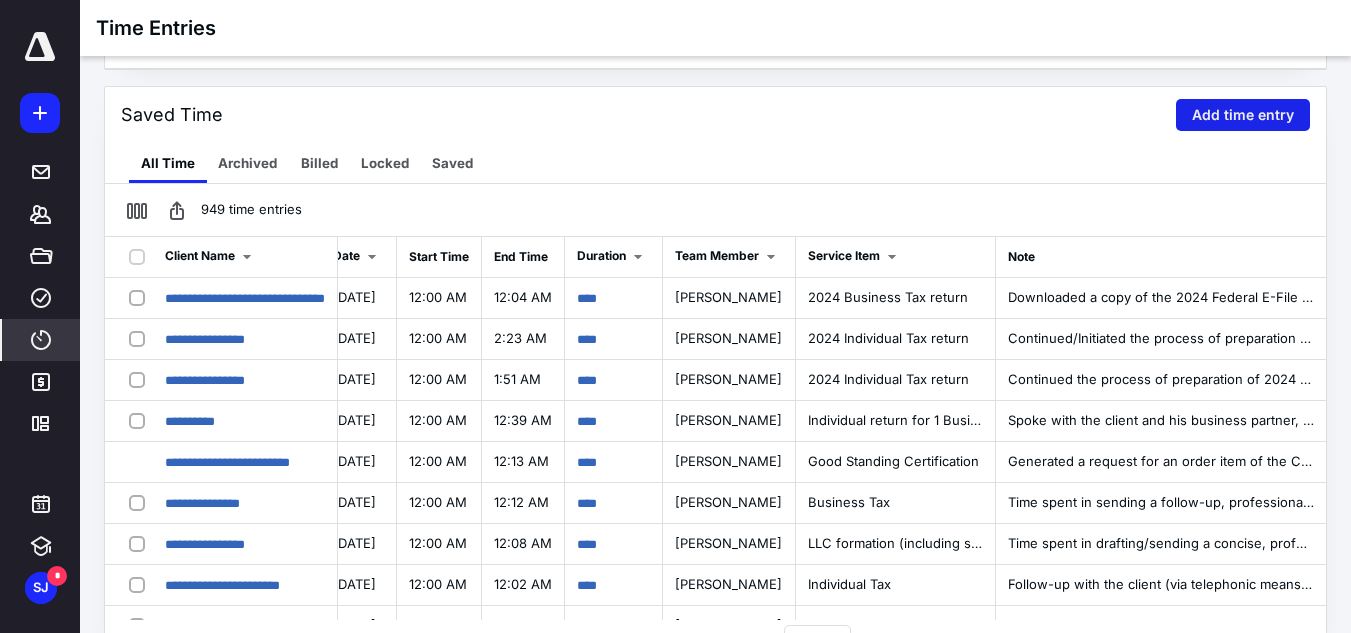 click on "Add time entry" at bounding box center (1243, 115) 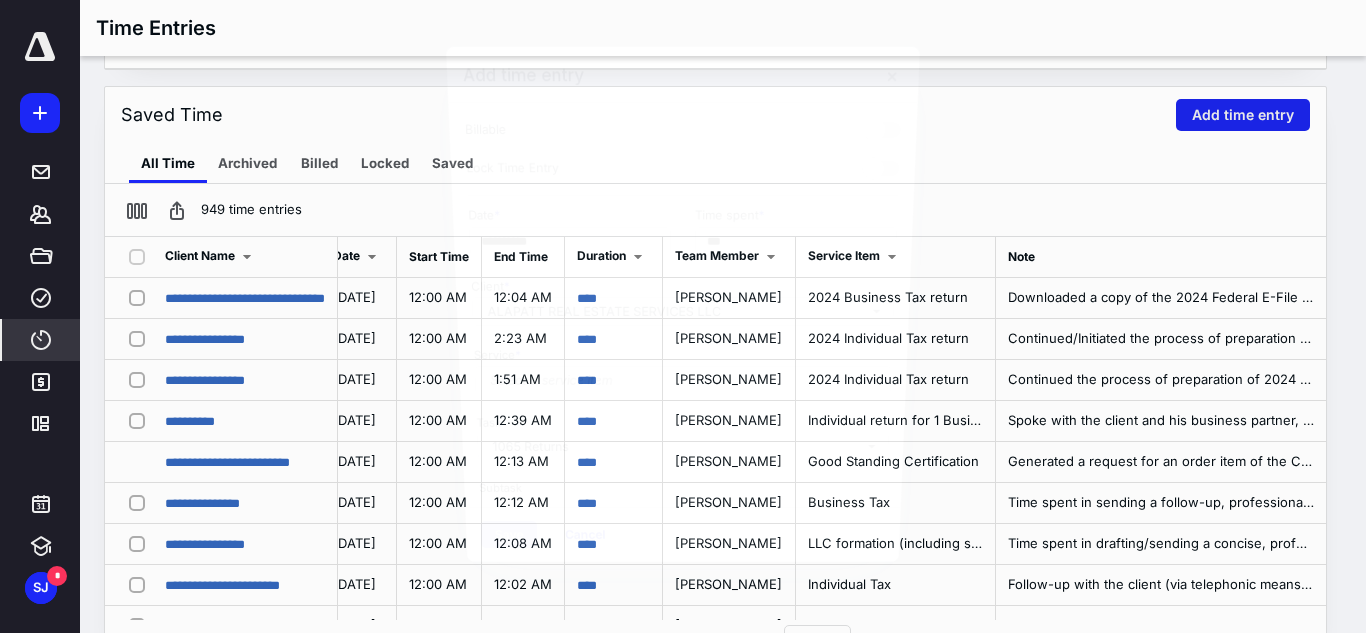 scroll, scrollTop: 0, scrollLeft: 750, axis: horizontal 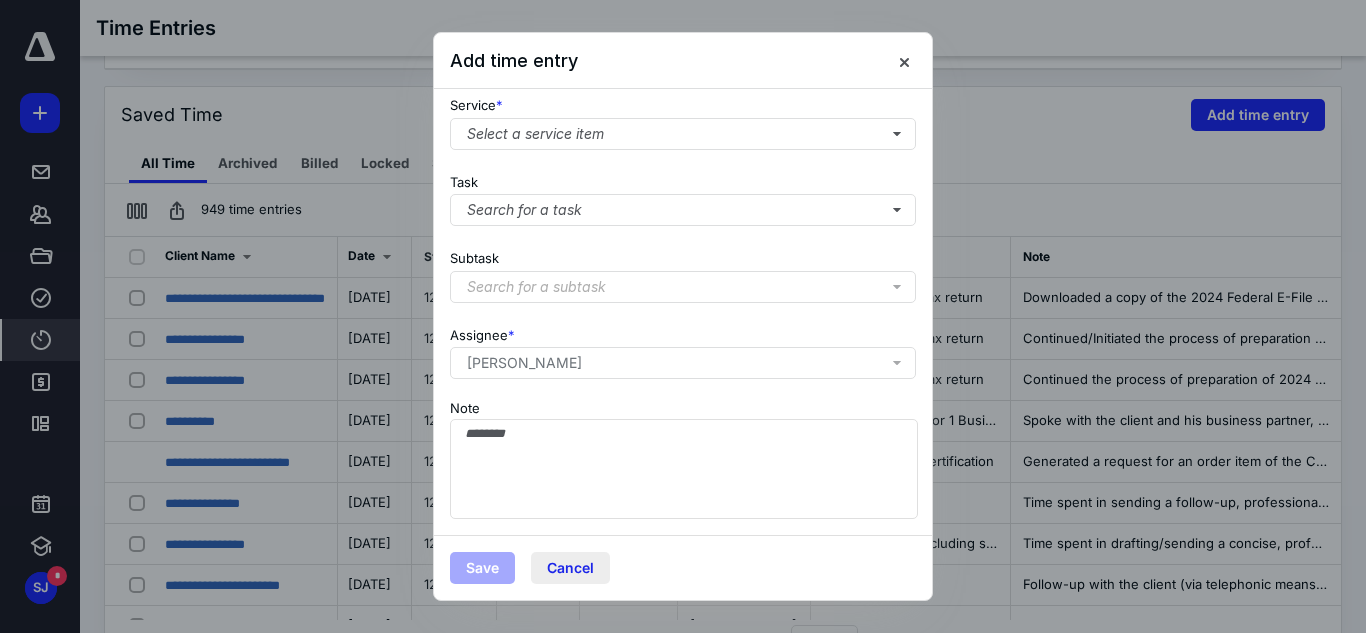 click on "Cancel" at bounding box center [570, 568] 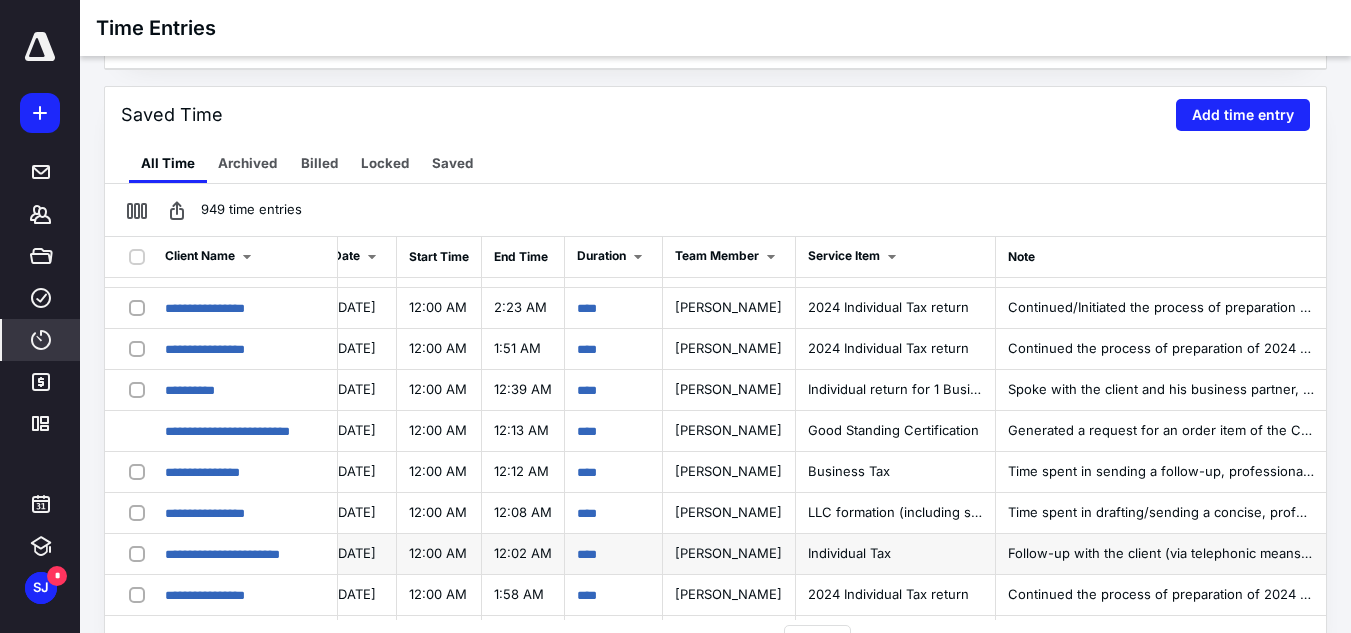scroll, scrollTop: 0, scrollLeft: 750, axis: horizontal 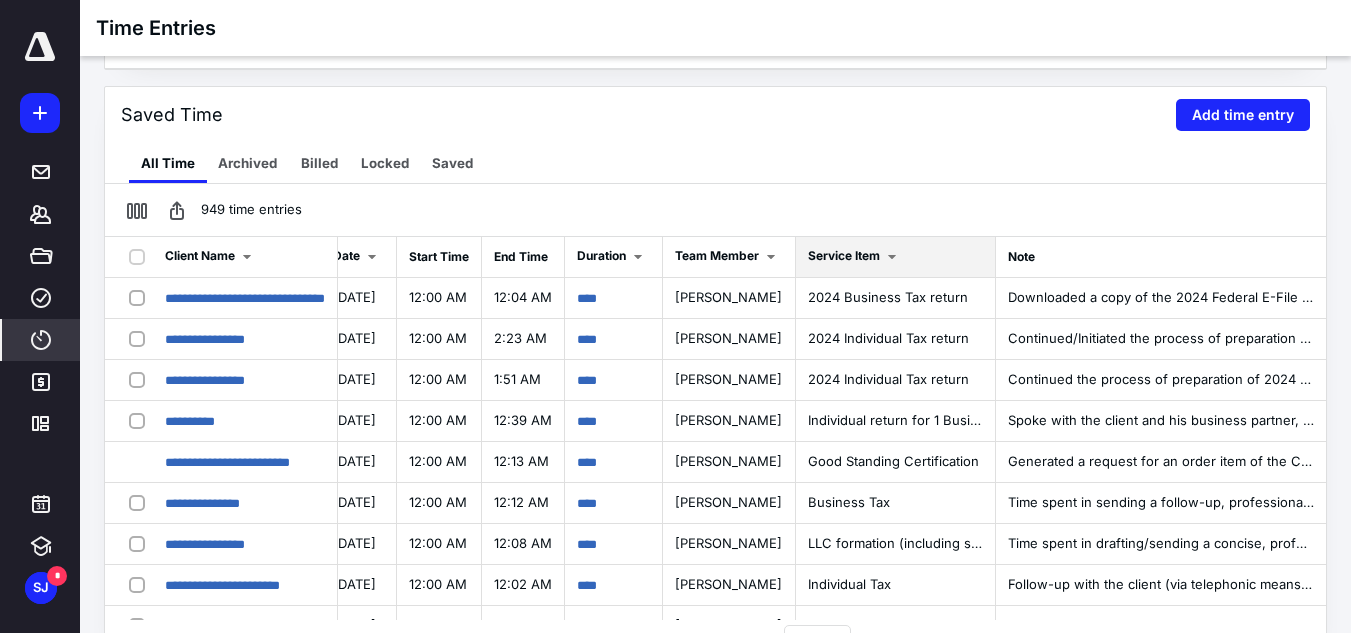 click at bounding box center [892, 257] 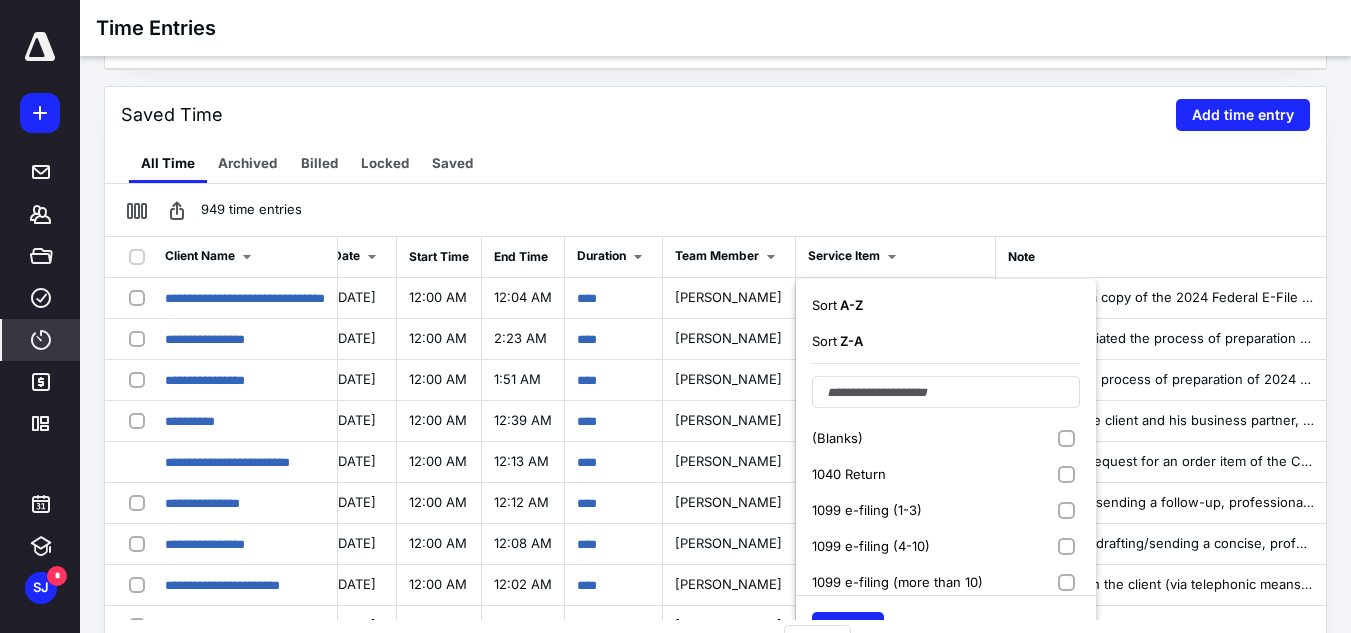 click on "949 time entries" at bounding box center (715, 210) 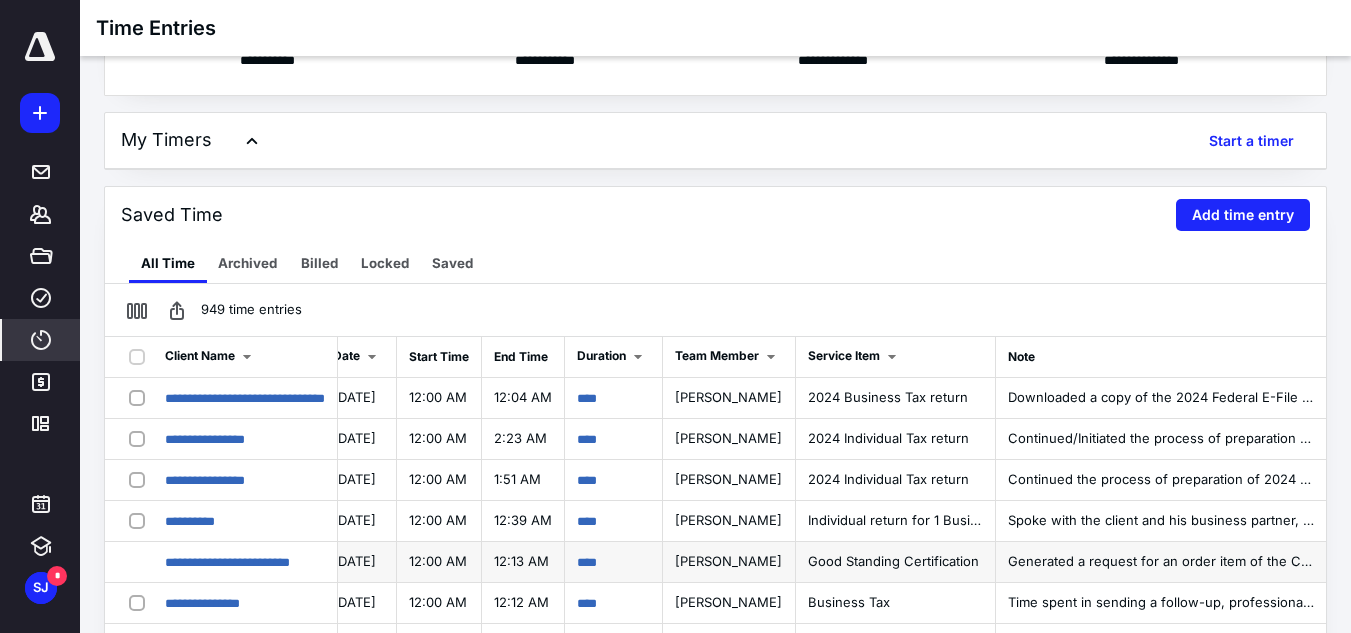scroll, scrollTop: 0, scrollLeft: 0, axis: both 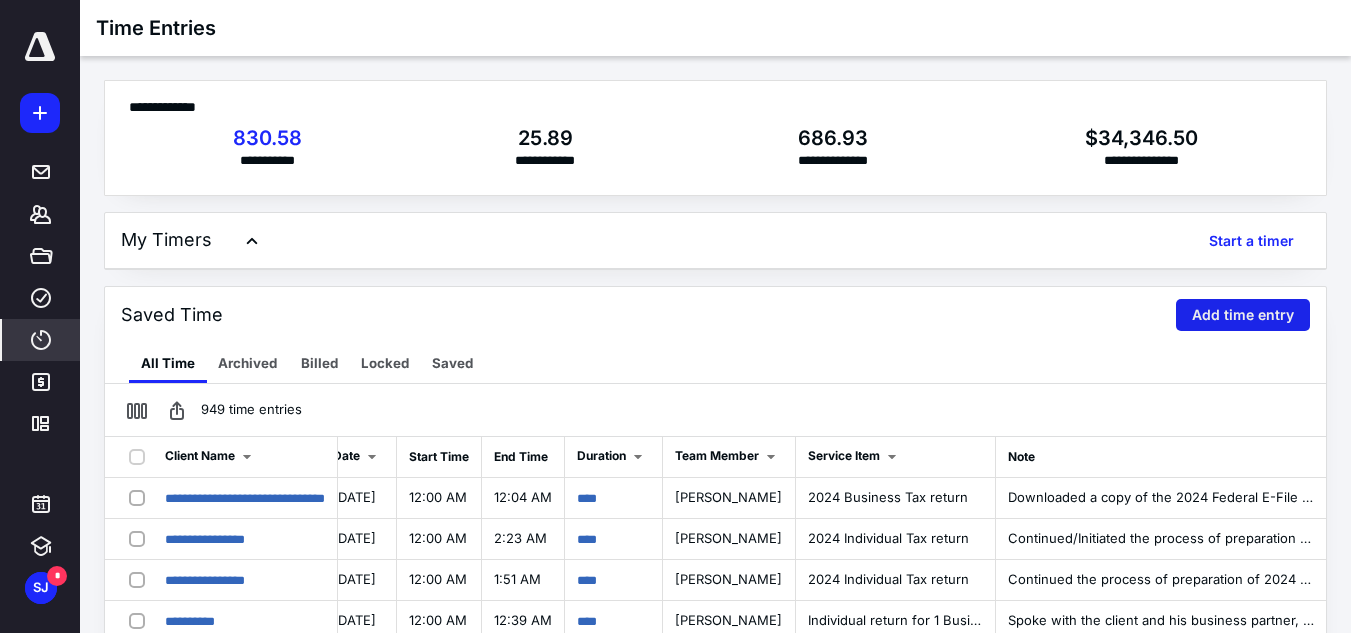 click on "Add time entry" at bounding box center [1243, 315] 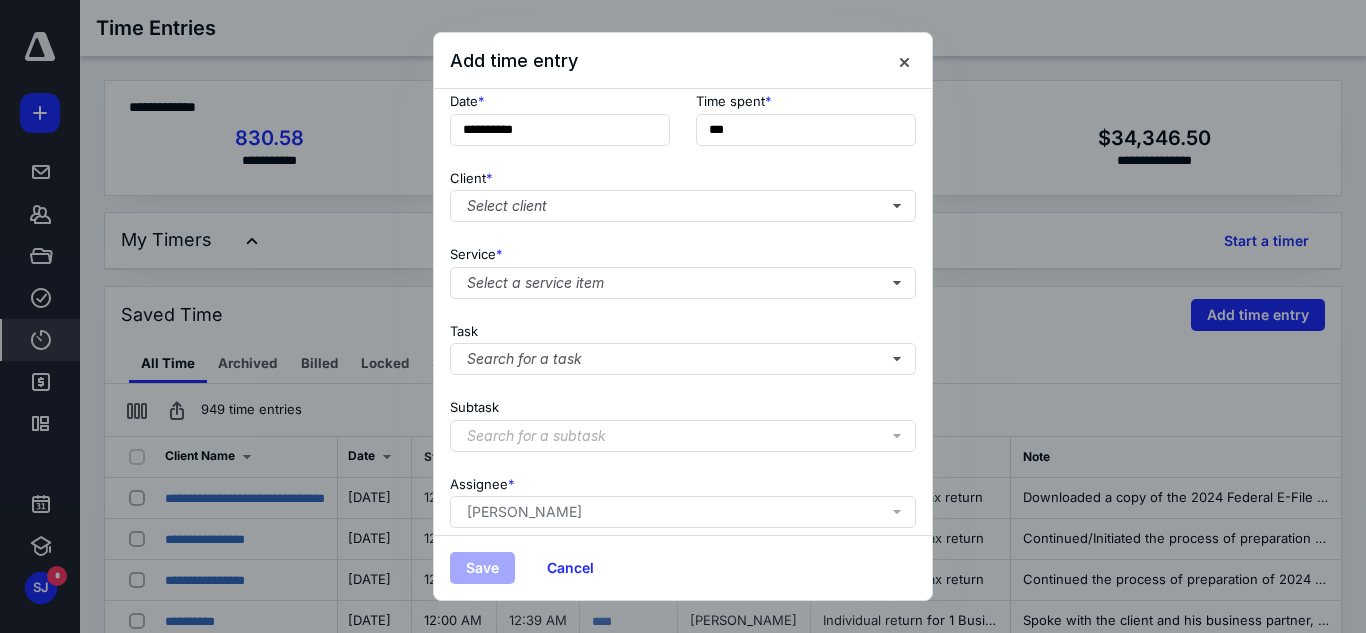 scroll, scrollTop: 269, scrollLeft: 0, axis: vertical 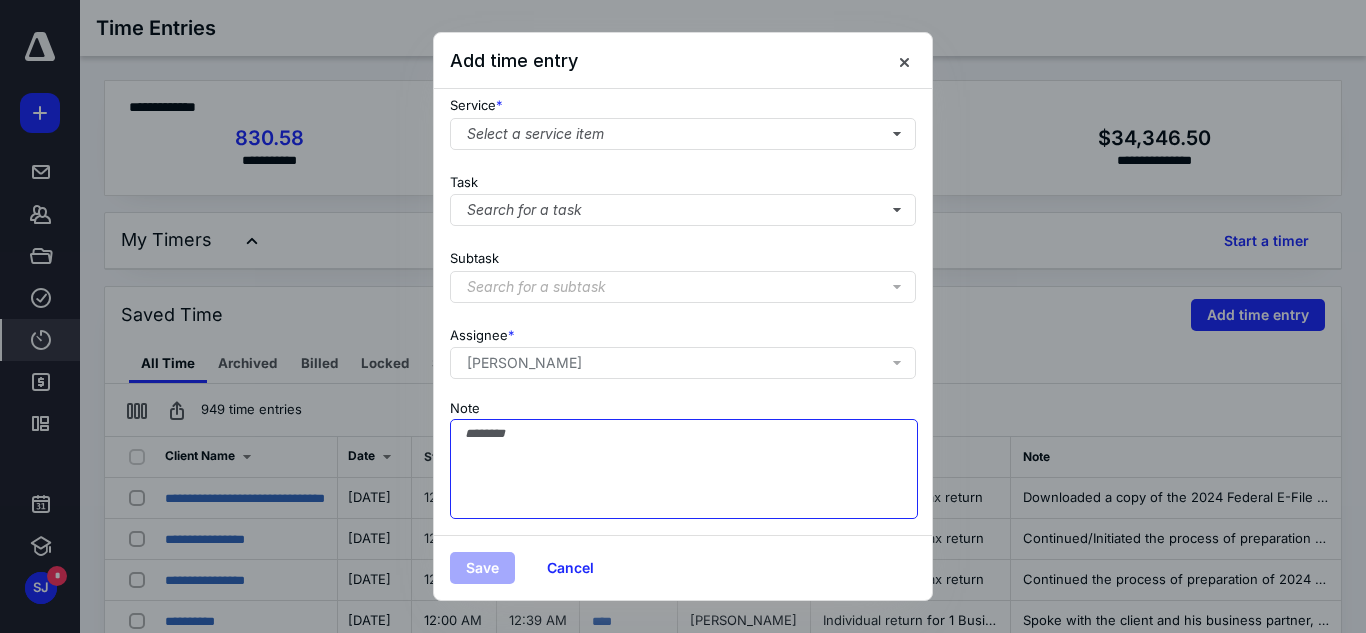 click on "Note" at bounding box center (684, 469) 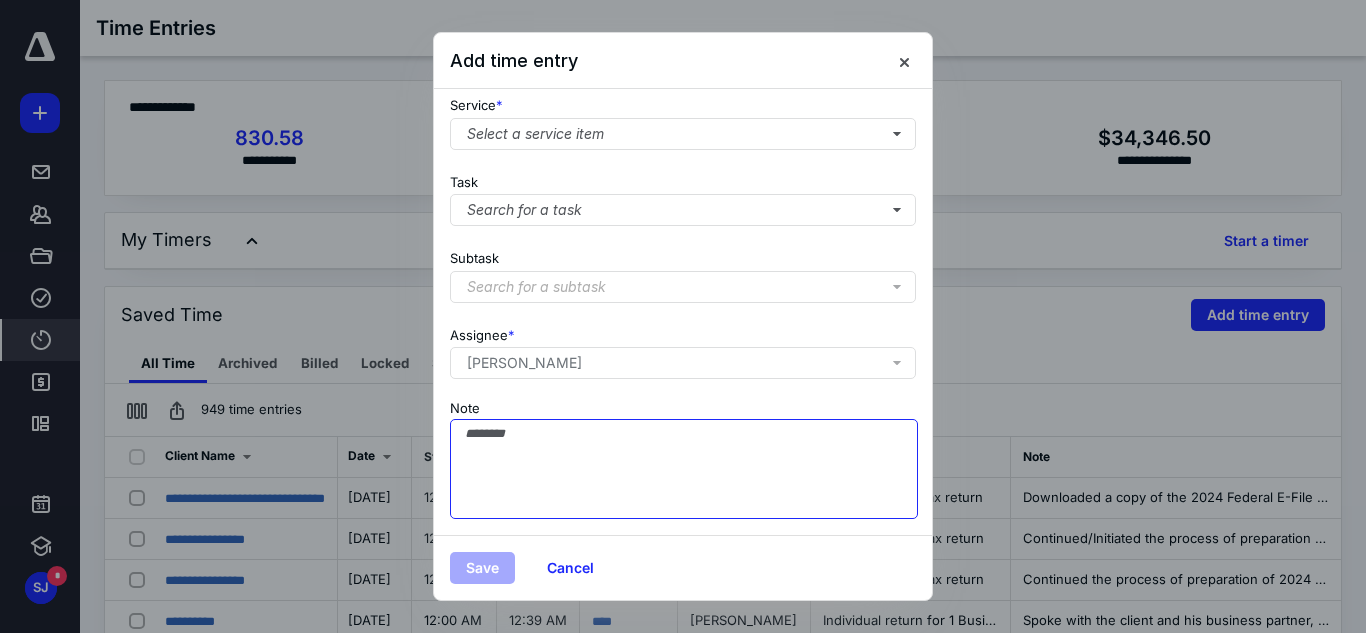paste on "**********" 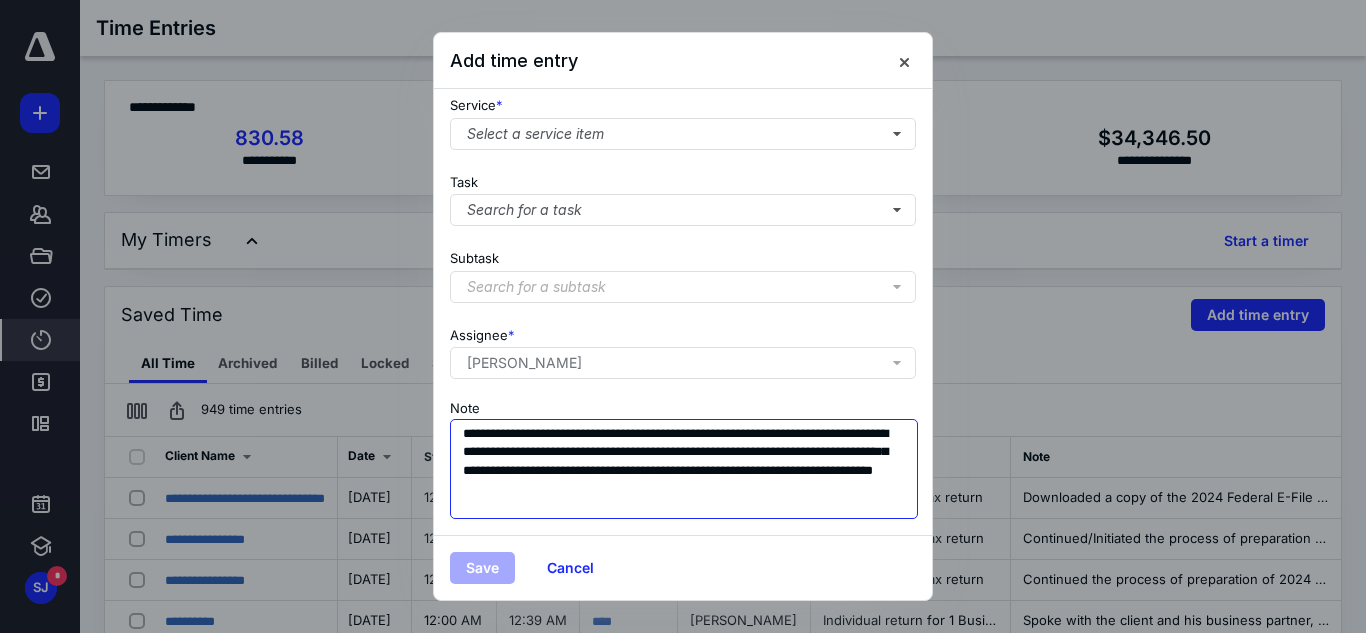 drag, startPoint x: 461, startPoint y: 457, endPoint x: 751, endPoint y: 459, distance: 290.0069 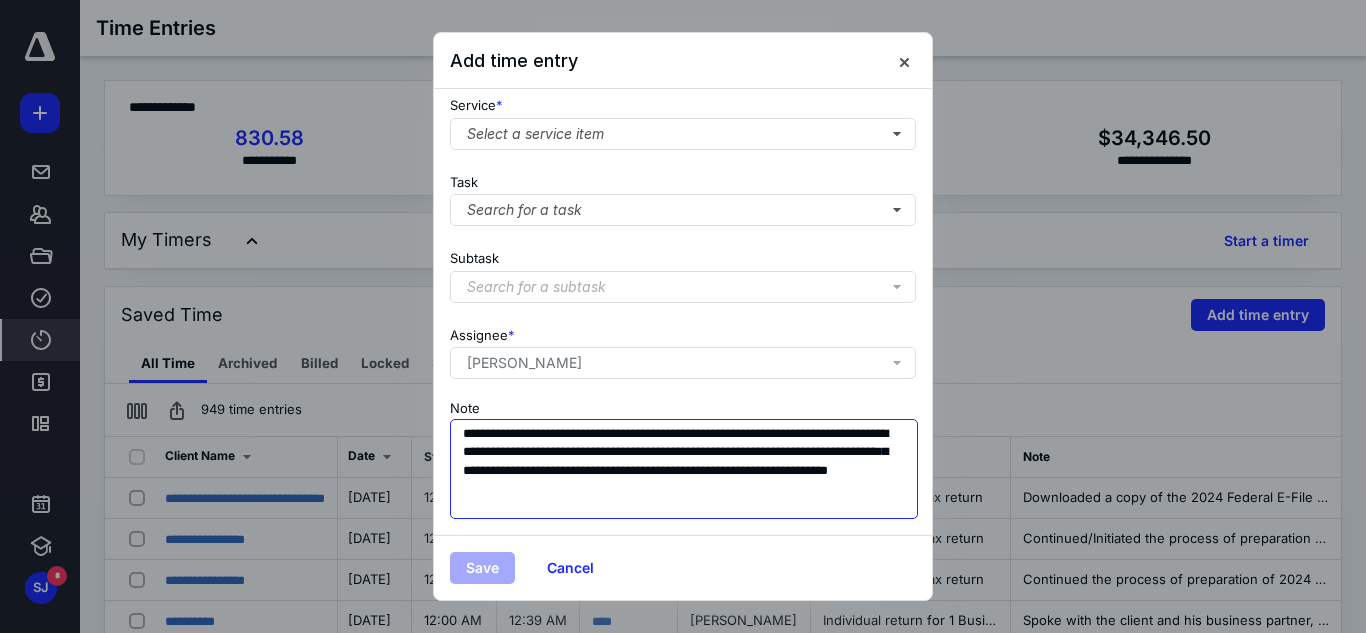 click on "**********" at bounding box center [684, 469] 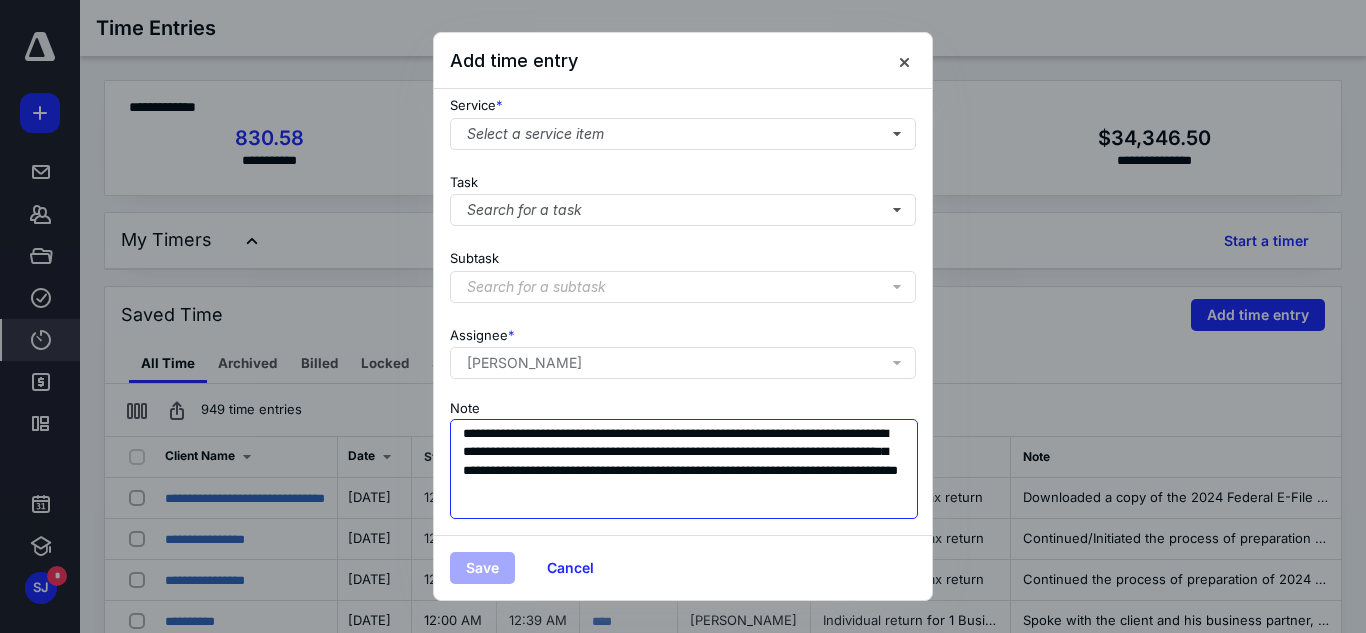drag, startPoint x: 572, startPoint y: 474, endPoint x: 590, endPoint y: 474, distance: 18 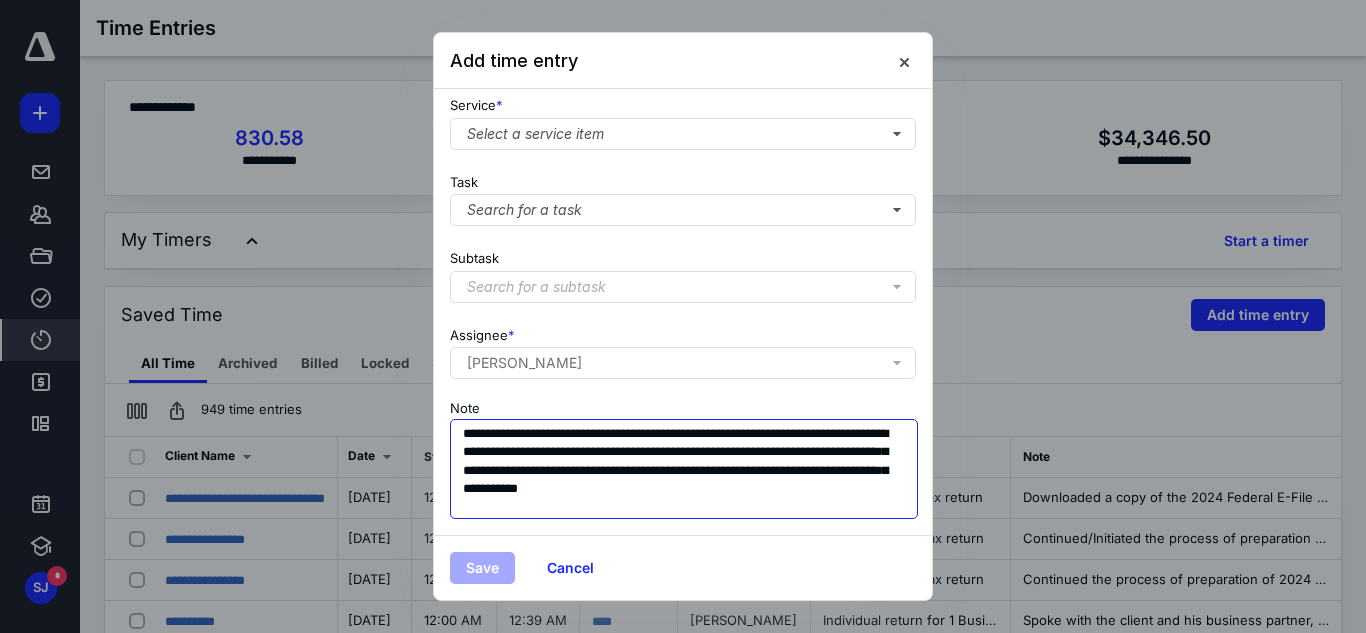 type on "**********" 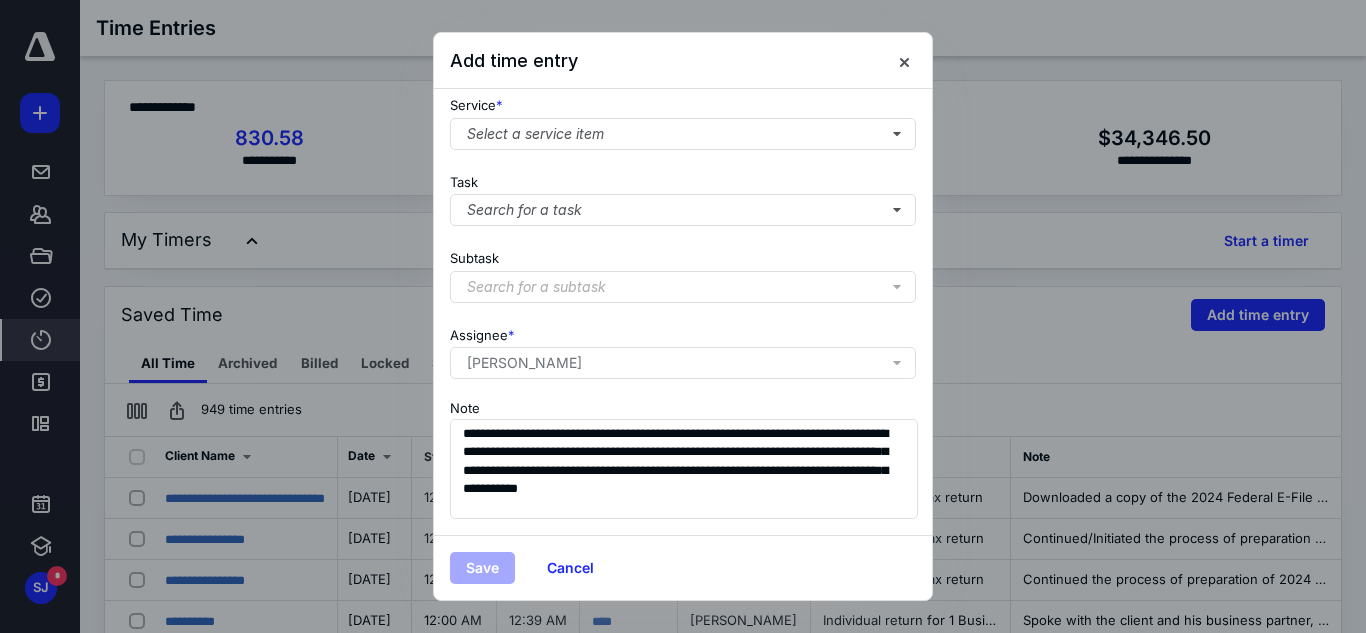 click on "**********" at bounding box center (683, 457) 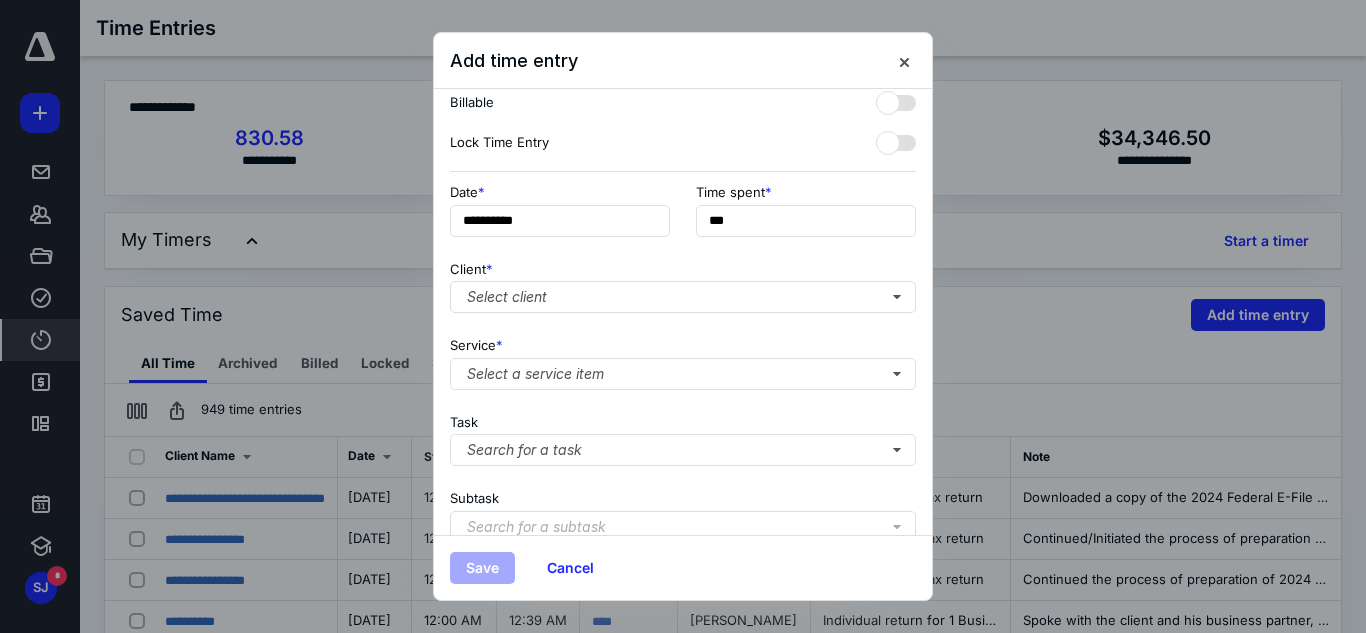 scroll, scrollTop: 0, scrollLeft: 0, axis: both 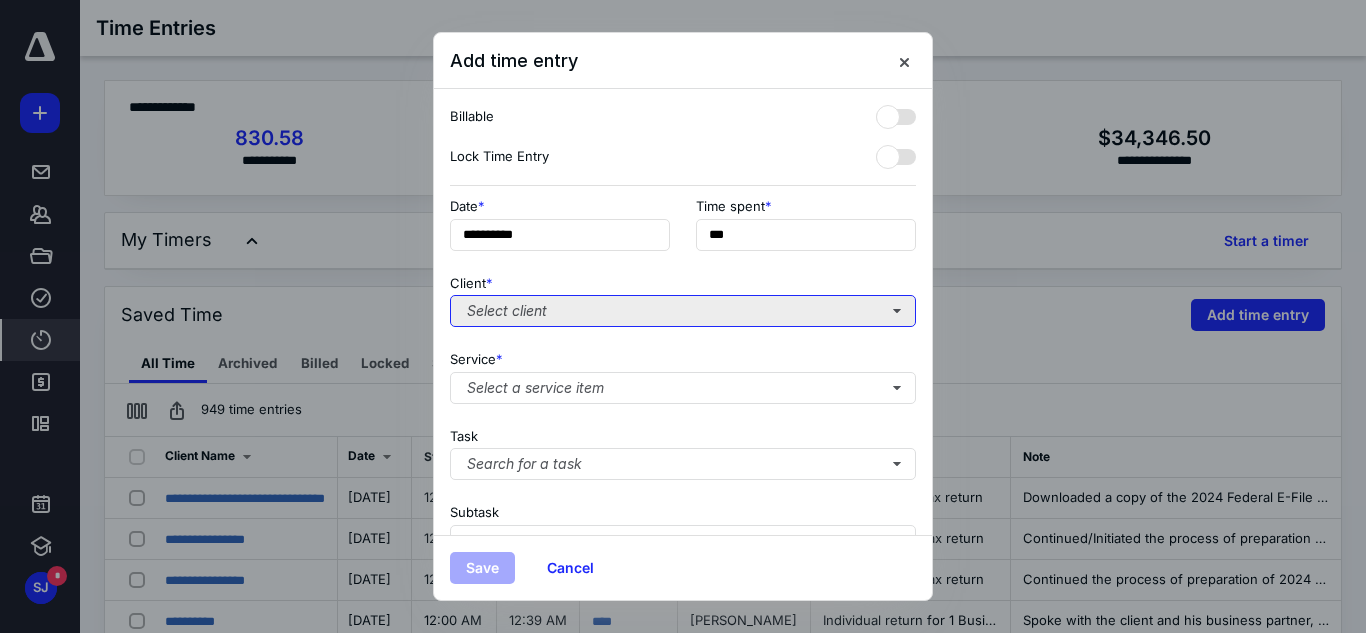 click on "Select client" at bounding box center (683, 311) 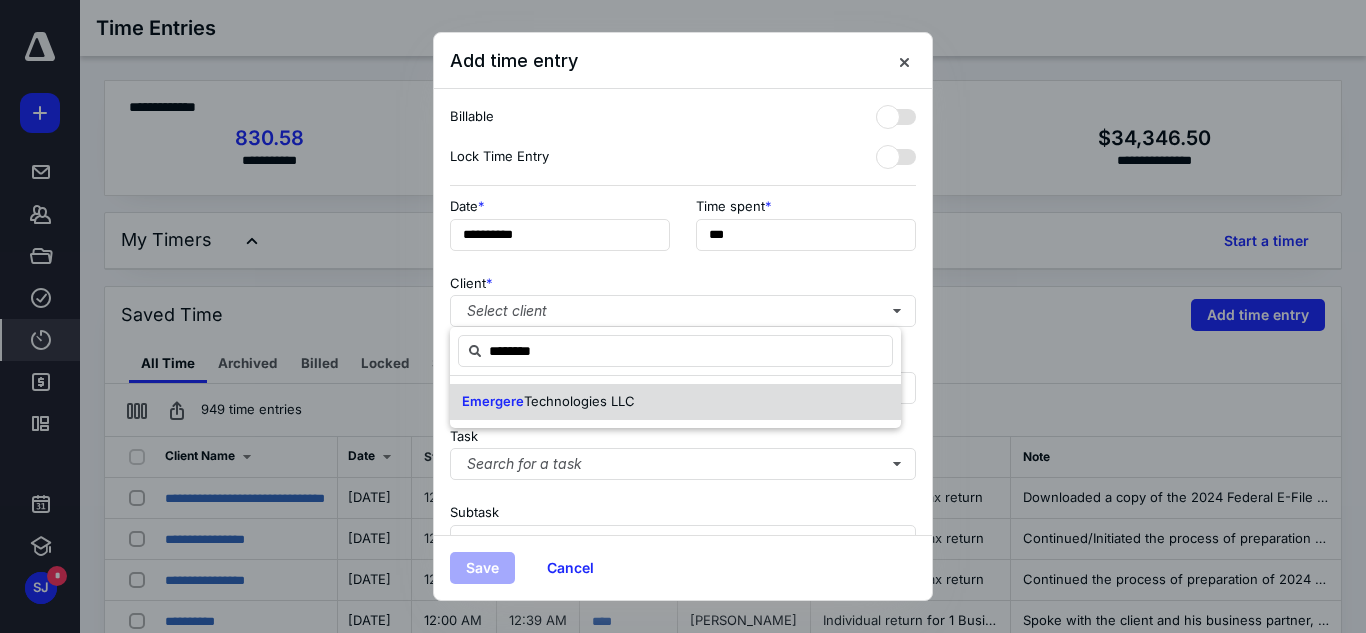 click on "Emergere  Technologies LLC" at bounding box center (675, 402) 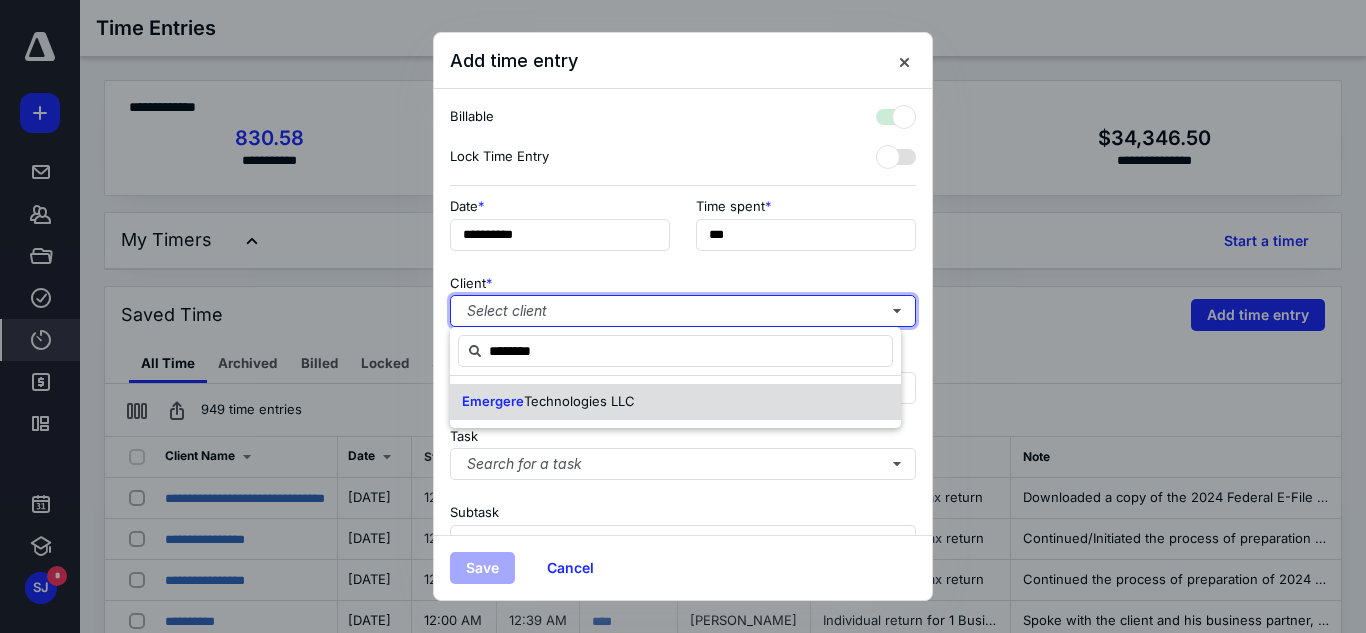 checkbox on "true" 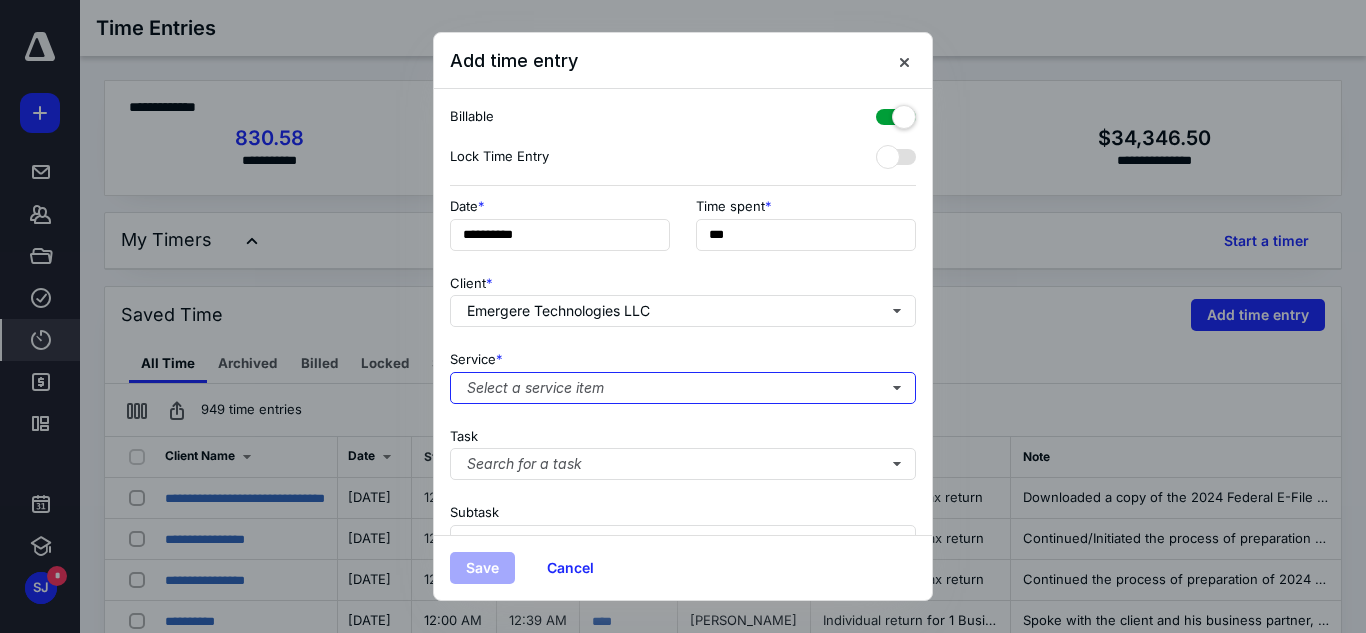 click on "Select a service item" at bounding box center (683, 388) 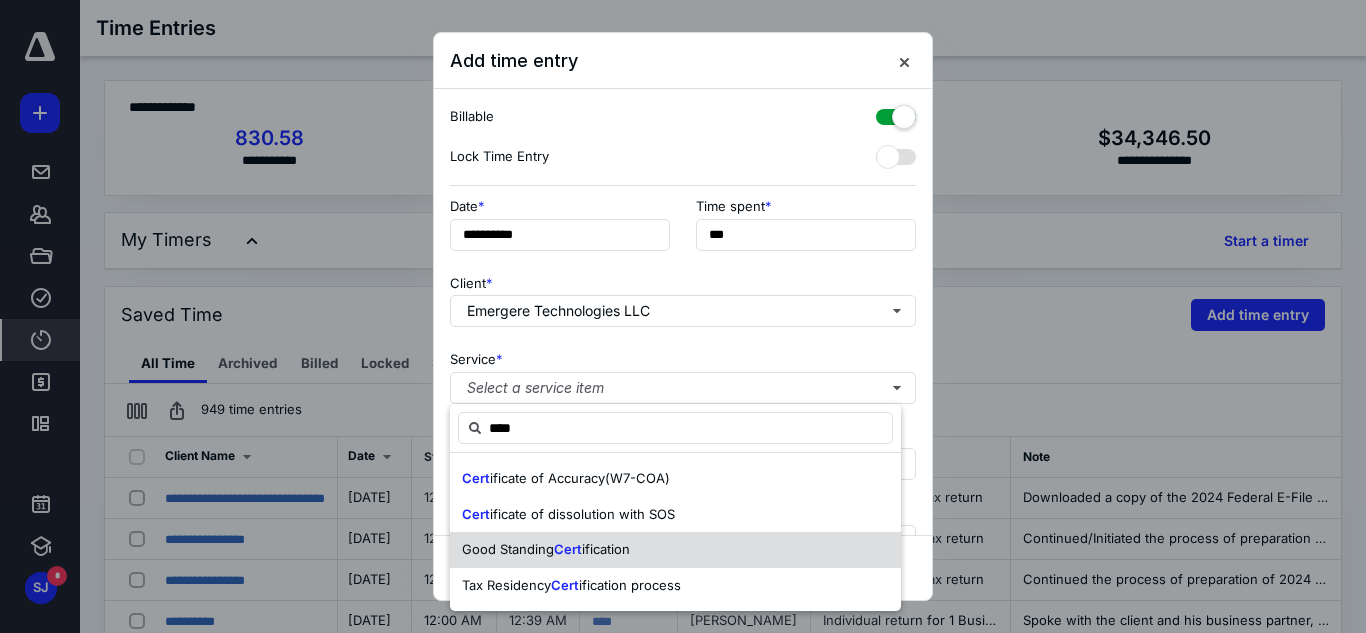 click on "Good Standing  Cert ification" at bounding box center [675, 550] 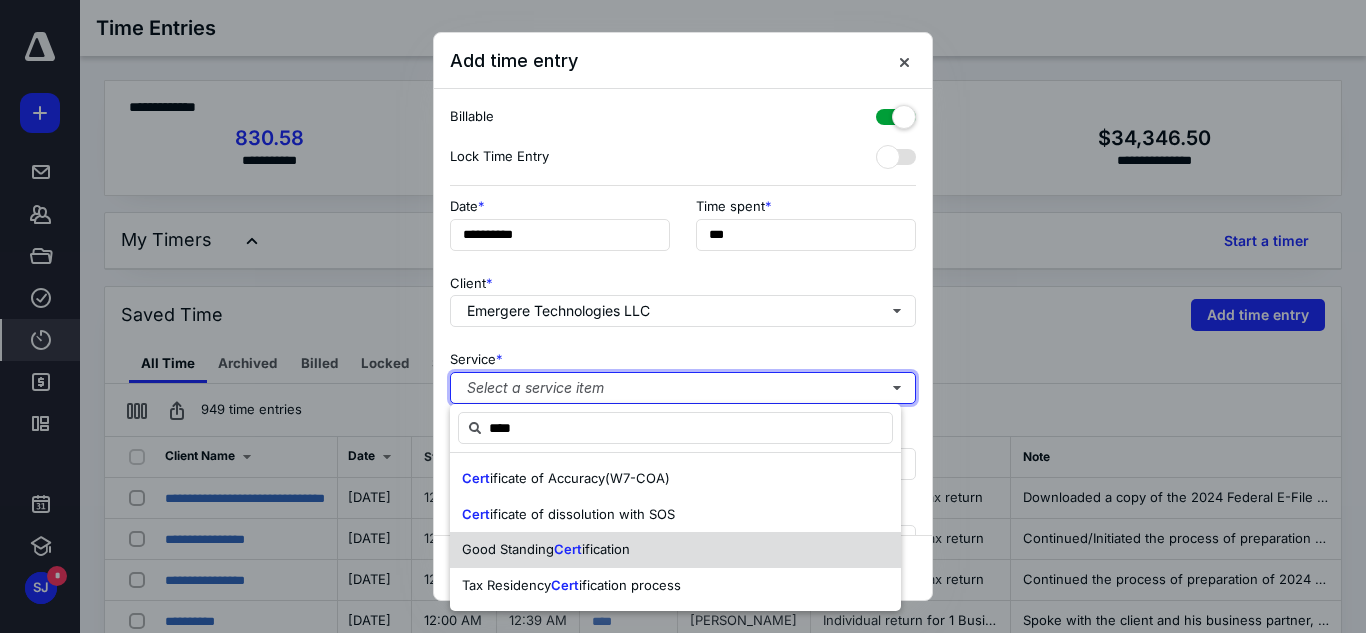 type 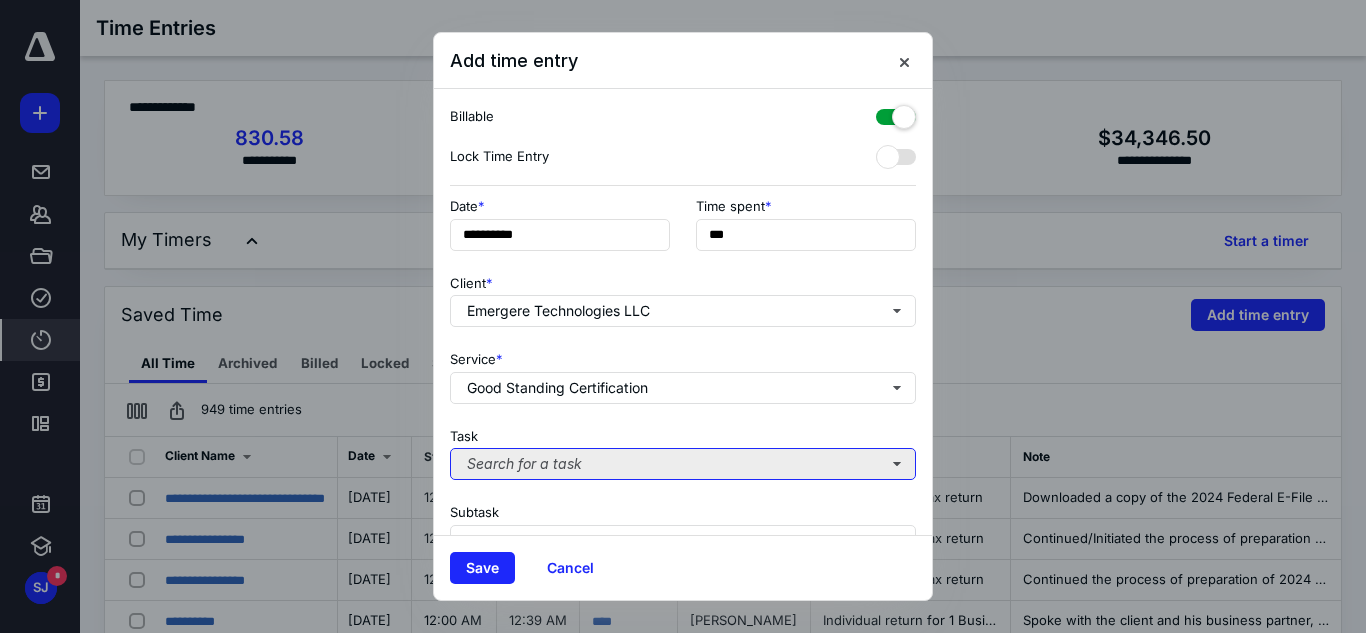 click on "Search for a task" at bounding box center (683, 464) 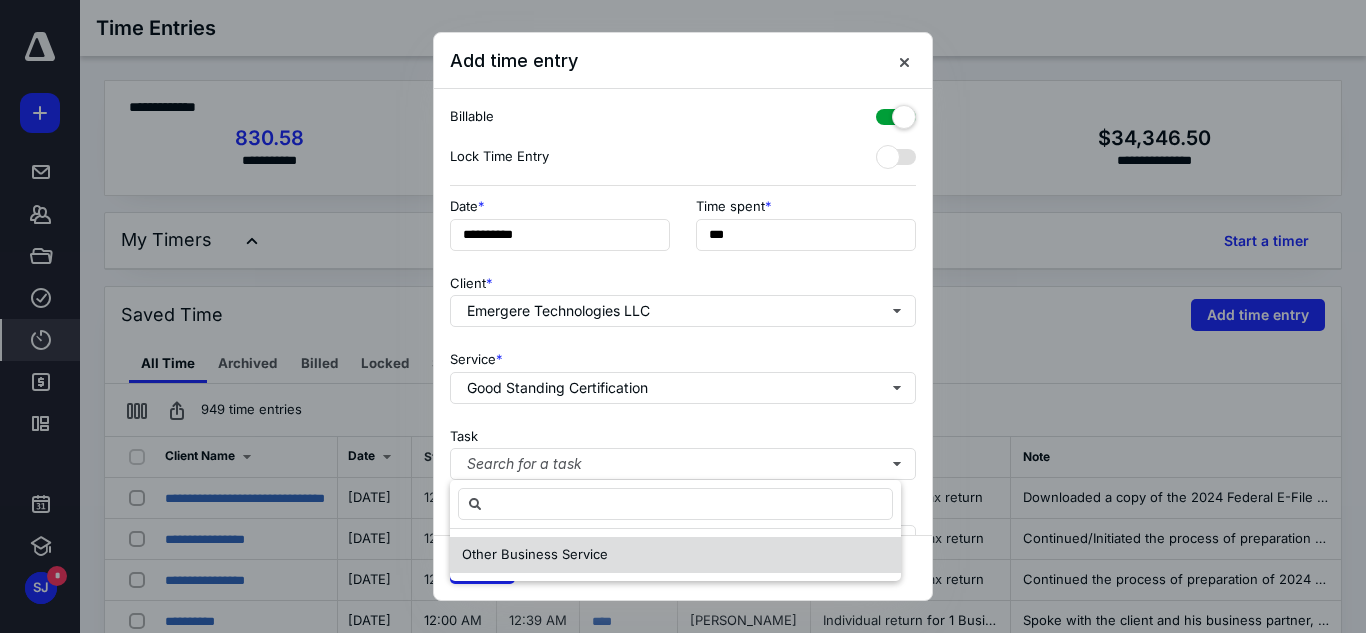 click on "Other Business Service" at bounding box center [675, 555] 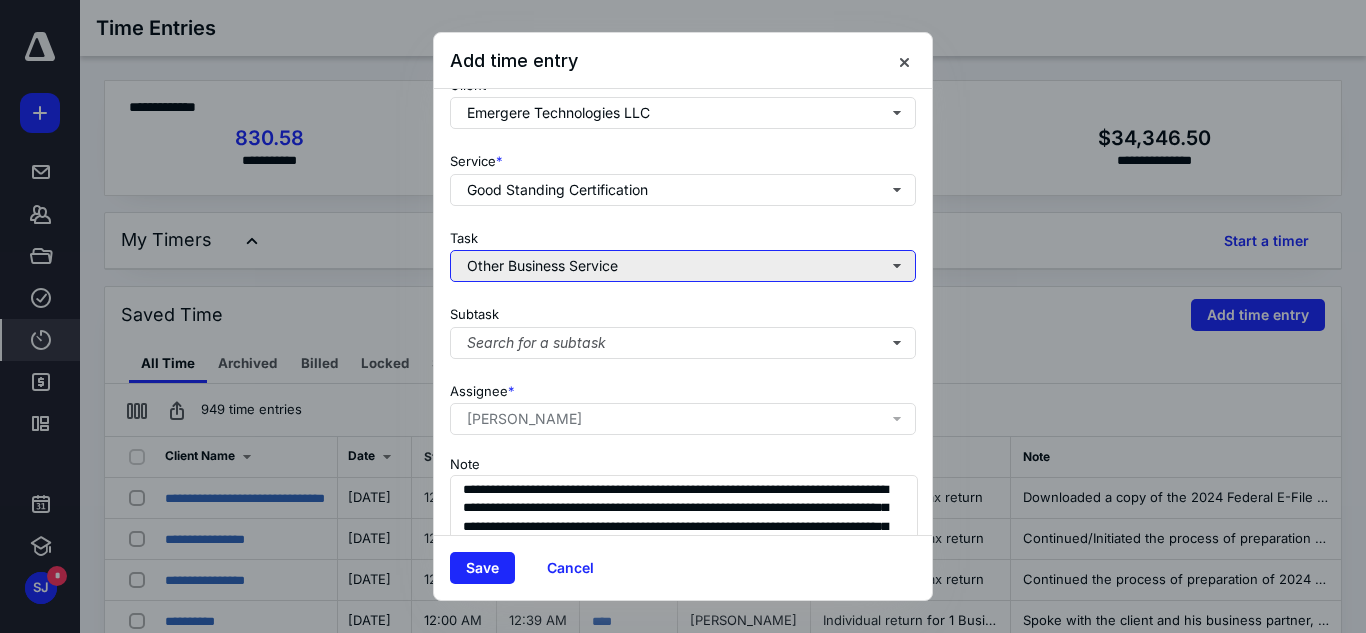 scroll, scrollTop: 200, scrollLeft: 0, axis: vertical 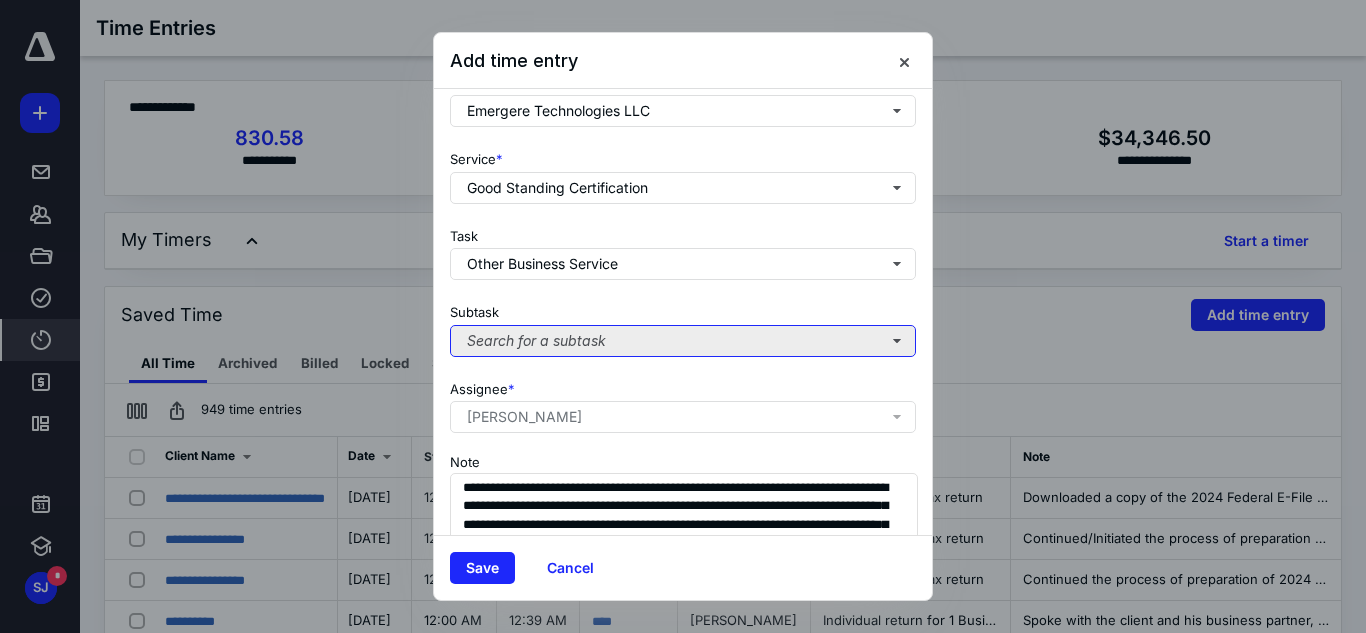 click on "Search for a subtask" at bounding box center (683, 341) 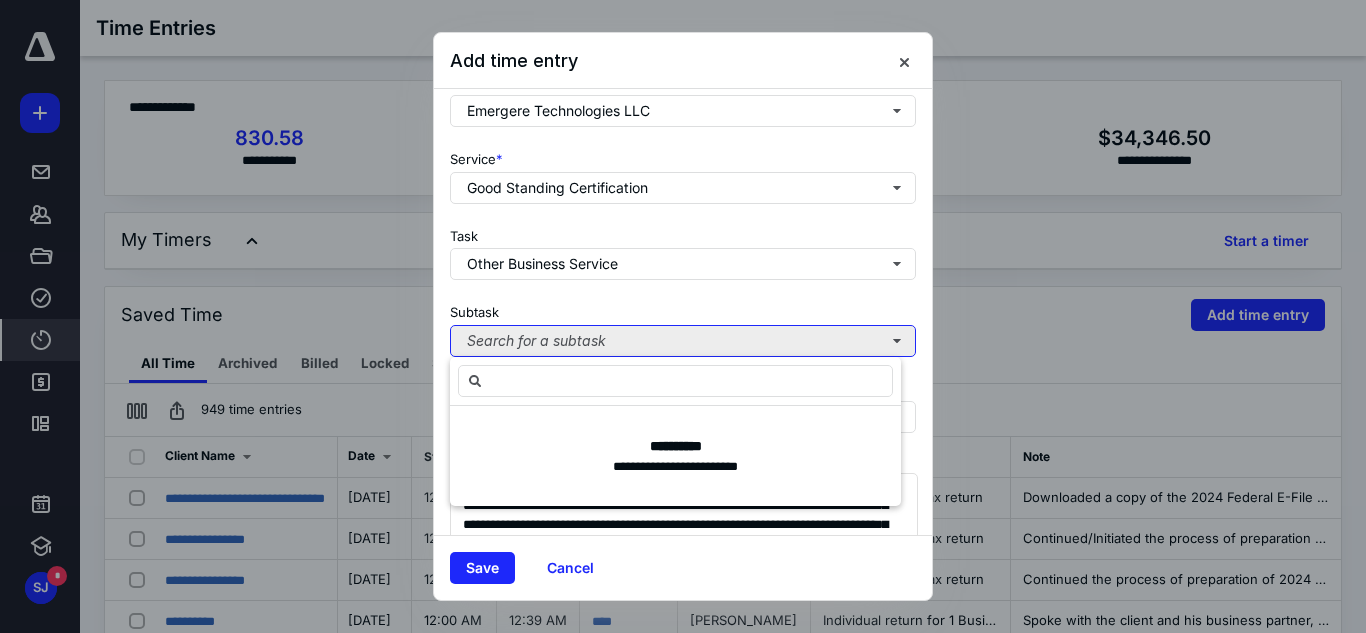 click on "Search for a subtask" at bounding box center [683, 341] 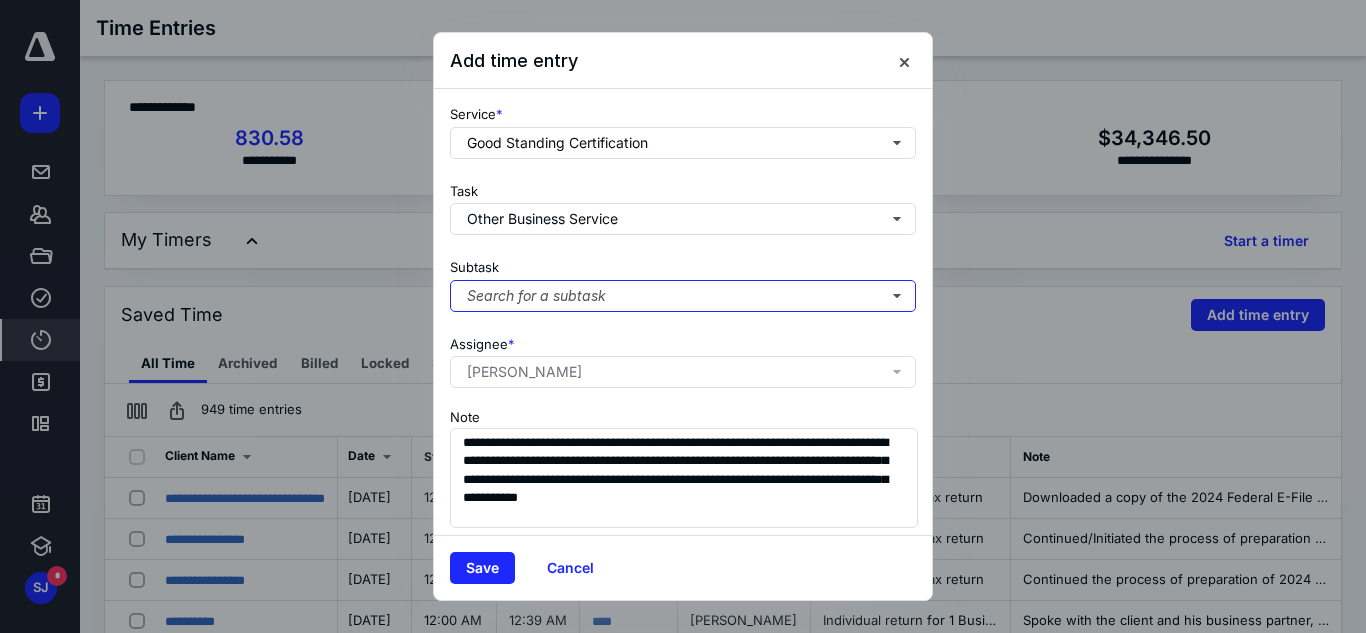 scroll, scrollTop: 269, scrollLeft: 0, axis: vertical 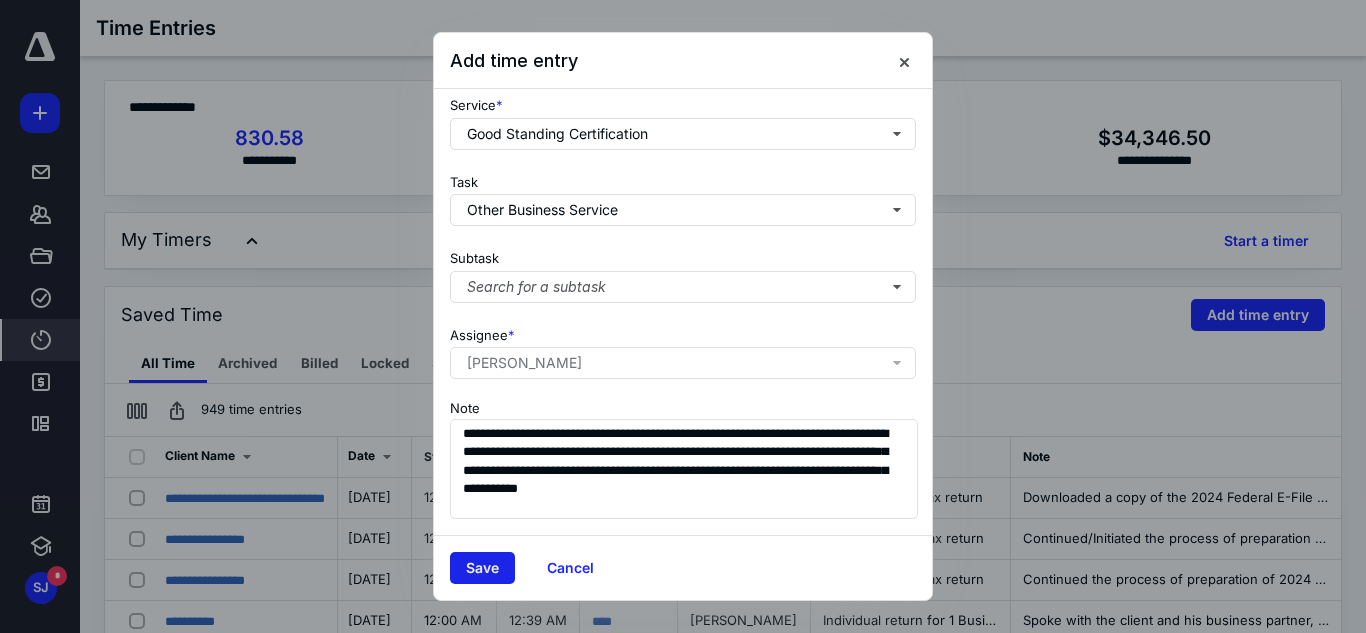 click on "Save" at bounding box center [482, 568] 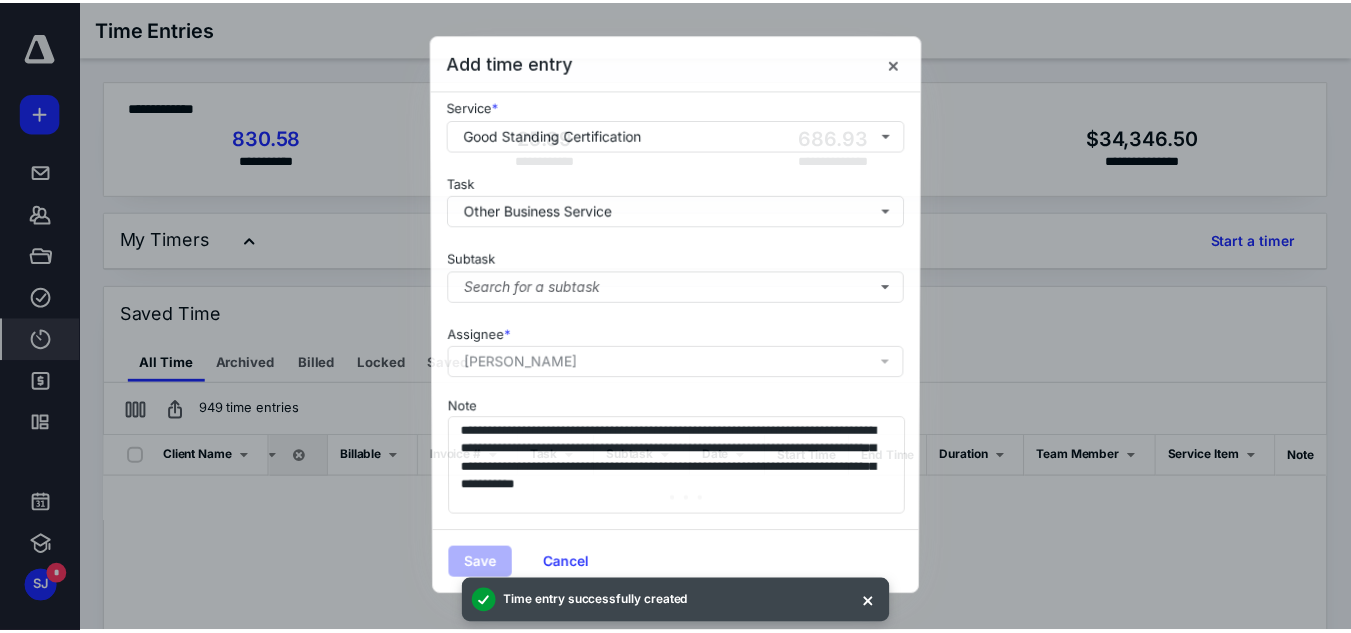 scroll, scrollTop: 0, scrollLeft: 67, axis: horizontal 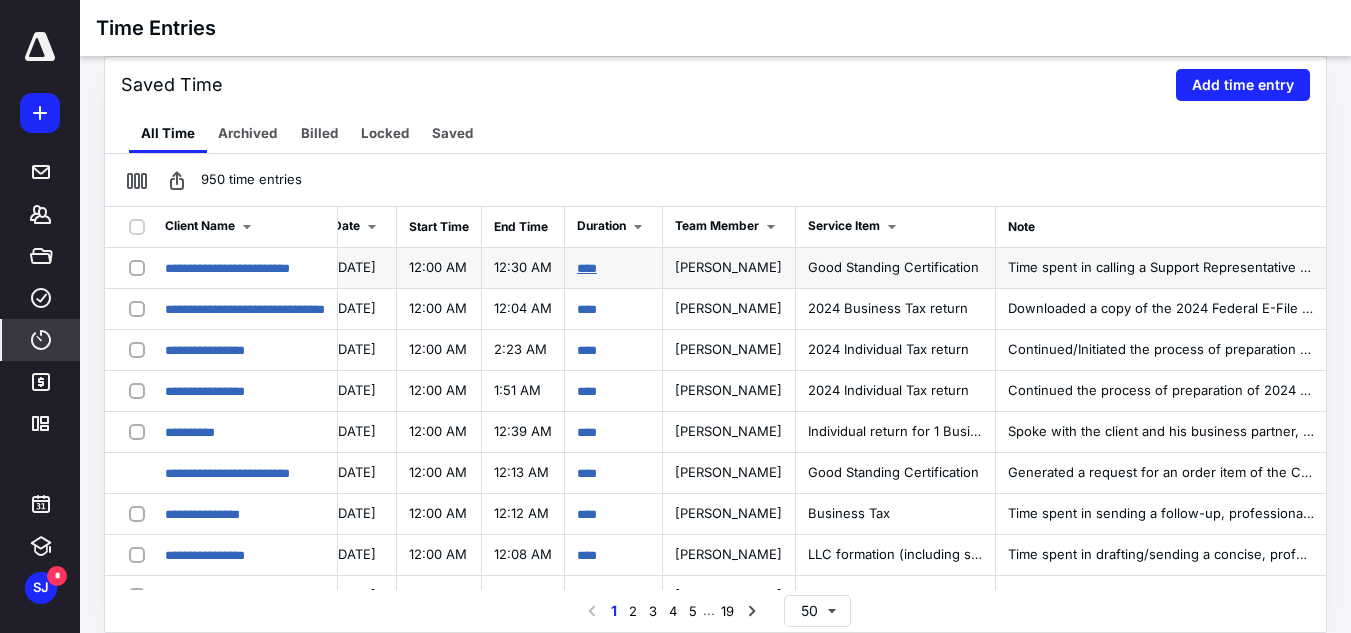 click on "****" at bounding box center (587, 268) 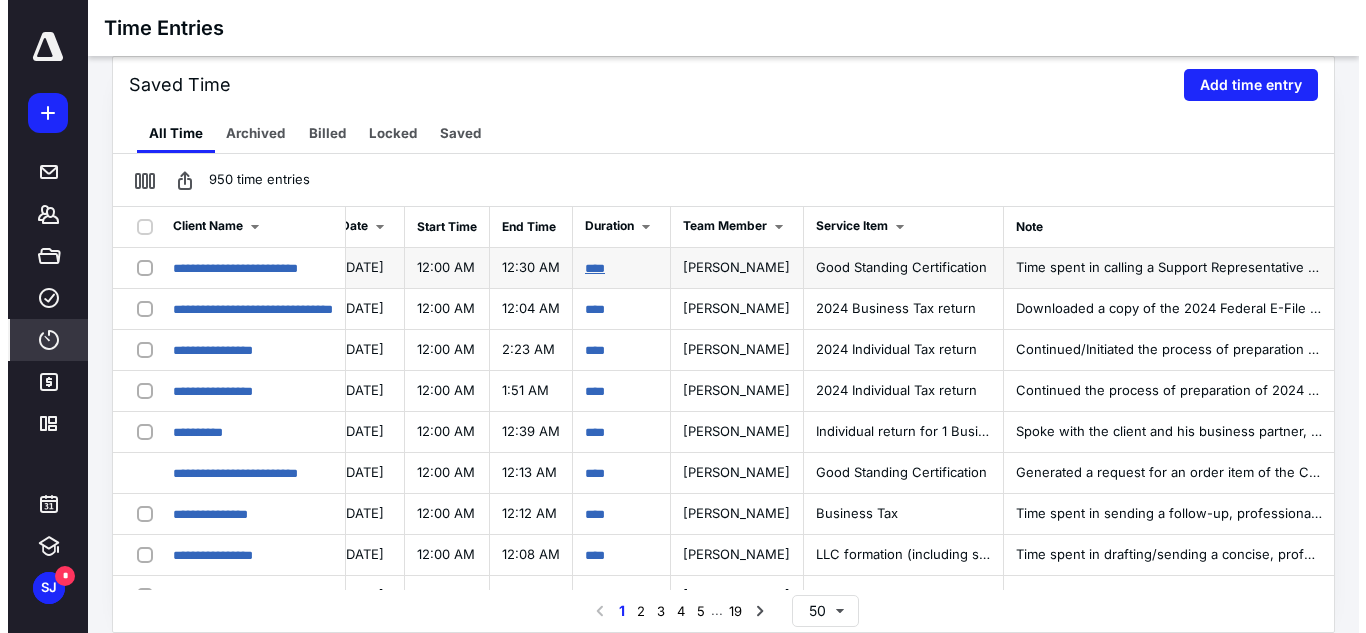 scroll, scrollTop: 0, scrollLeft: 750, axis: horizontal 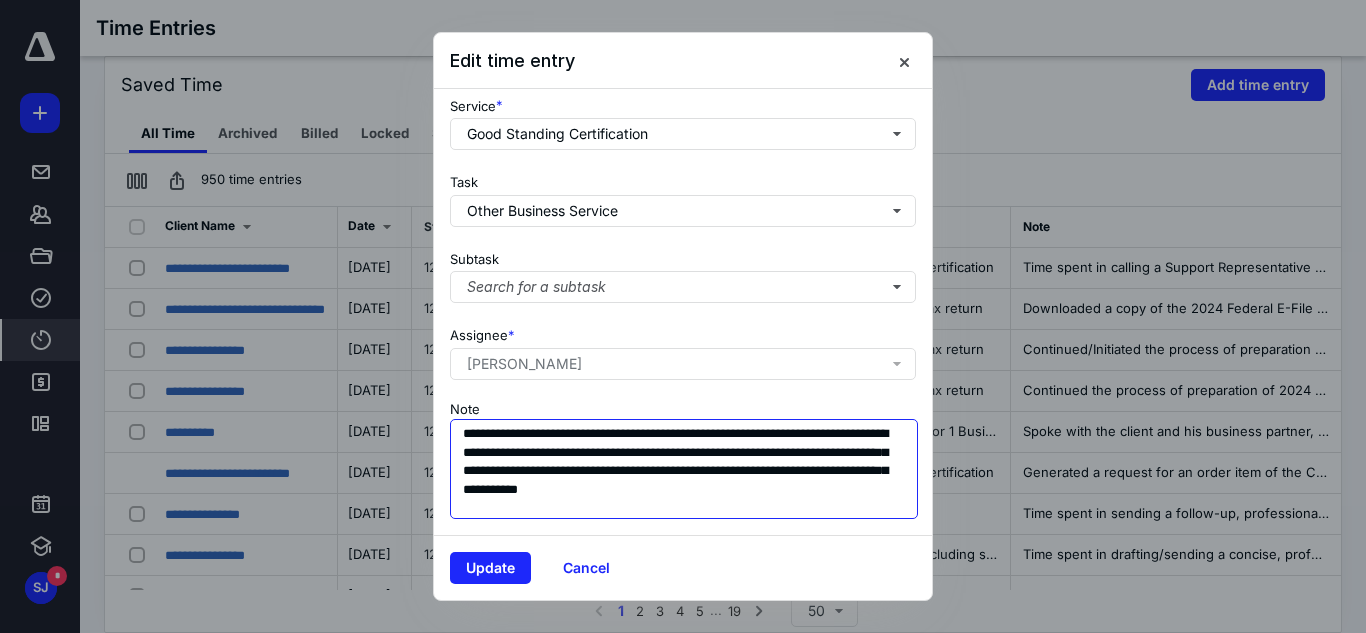 drag, startPoint x: 465, startPoint y: 418, endPoint x: 898, endPoint y: 487, distance: 438.46323 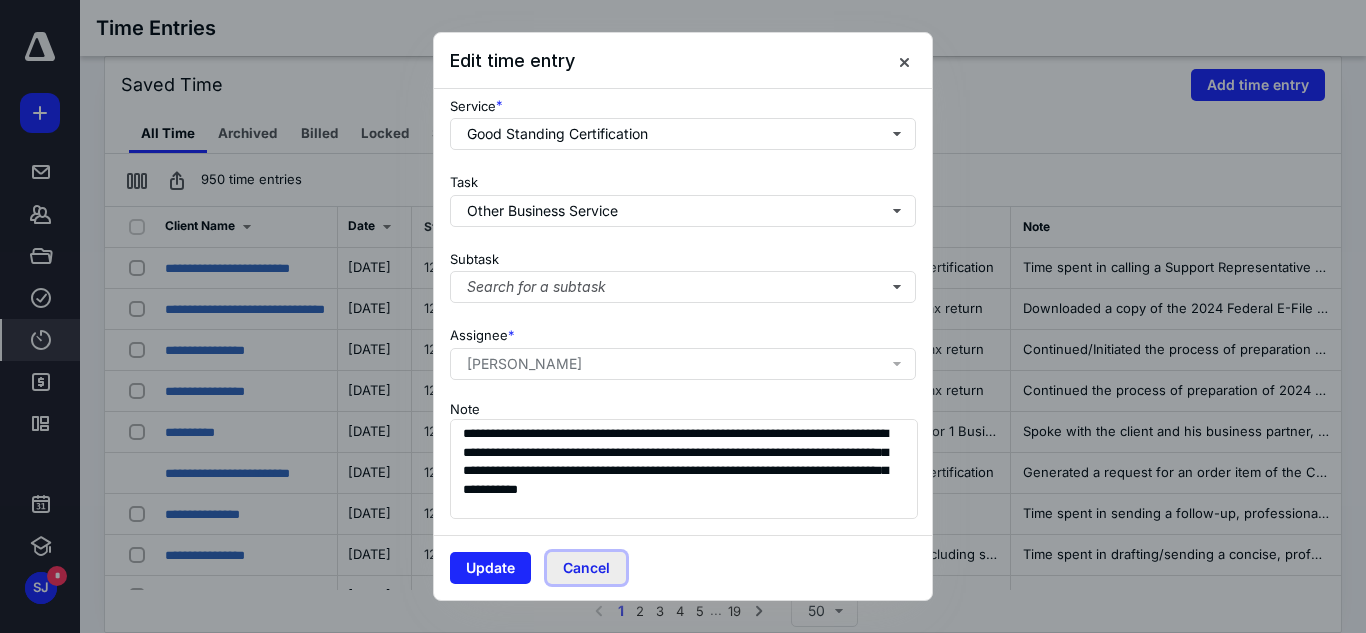 click on "Cancel" at bounding box center (586, 568) 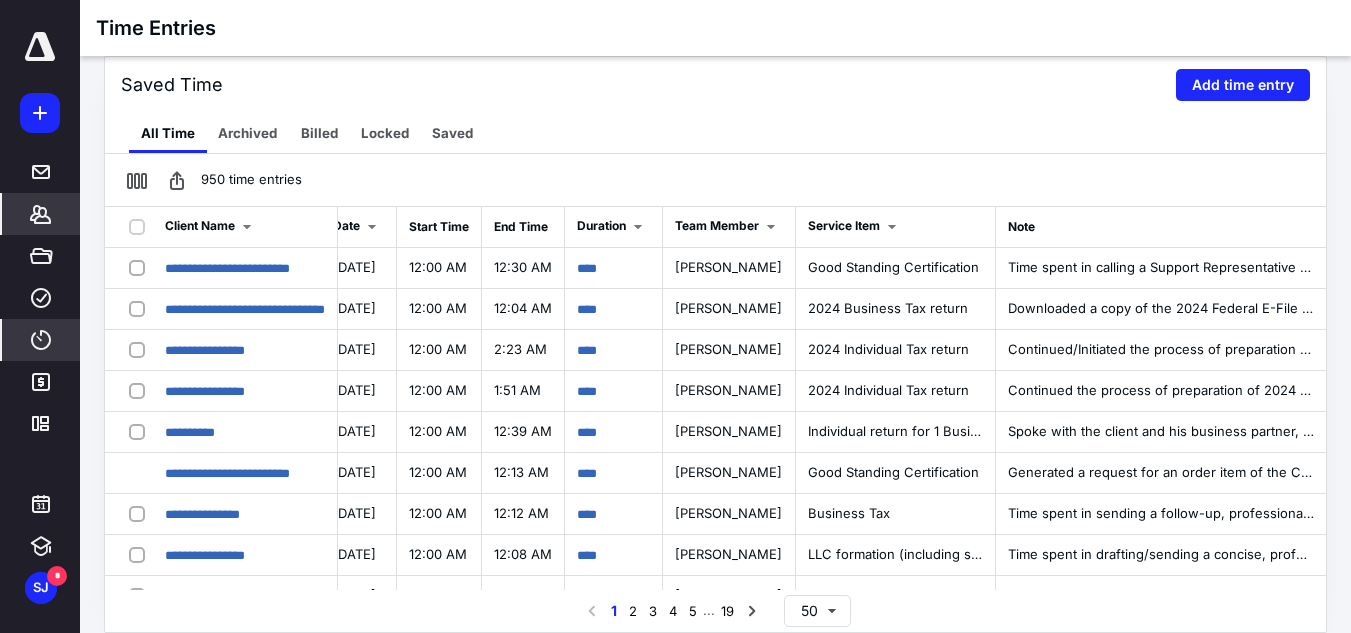 click on "*******" at bounding box center (41, 214) 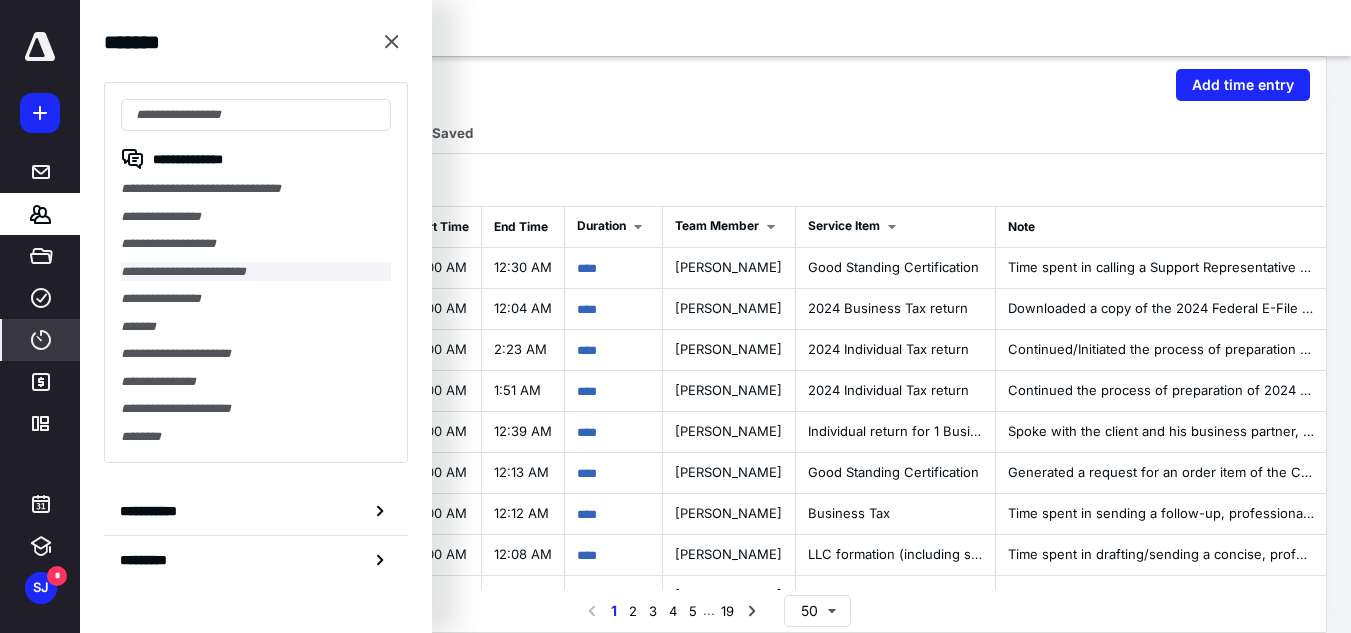 click on "**********" at bounding box center (256, 272) 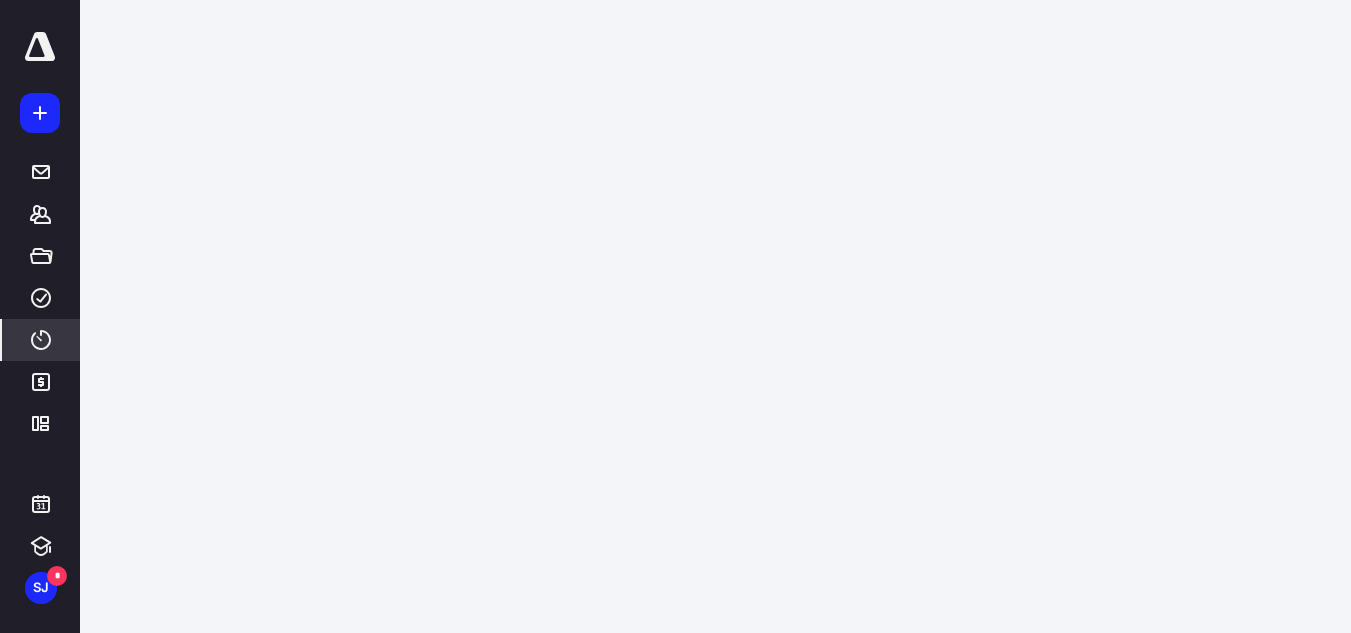 scroll, scrollTop: 0, scrollLeft: 0, axis: both 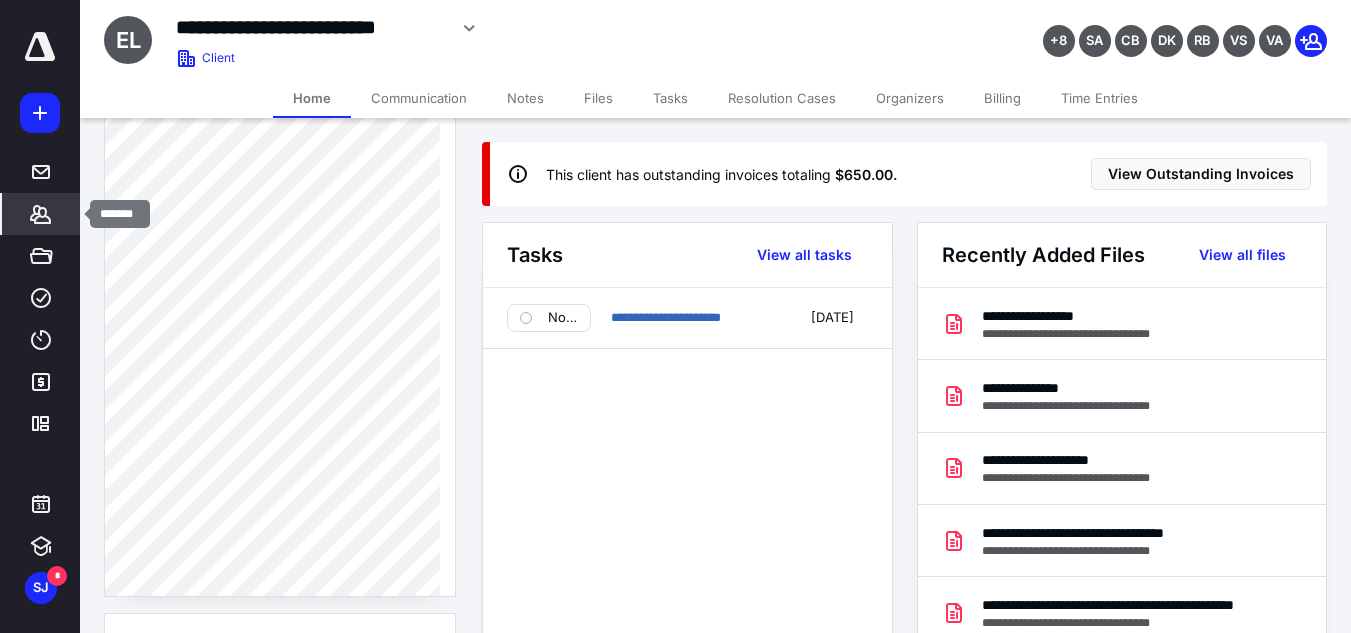 click on "*******" at bounding box center (41, 214) 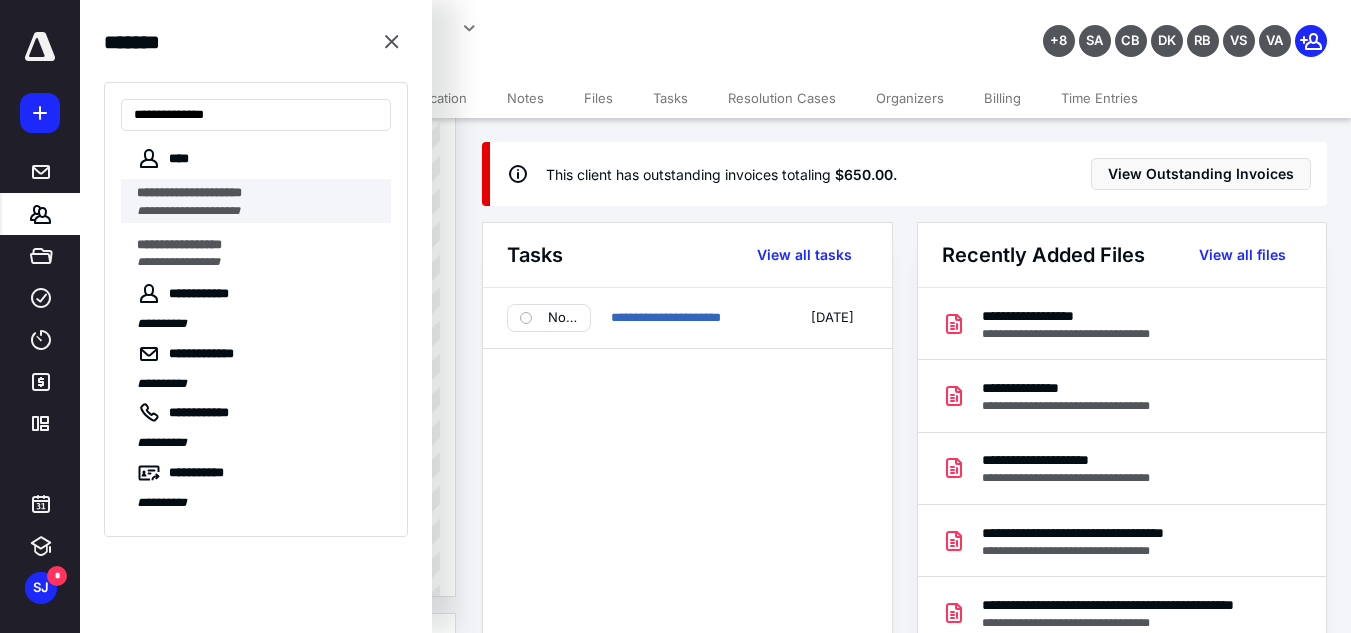 type on "**********" 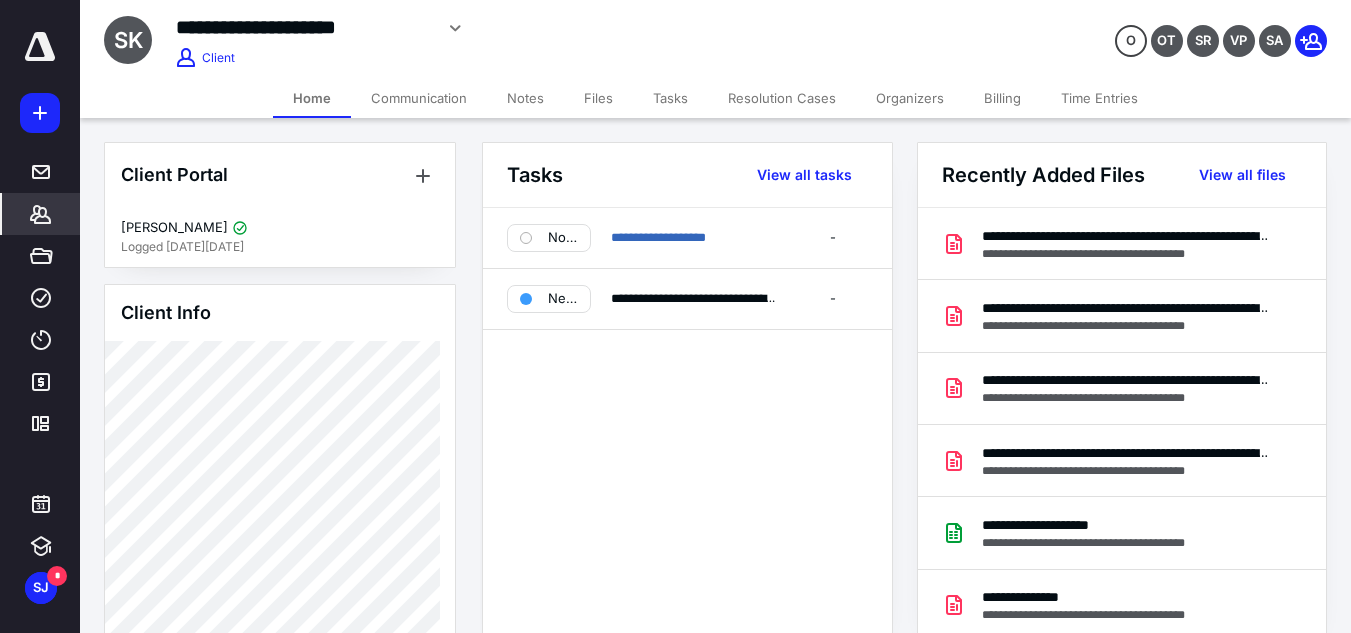 click on "Files" at bounding box center [598, 98] 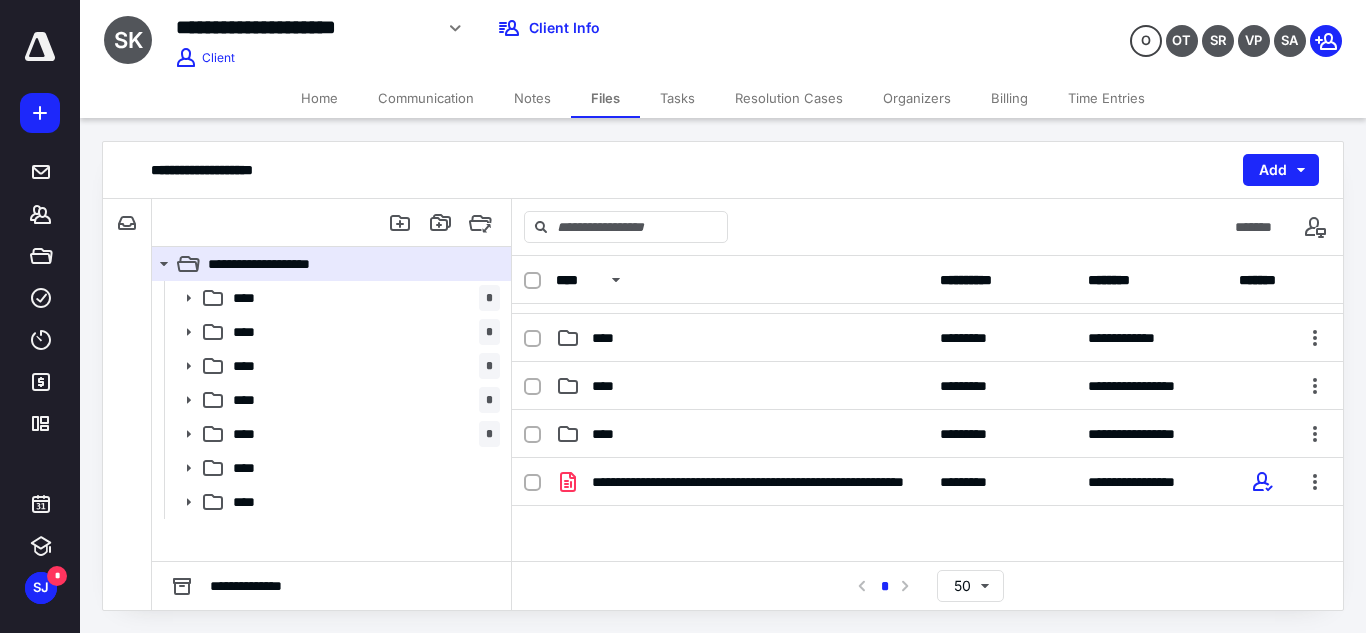 scroll, scrollTop: 200, scrollLeft: 0, axis: vertical 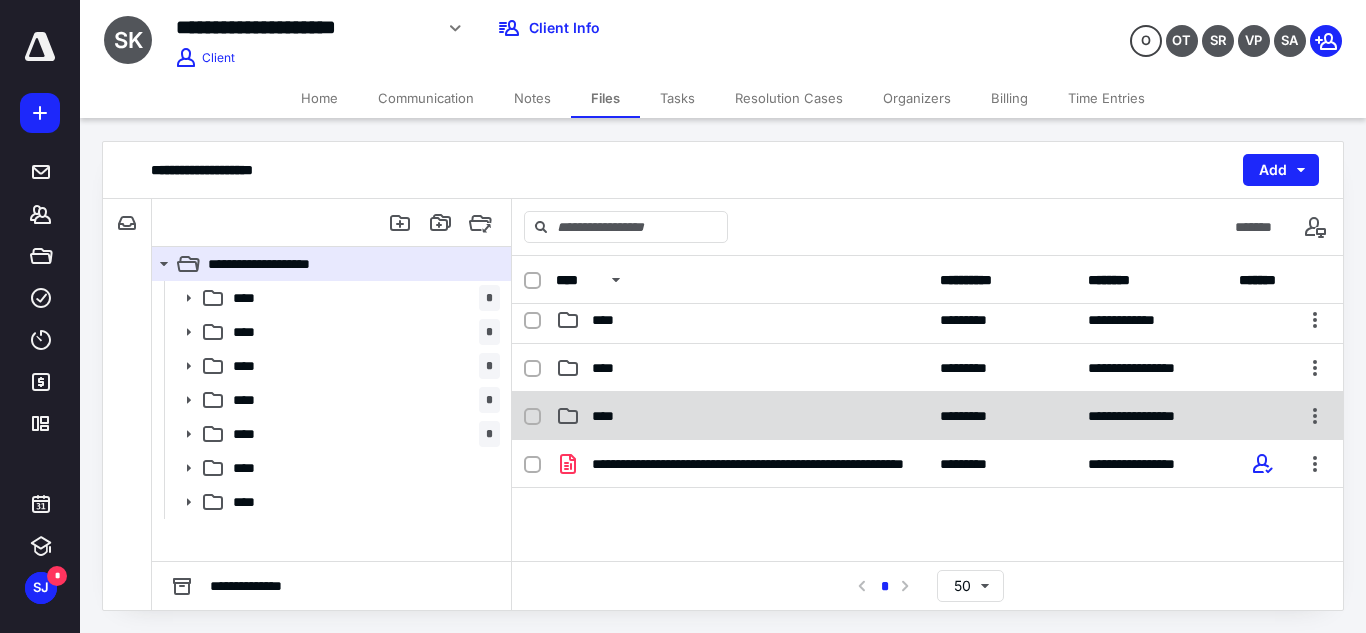 click on "****" at bounding box center [742, 416] 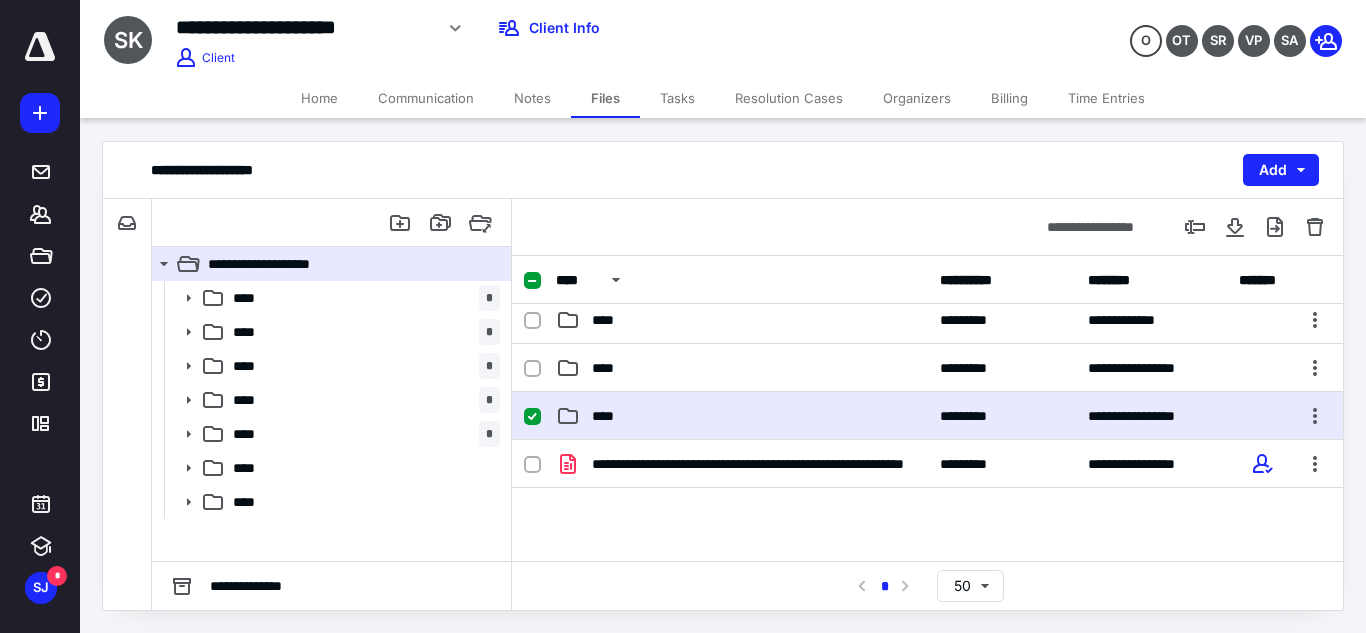 click on "****" at bounding box center [742, 416] 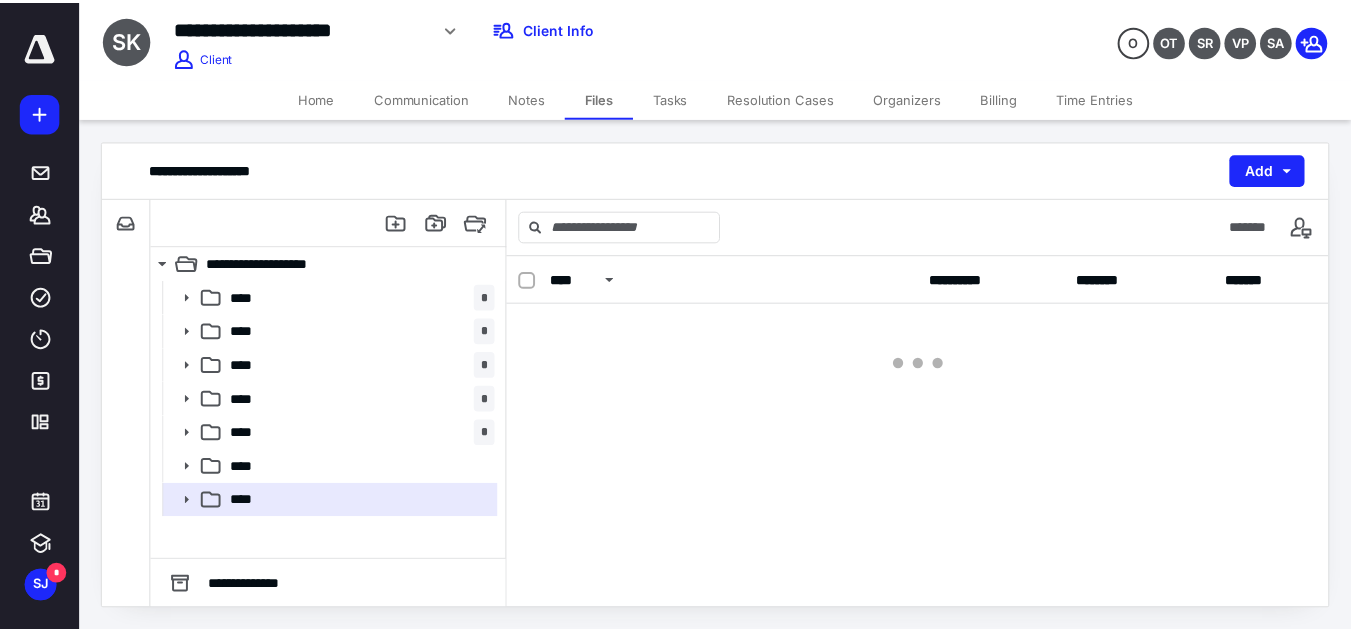 scroll, scrollTop: 0, scrollLeft: 0, axis: both 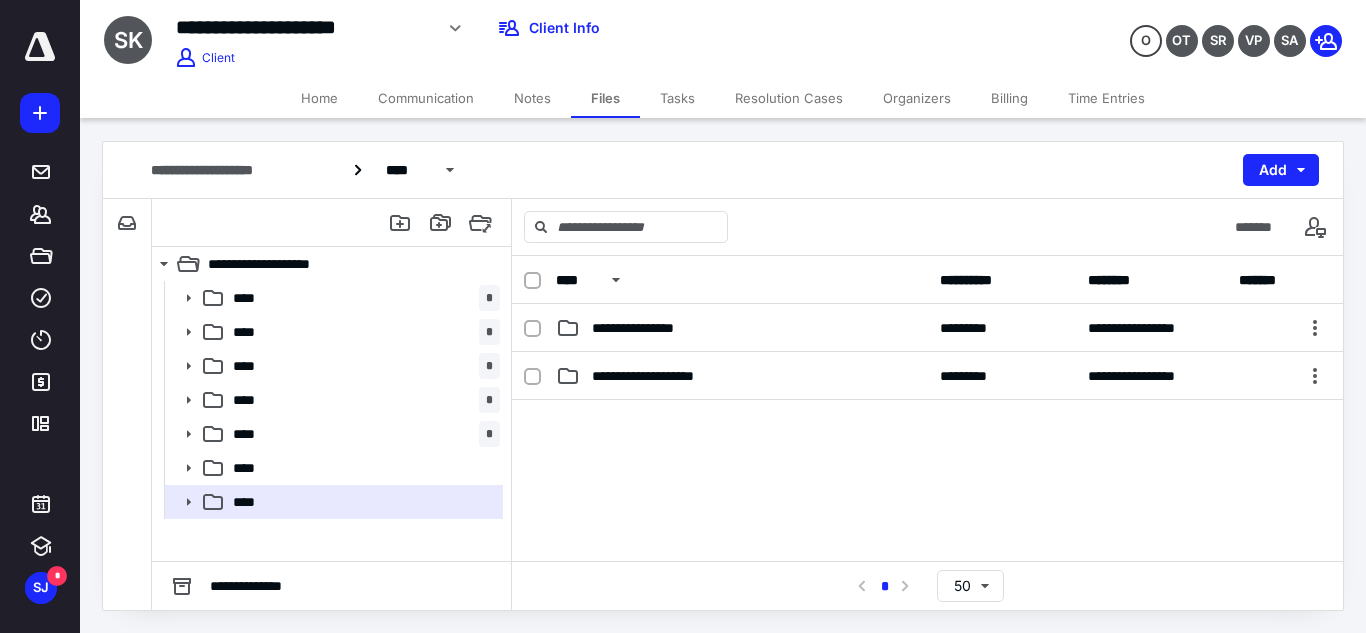 click on "Home" at bounding box center [319, 98] 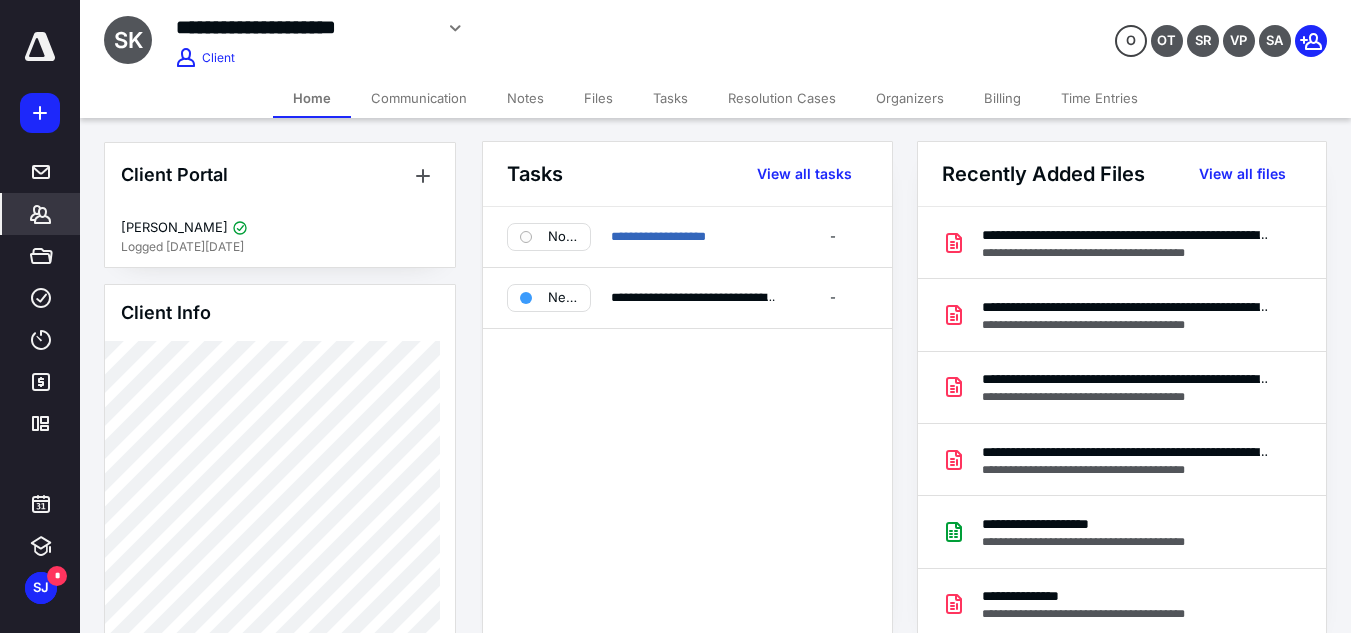 scroll, scrollTop: 0, scrollLeft: 0, axis: both 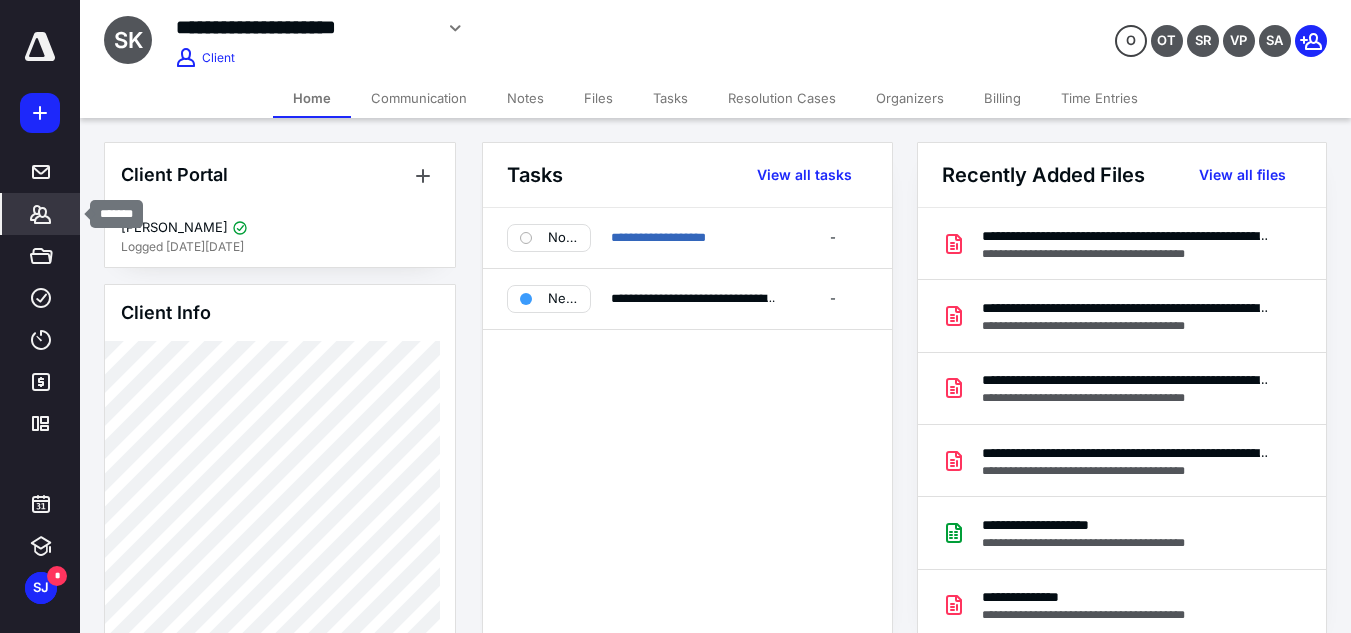click on "*******" at bounding box center [41, 214] 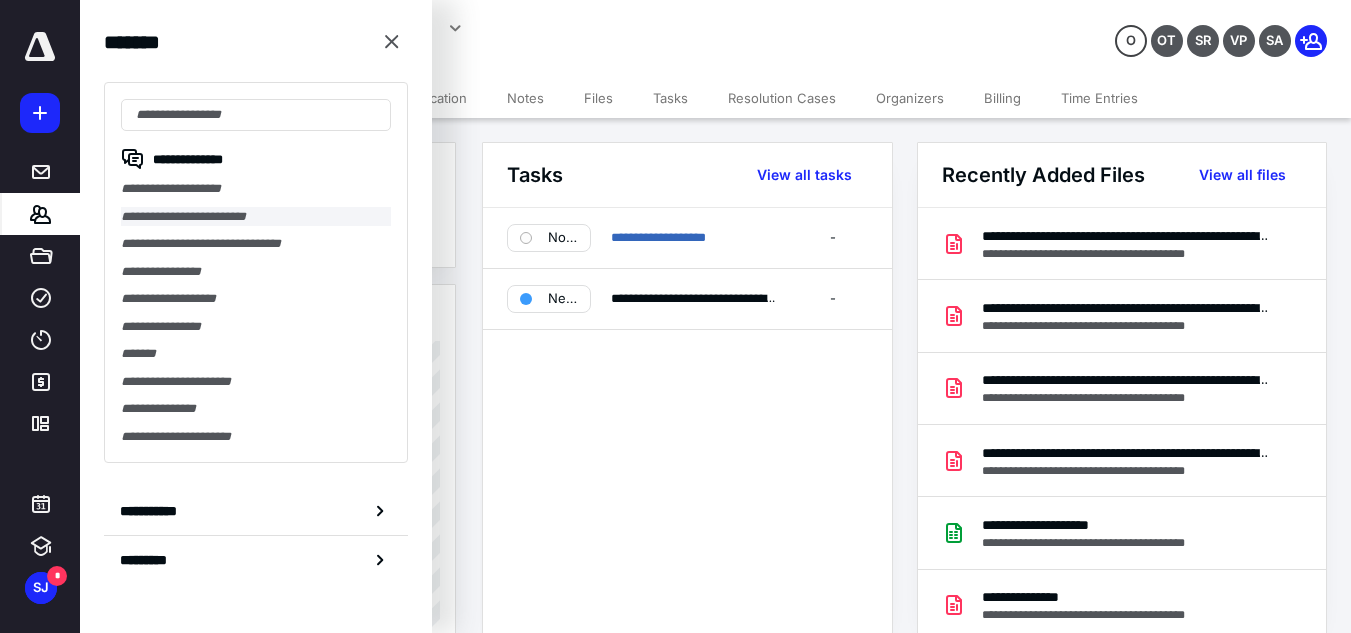 click on "**********" at bounding box center (256, 217) 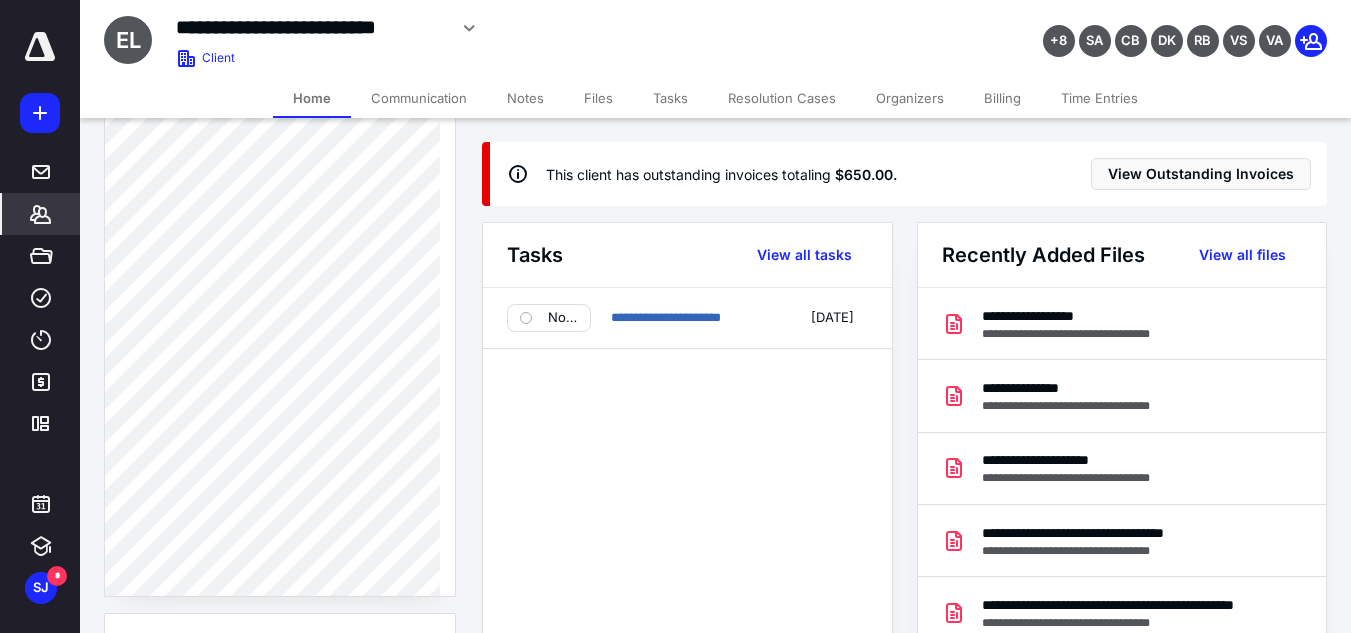 scroll, scrollTop: 200, scrollLeft: 0, axis: vertical 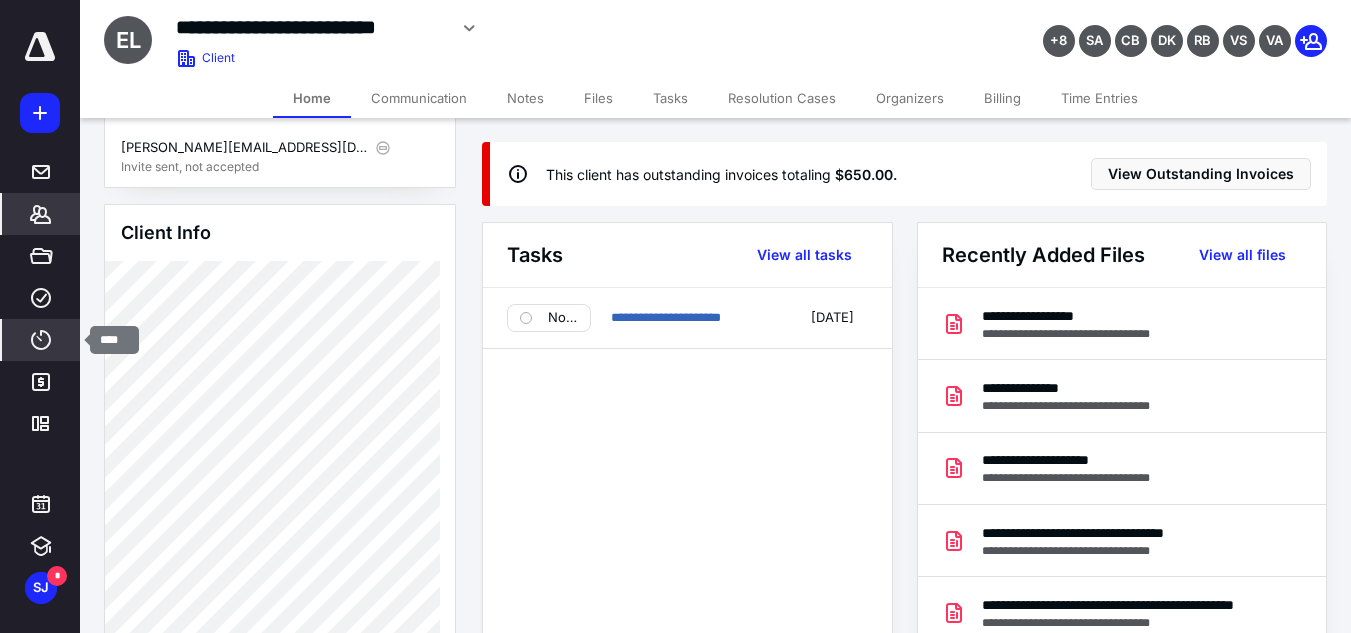 click 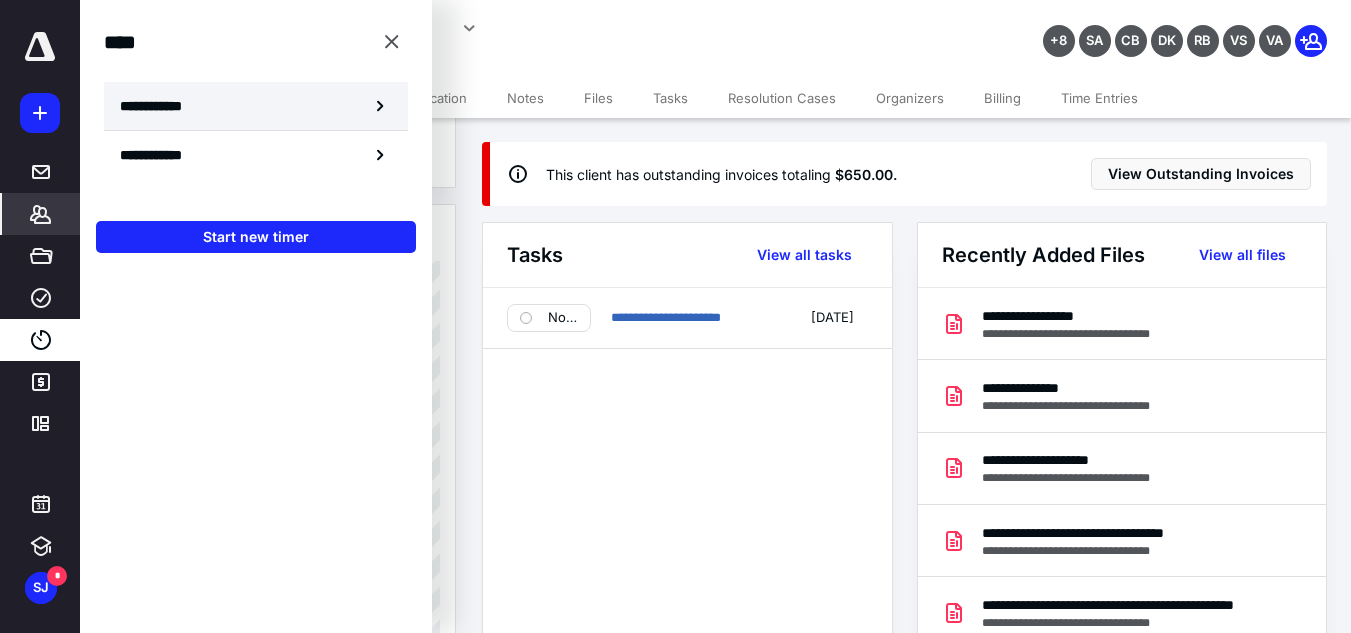 click on "**********" at bounding box center [256, 106] 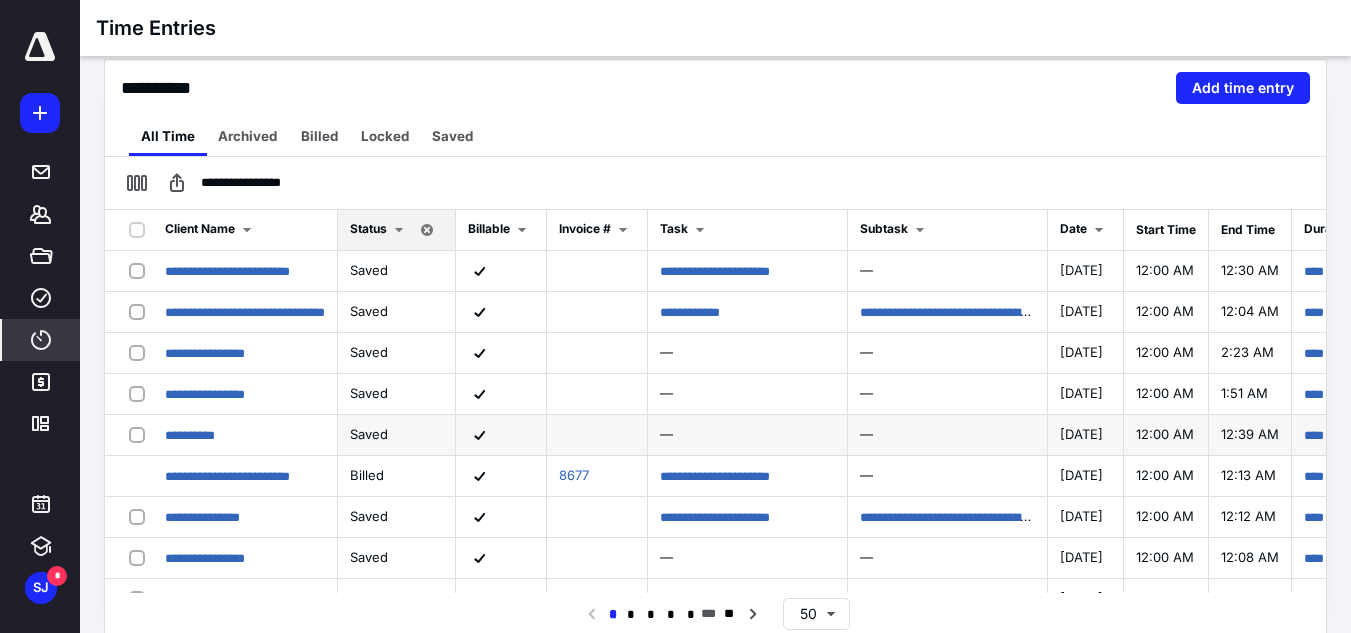 scroll, scrollTop: 230, scrollLeft: 0, axis: vertical 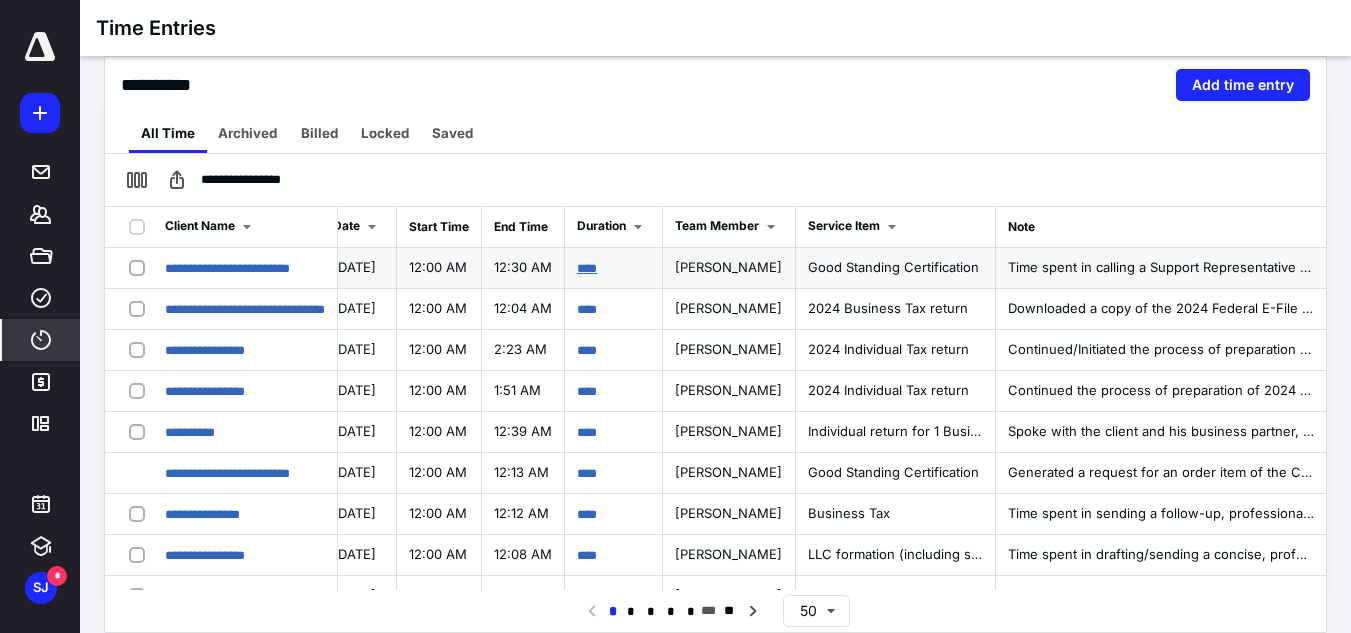 click on "****" at bounding box center [587, 268] 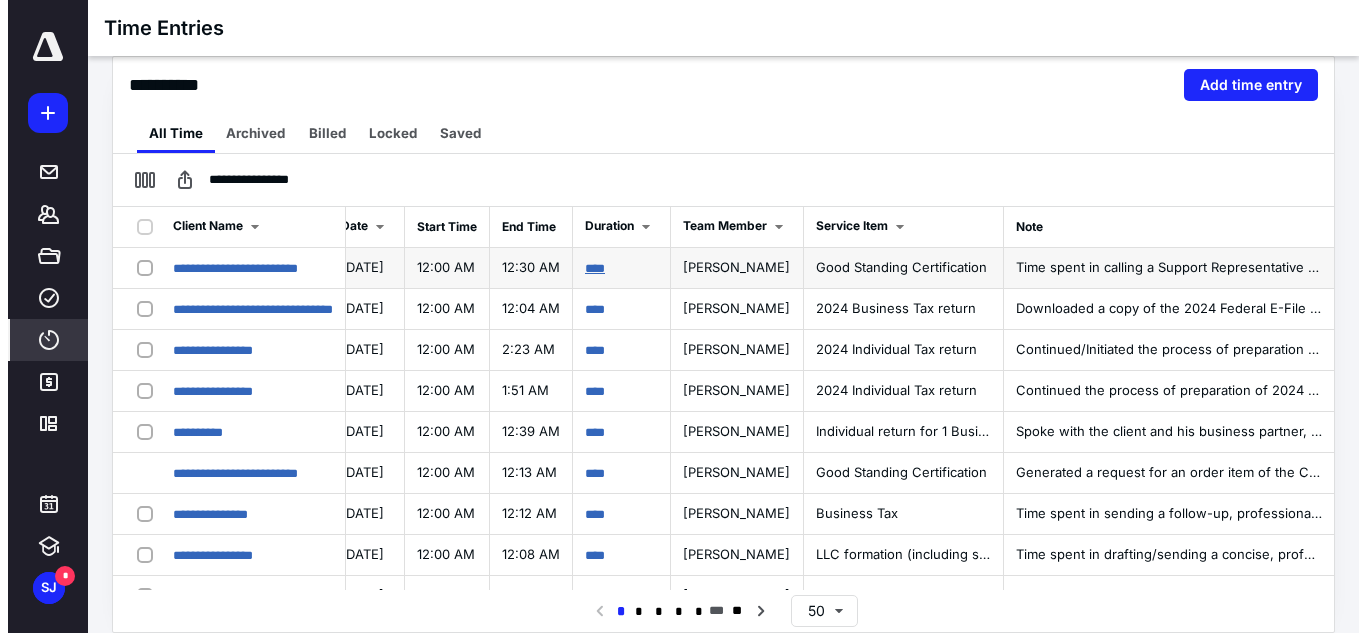 scroll, scrollTop: 0, scrollLeft: 750, axis: horizontal 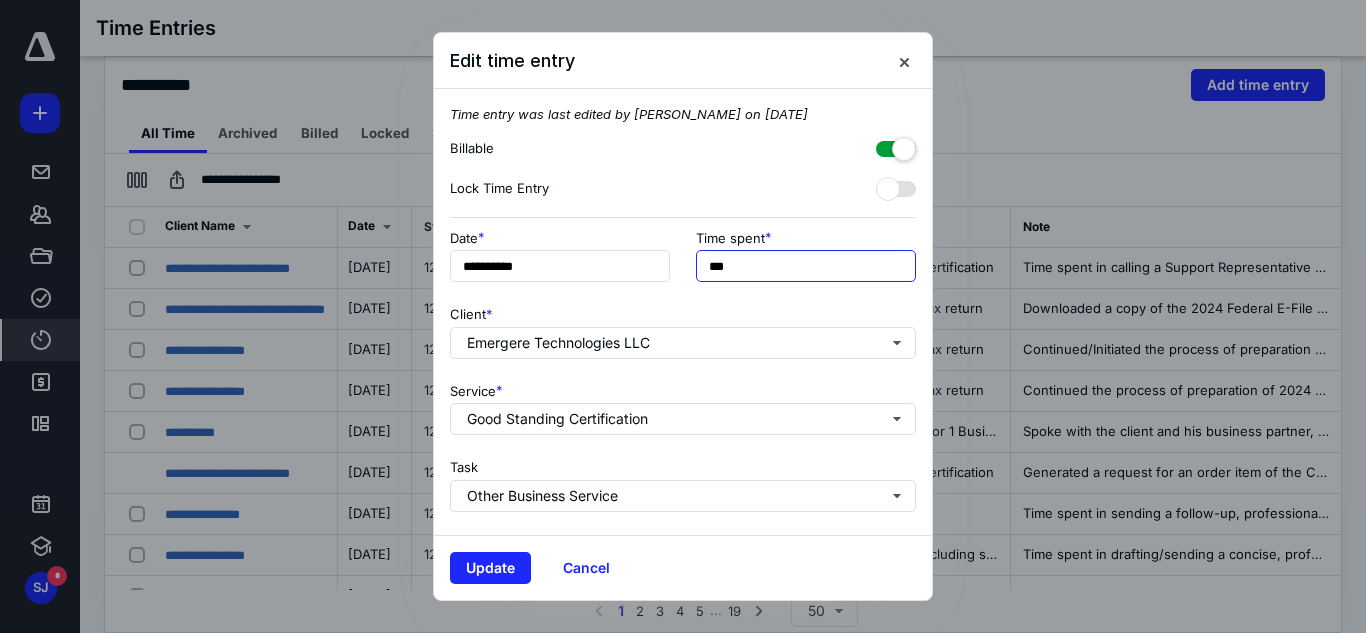 drag, startPoint x: 740, startPoint y: 266, endPoint x: 684, endPoint y: 264, distance: 56.0357 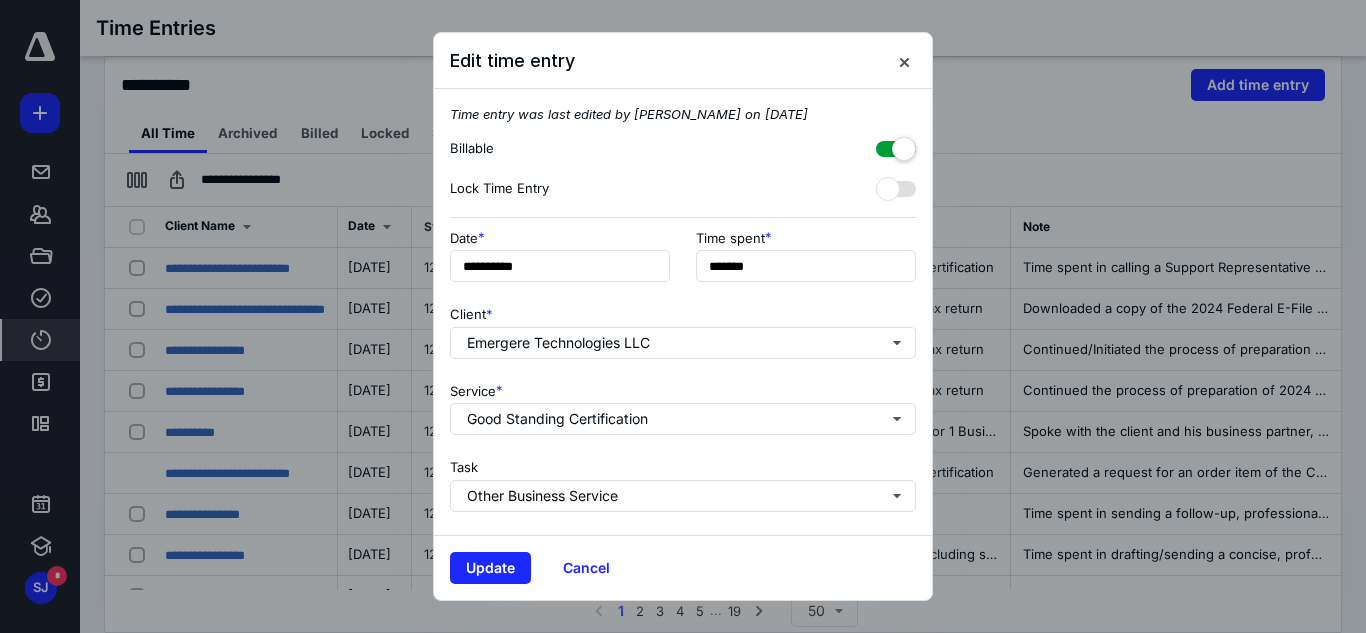 type on "******" 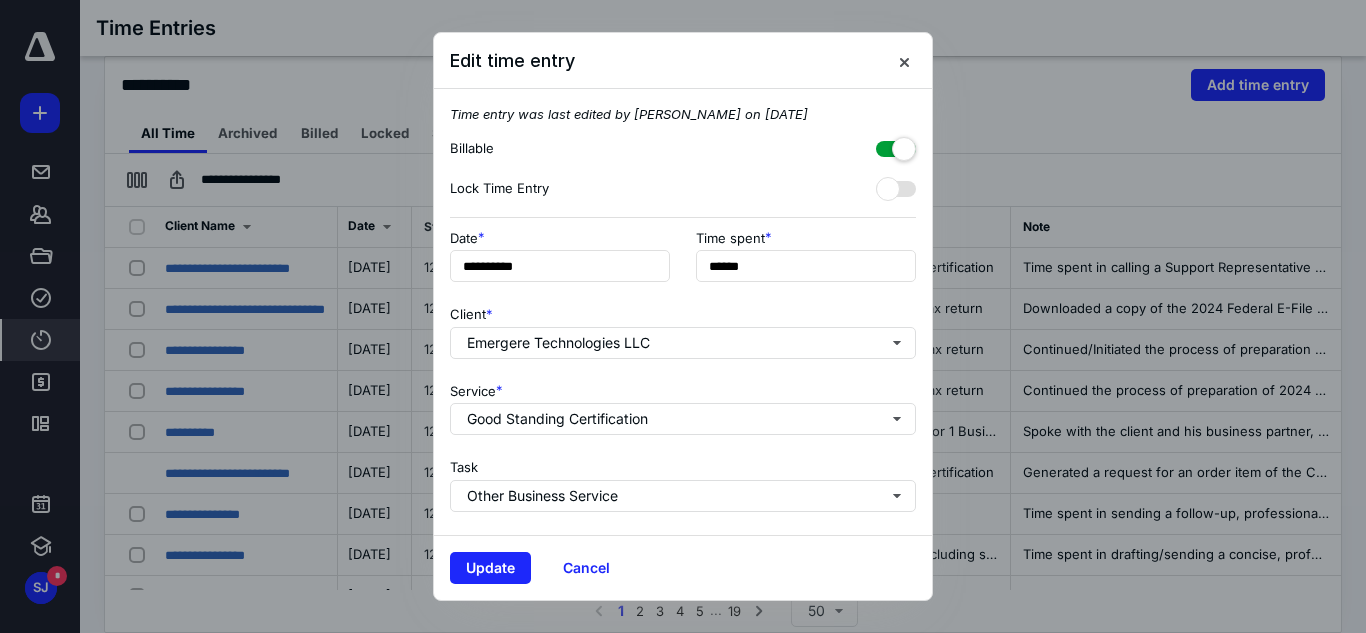 click on "**********" at bounding box center (683, 262) 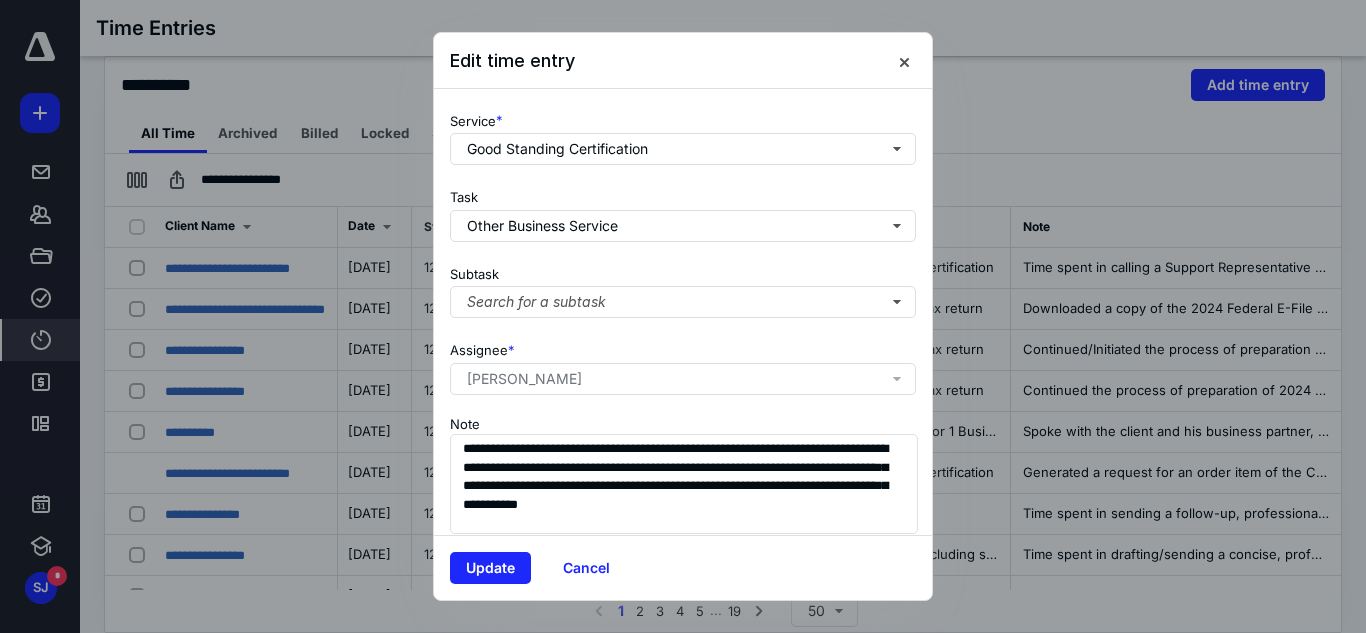 scroll, scrollTop: 300, scrollLeft: 0, axis: vertical 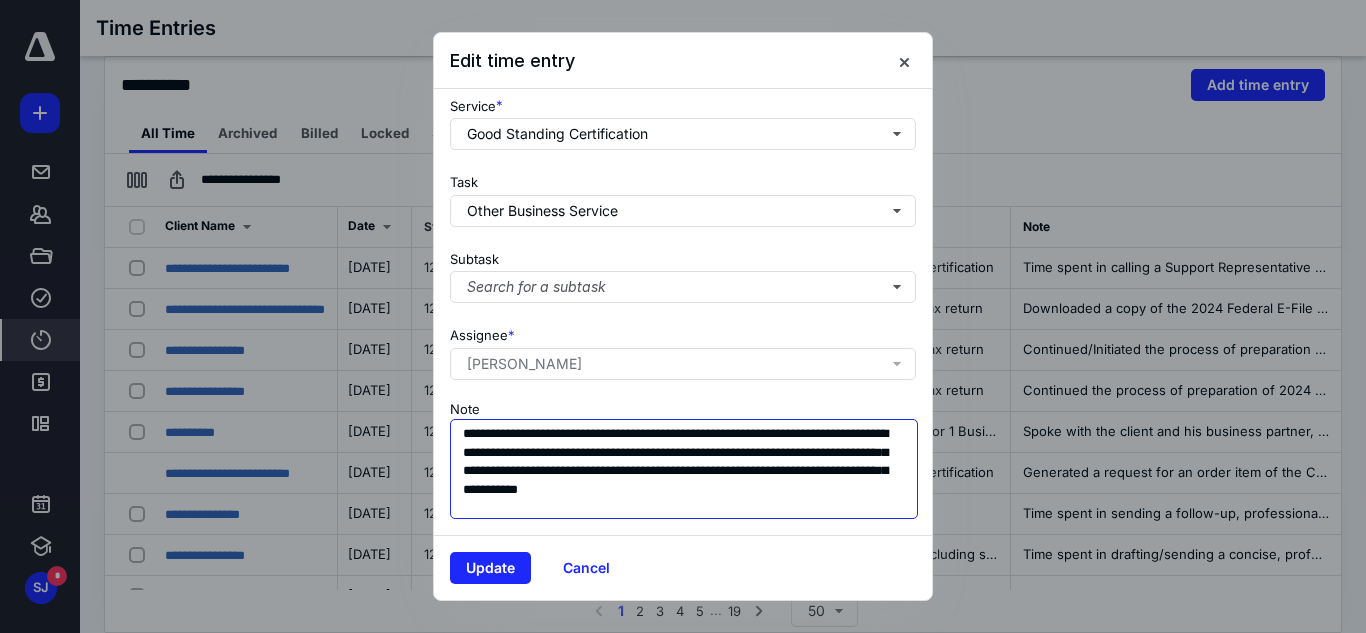 click on "**********" at bounding box center (684, 469) 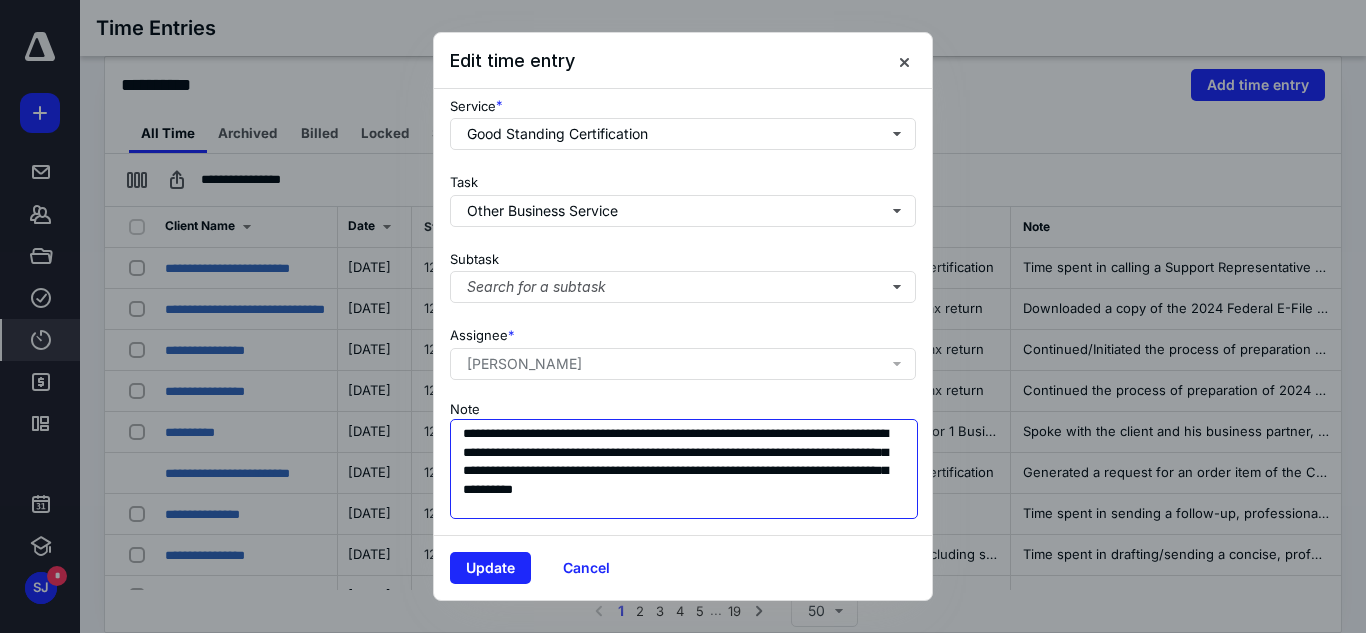 click on "**********" at bounding box center (684, 469) 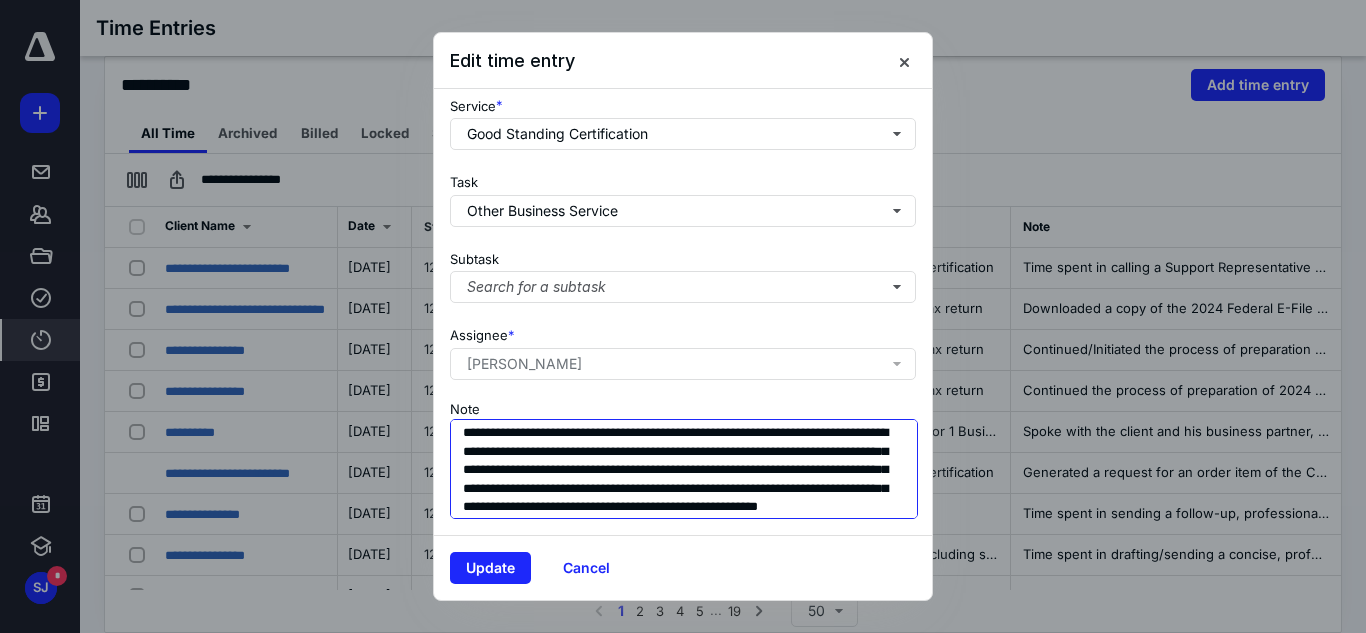 scroll, scrollTop: 36, scrollLeft: 0, axis: vertical 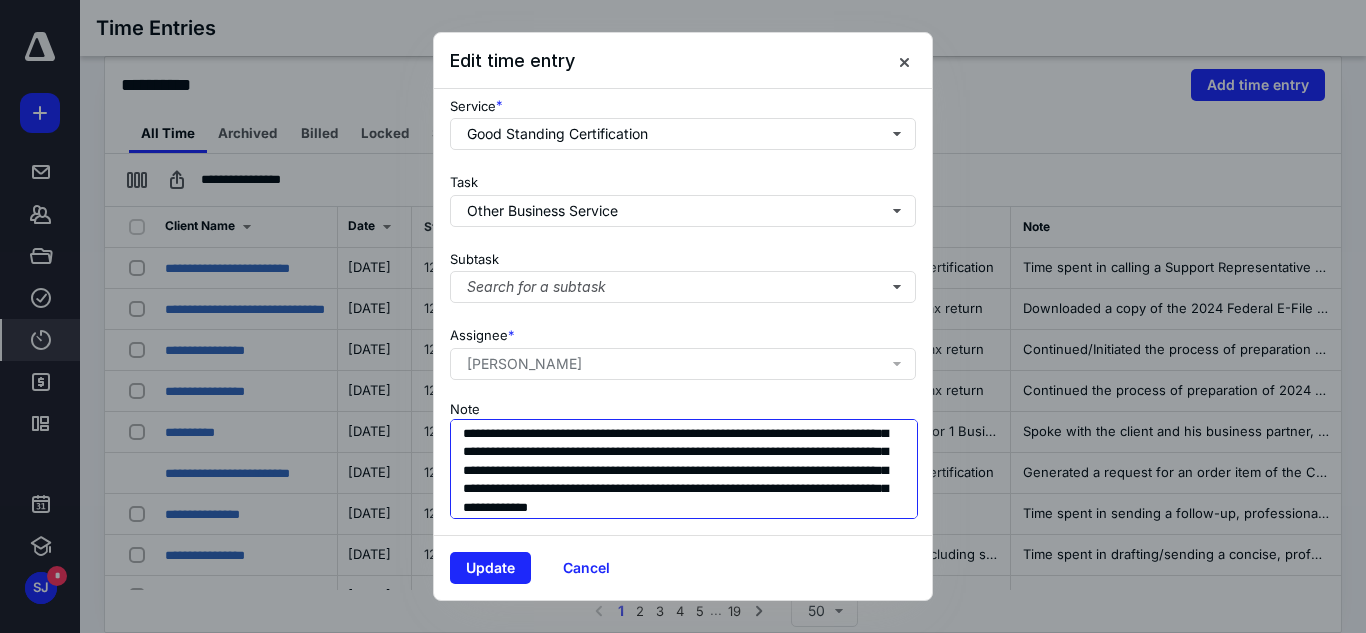 click on "**********" at bounding box center [684, 469] 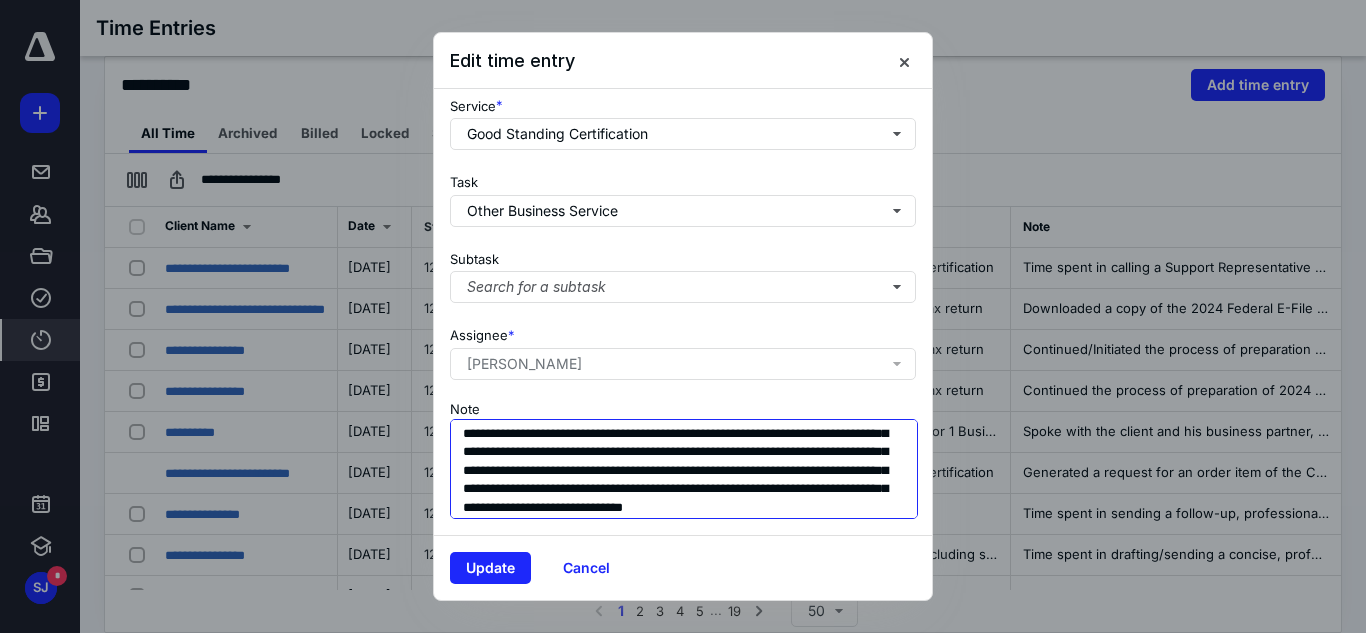 scroll, scrollTop: 0, scrollLeft: 0, axis: both 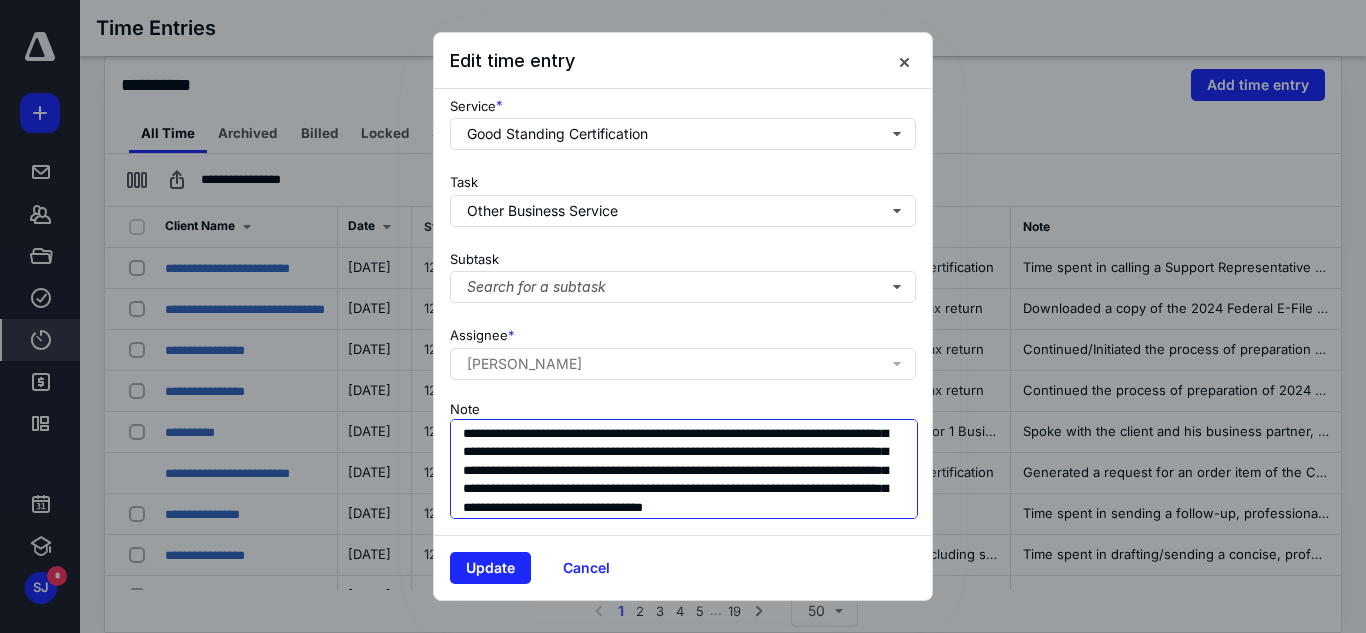 click on "**********" at bounding box center (684, 469) 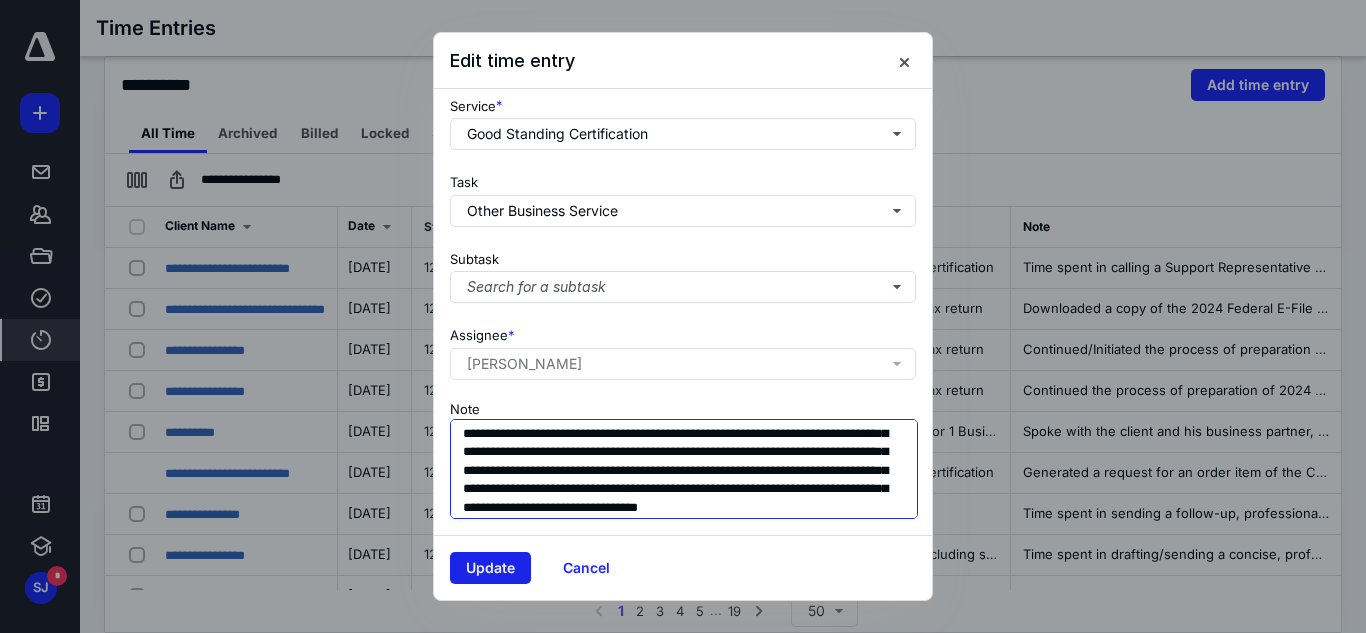 type on "**********" 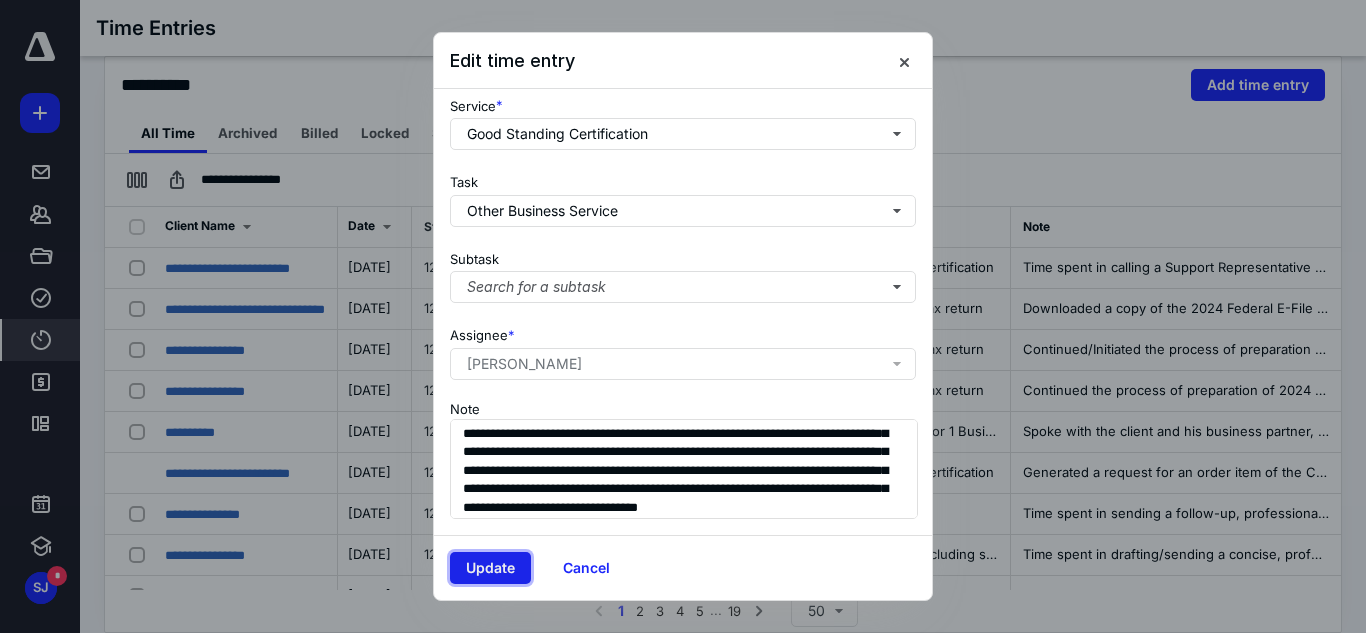 click on "Update" at bounding box center [490, 568] 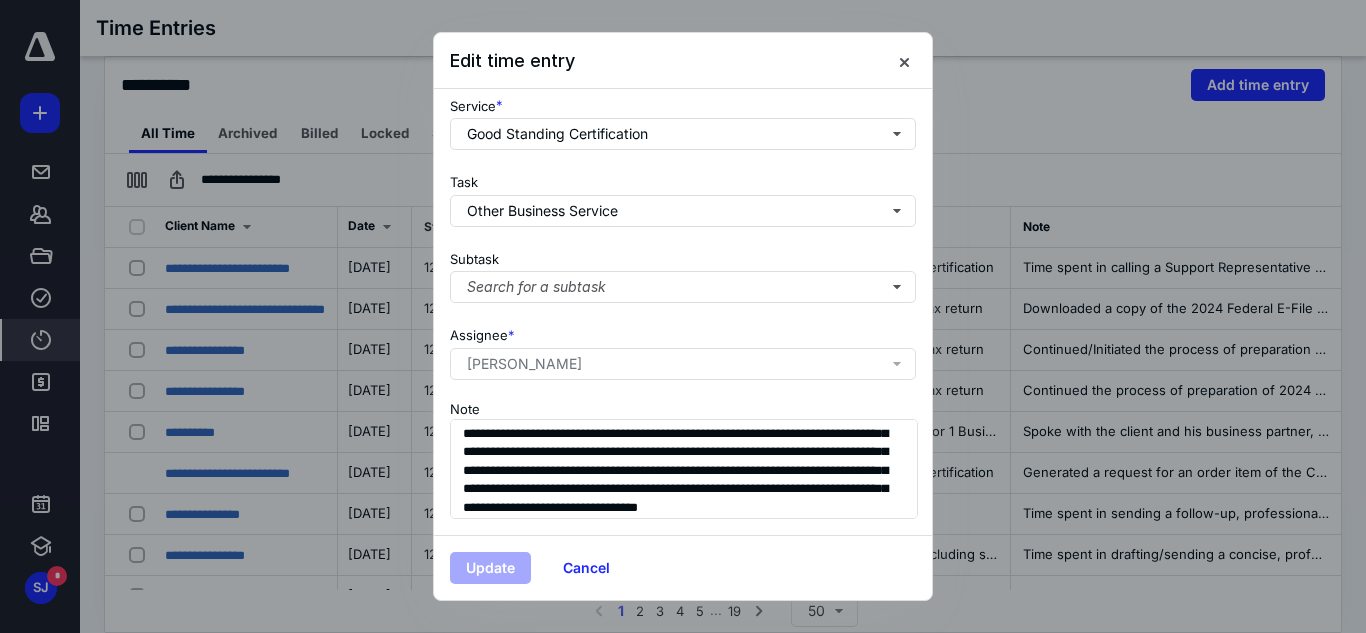 scroll, scrollTop: 0, scrollLeft: 67, axis: horizontal 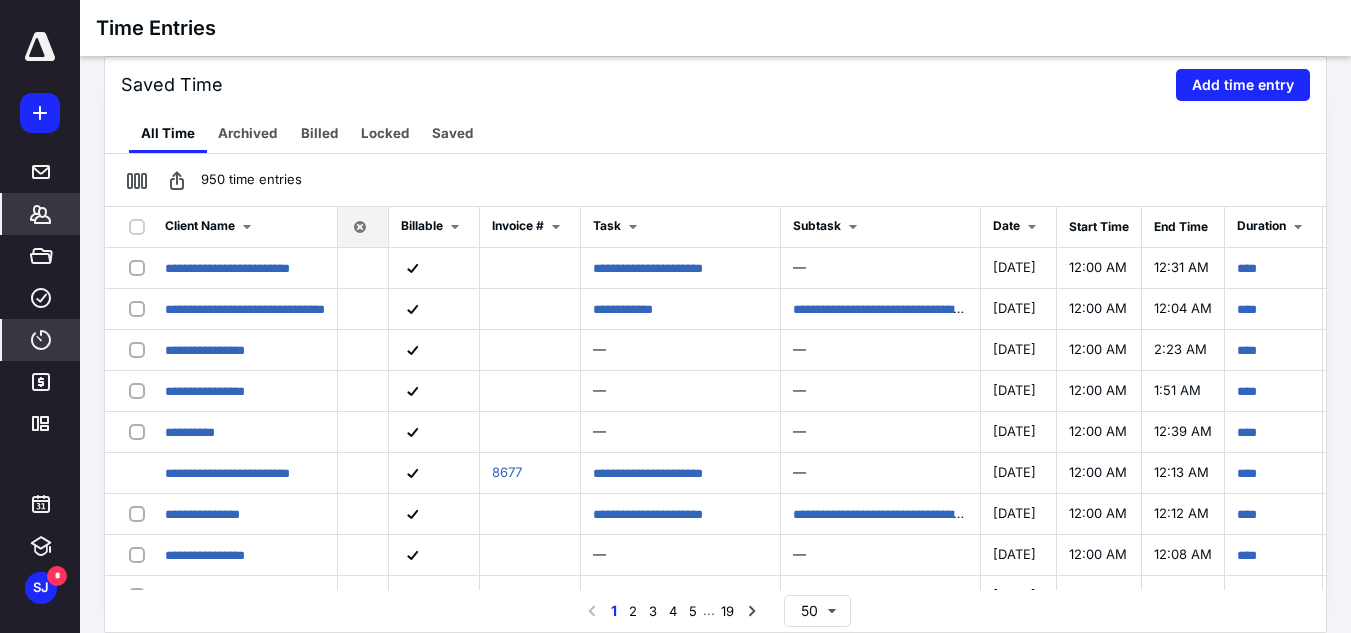 click on "*******" at bounding box center [41, 214] 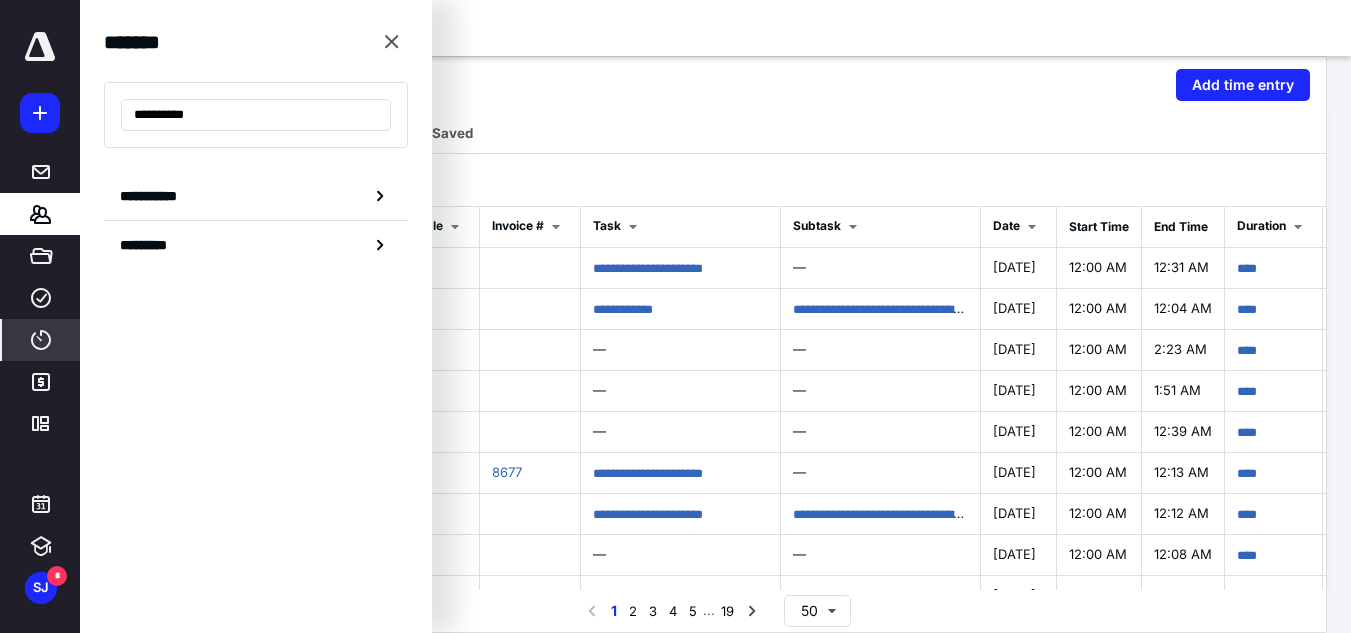 type on "**********" 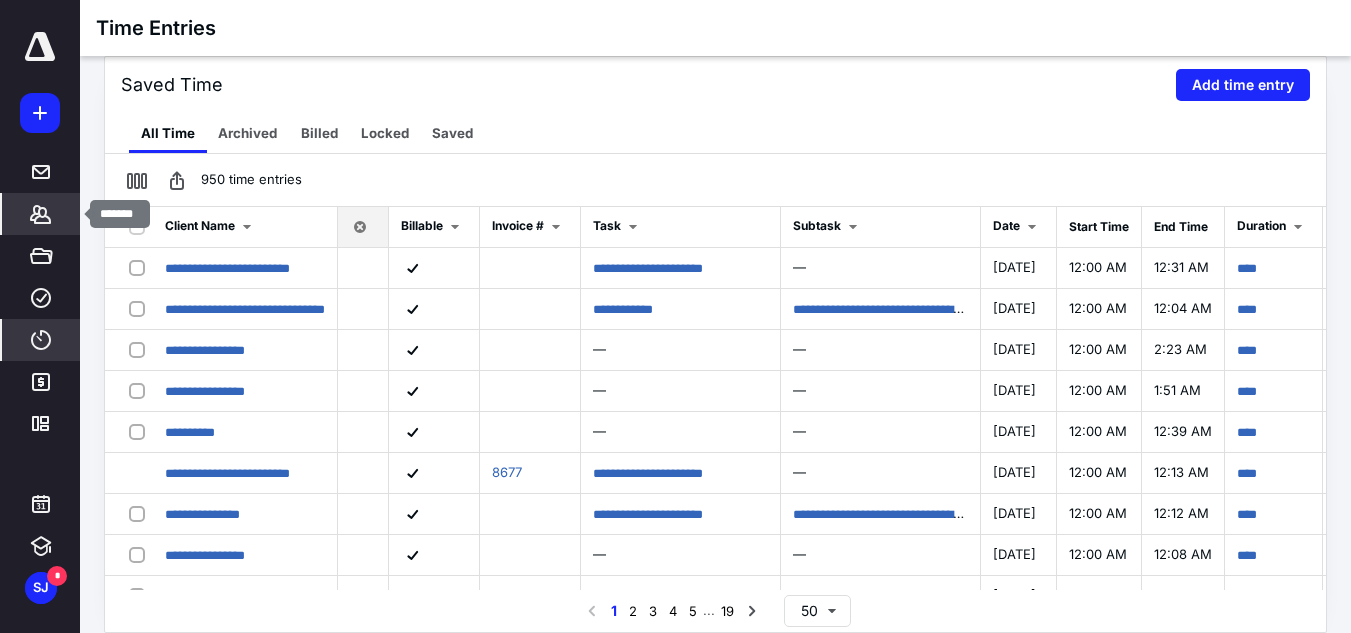 click 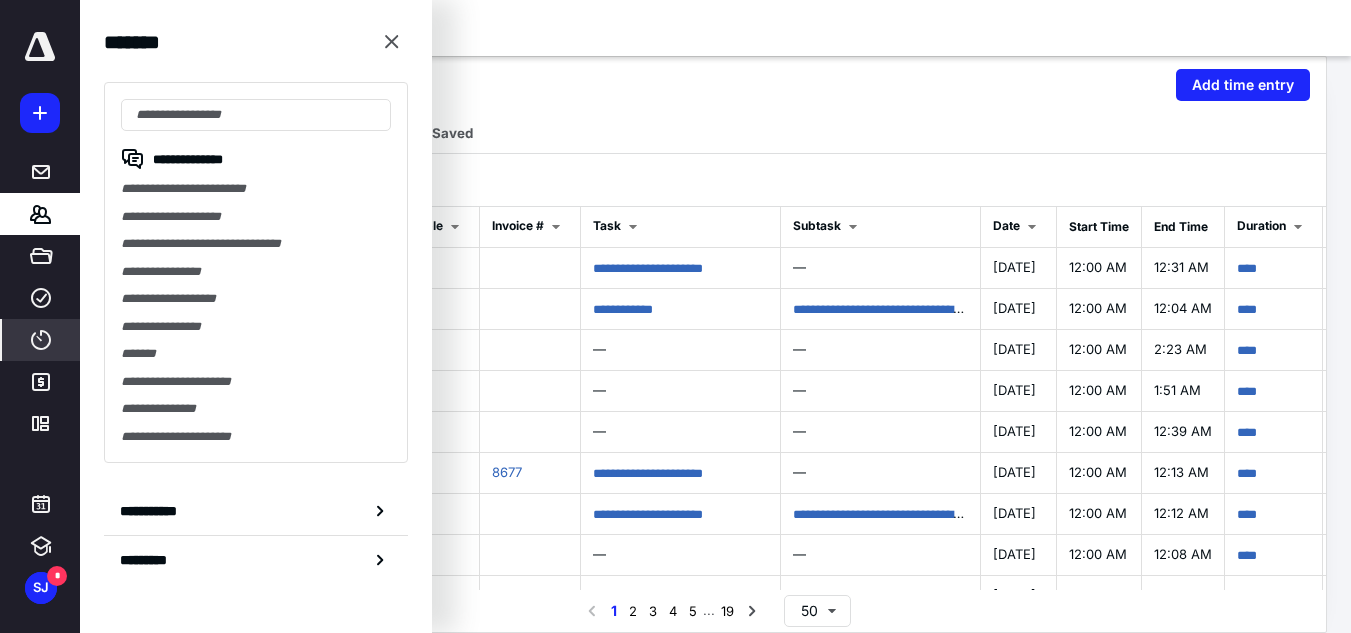 click on "Saved Time Add time entry" at bounding box center [715, 85] 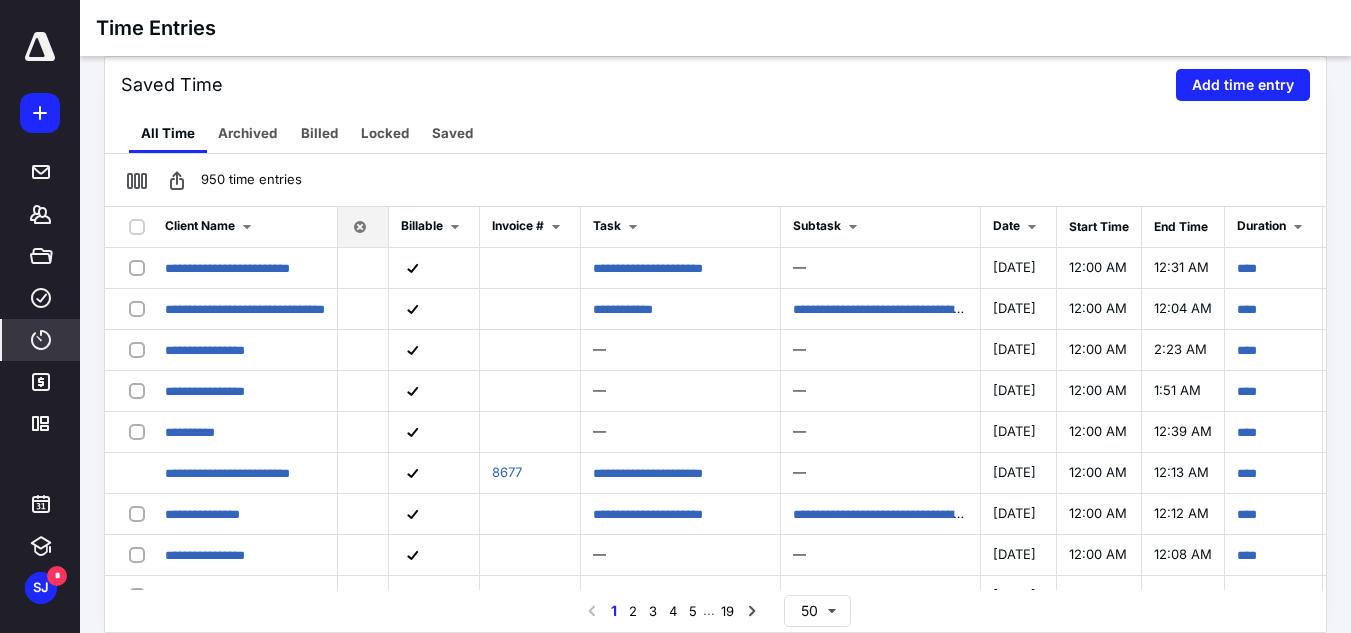 scroll, scrollTop: 130, scrollLeft: 0, axis: vertical 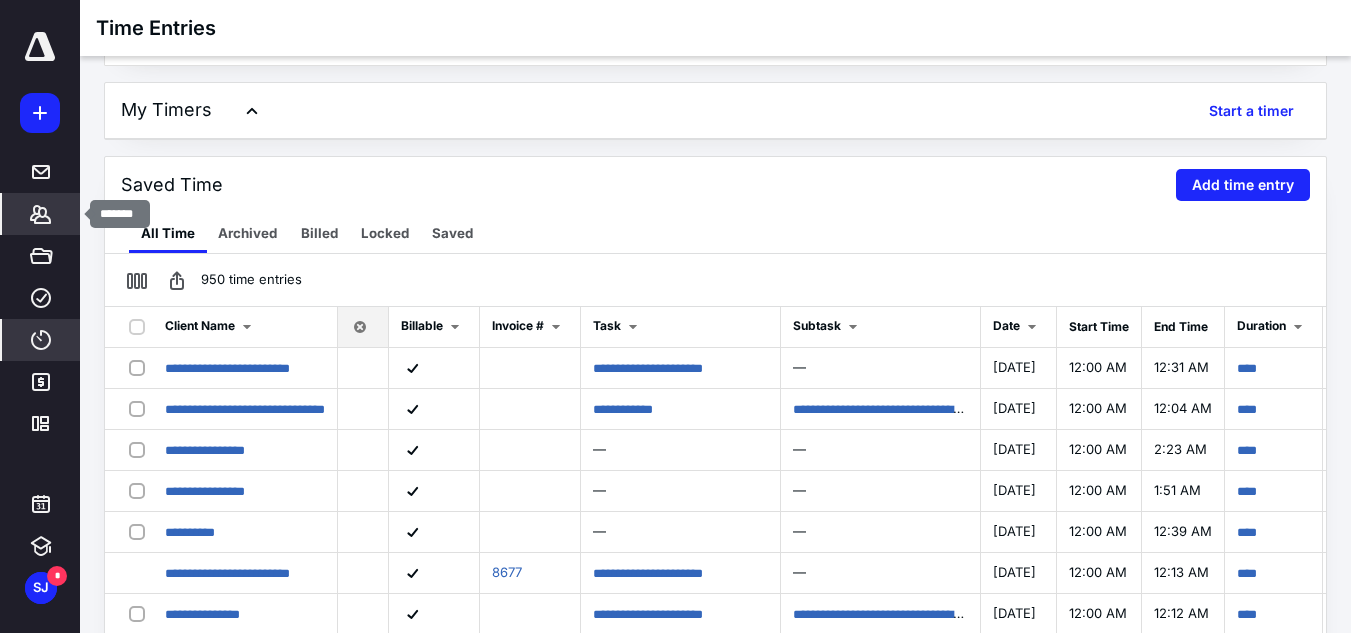 click on "*******" at bounding box center [41, 214] 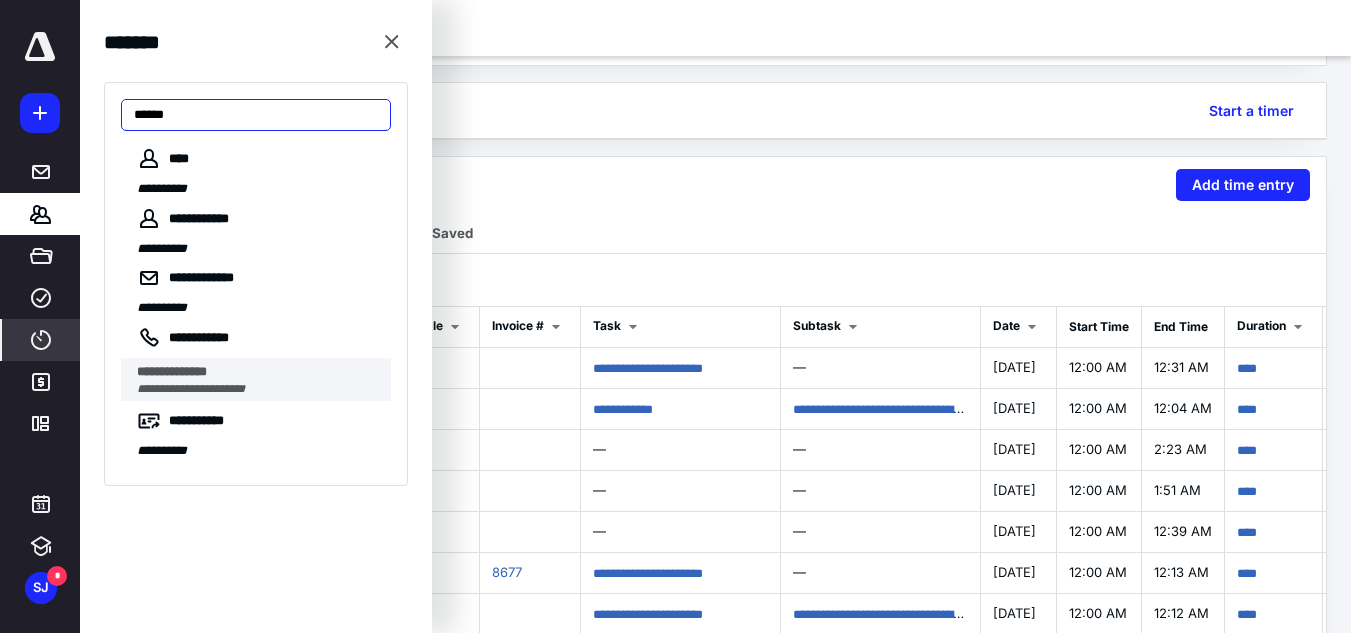type on "******" 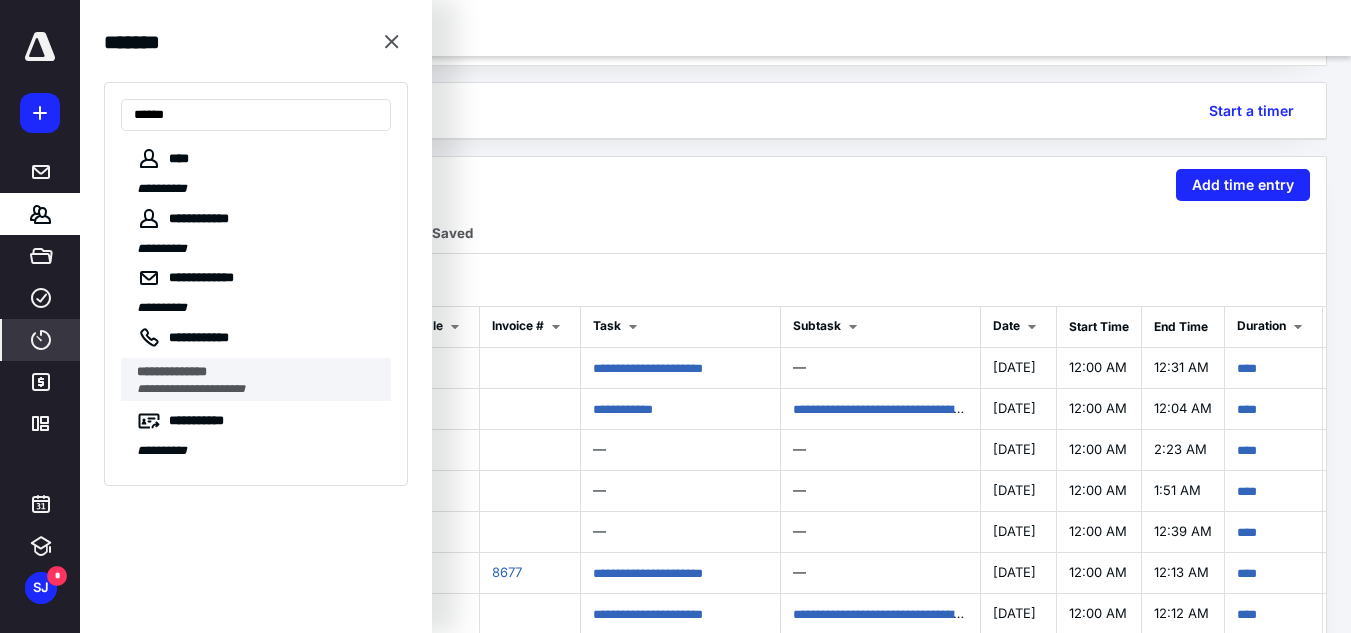 click on "**********" at bounding box center (258, 372) 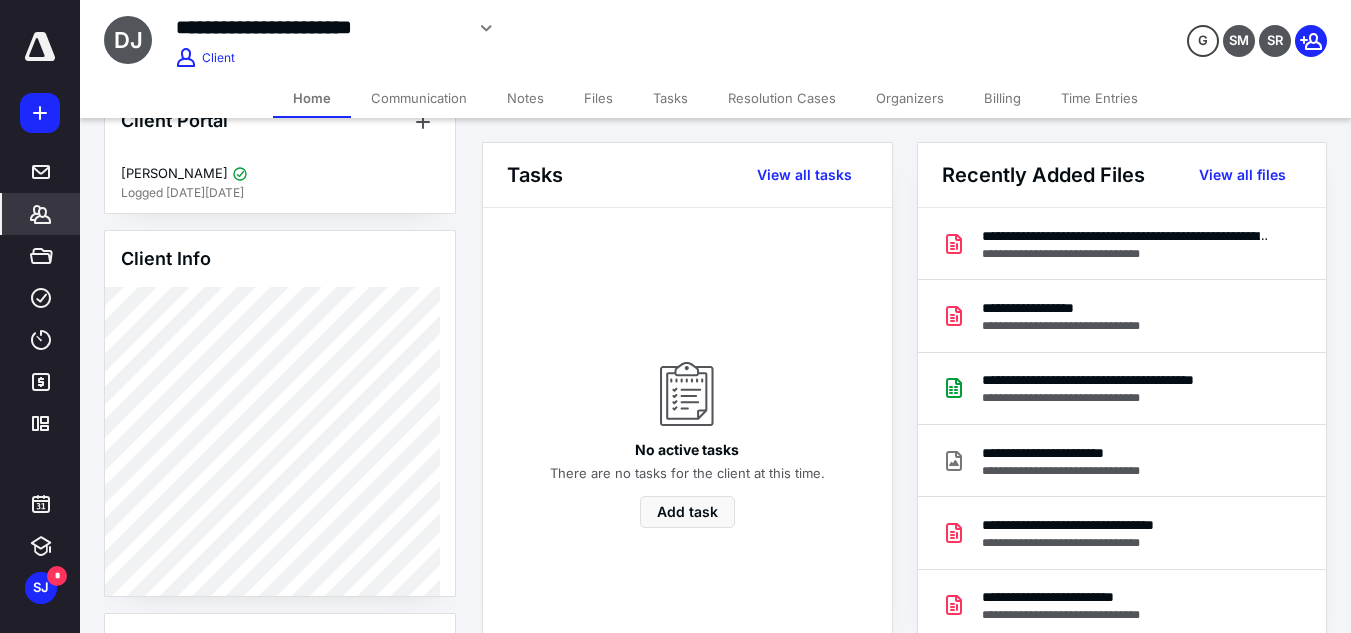 scroll, scrollTop: 100, scrollLeft: 0, axis: vertical 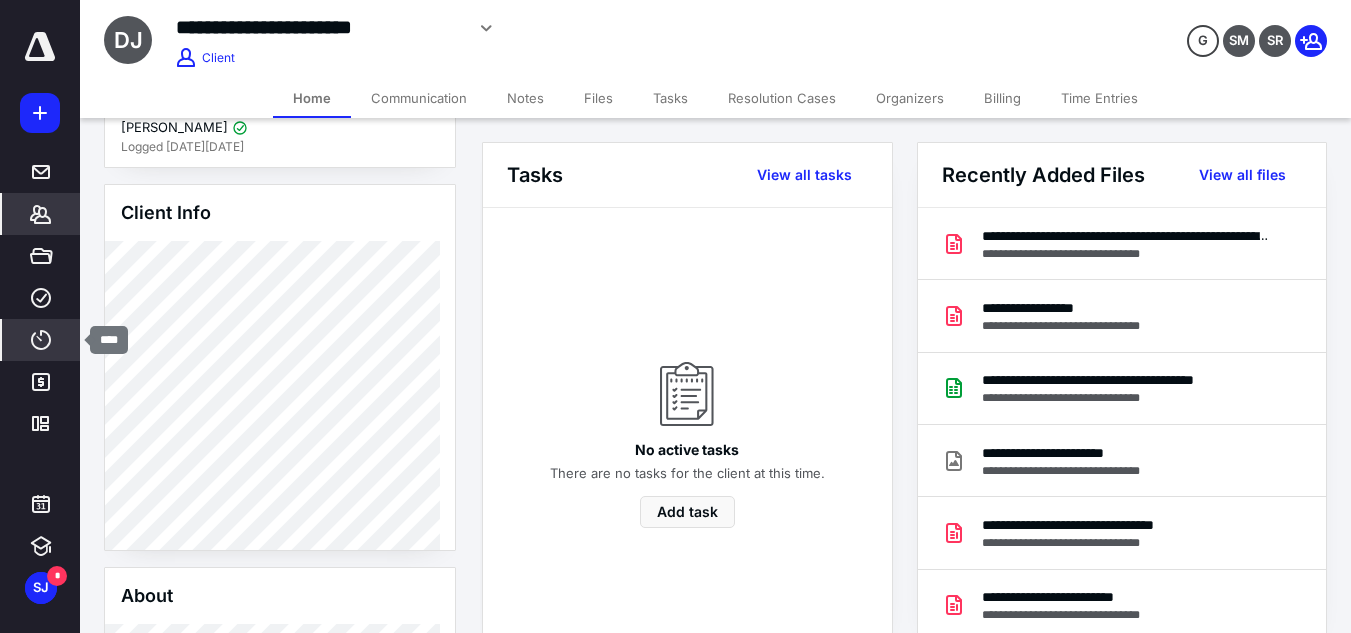 click on "****" at bounding box center (41, 340) 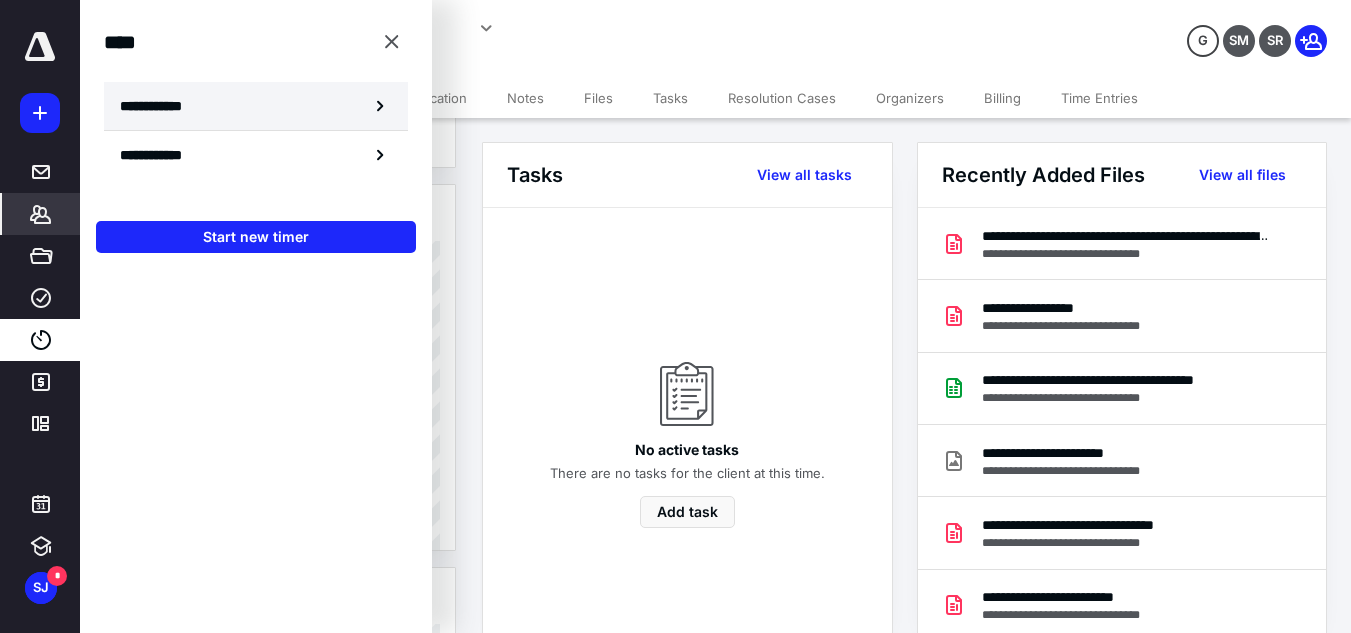 click on "**********" at bounding box center [256, 106] 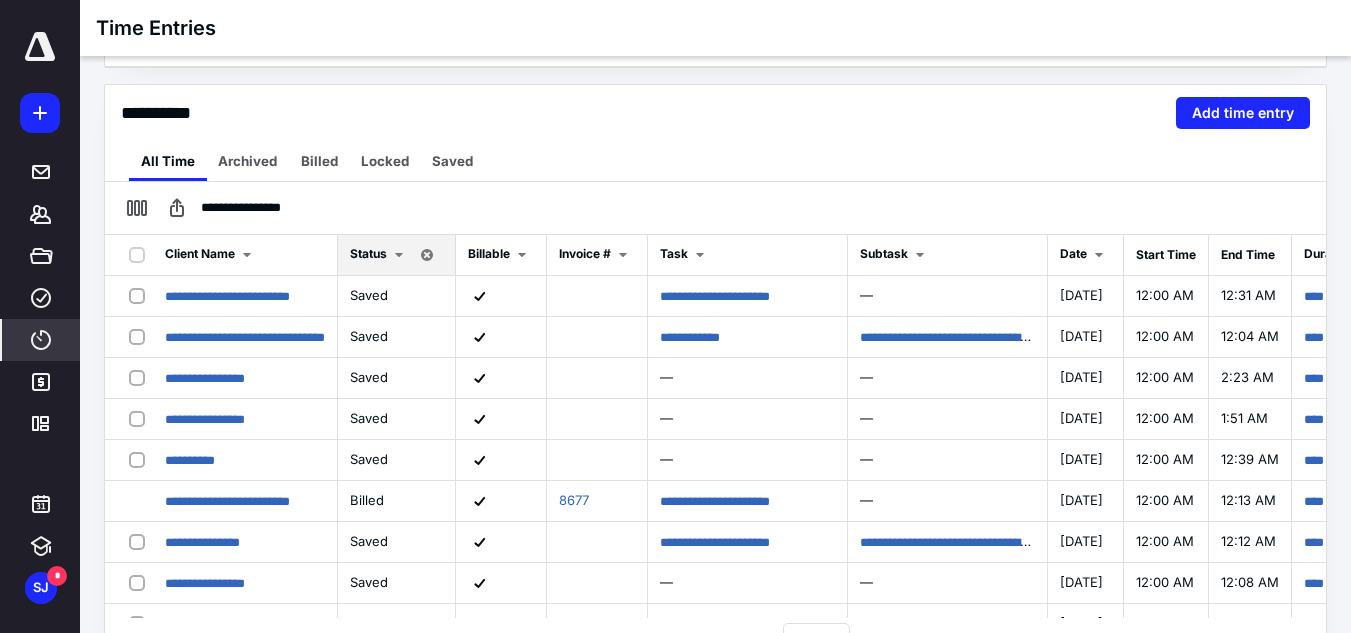 scroll, scrollTop: 230, scrollLeft: 0, axis: vertical 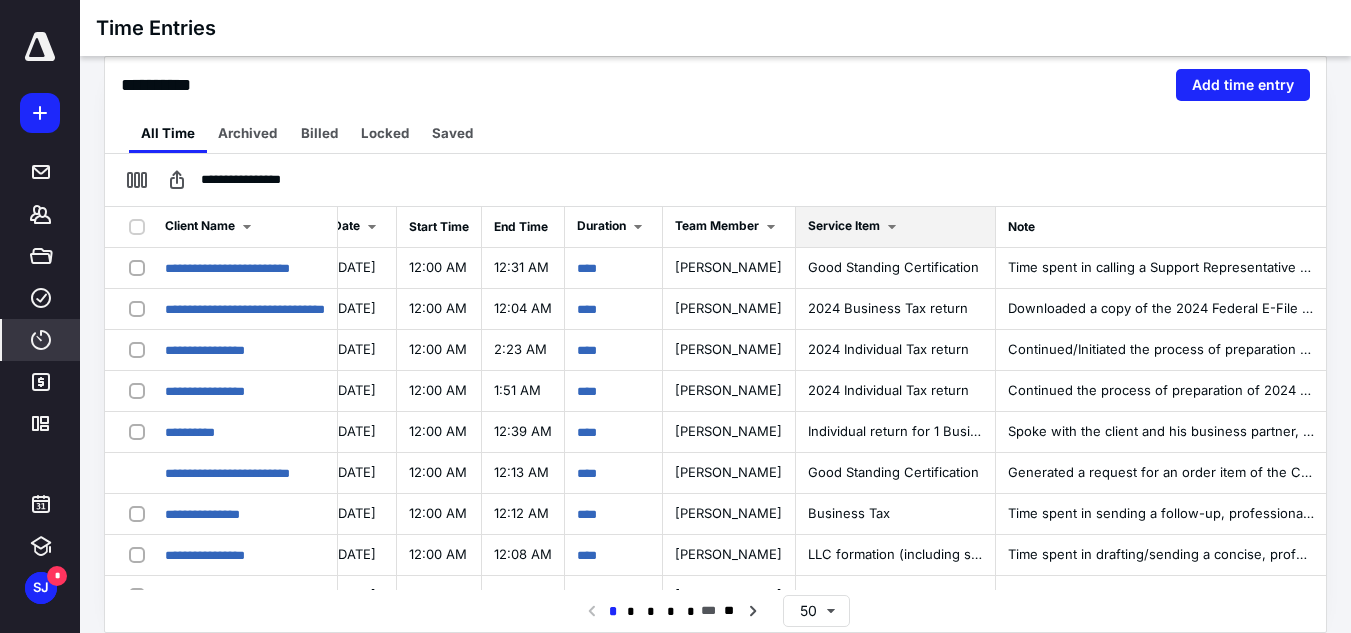 click at bounding box center (892, 227) 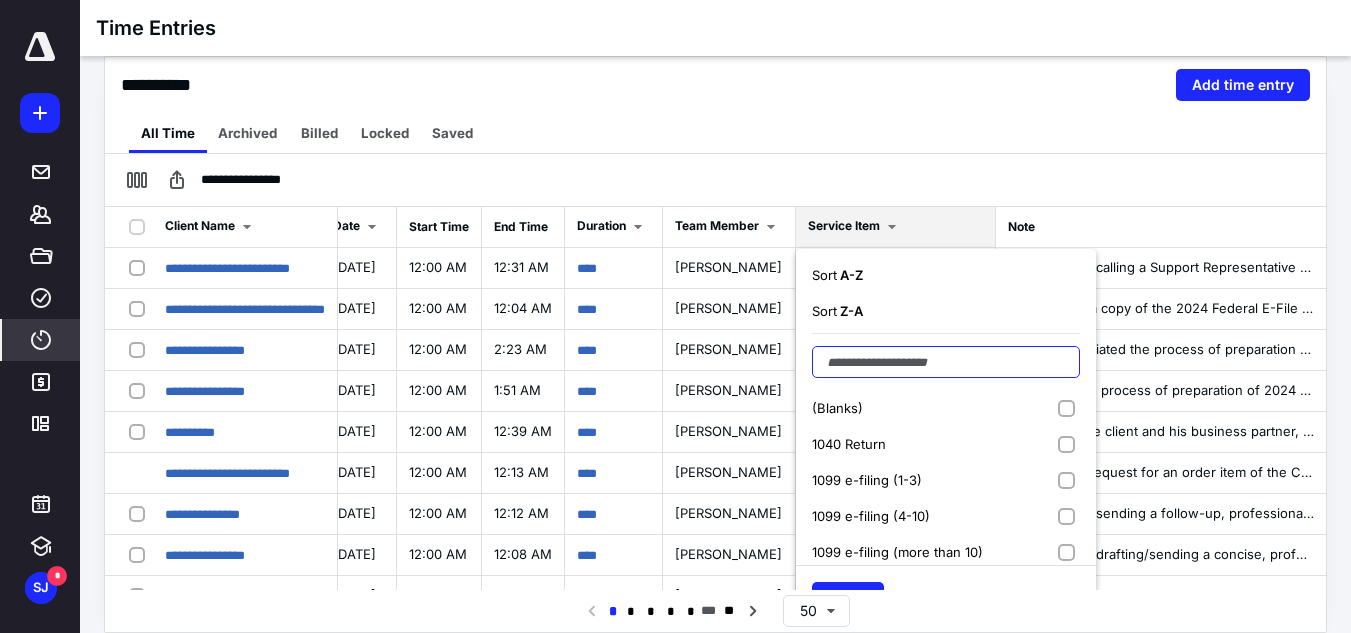 click at bounding box center [946, 362] 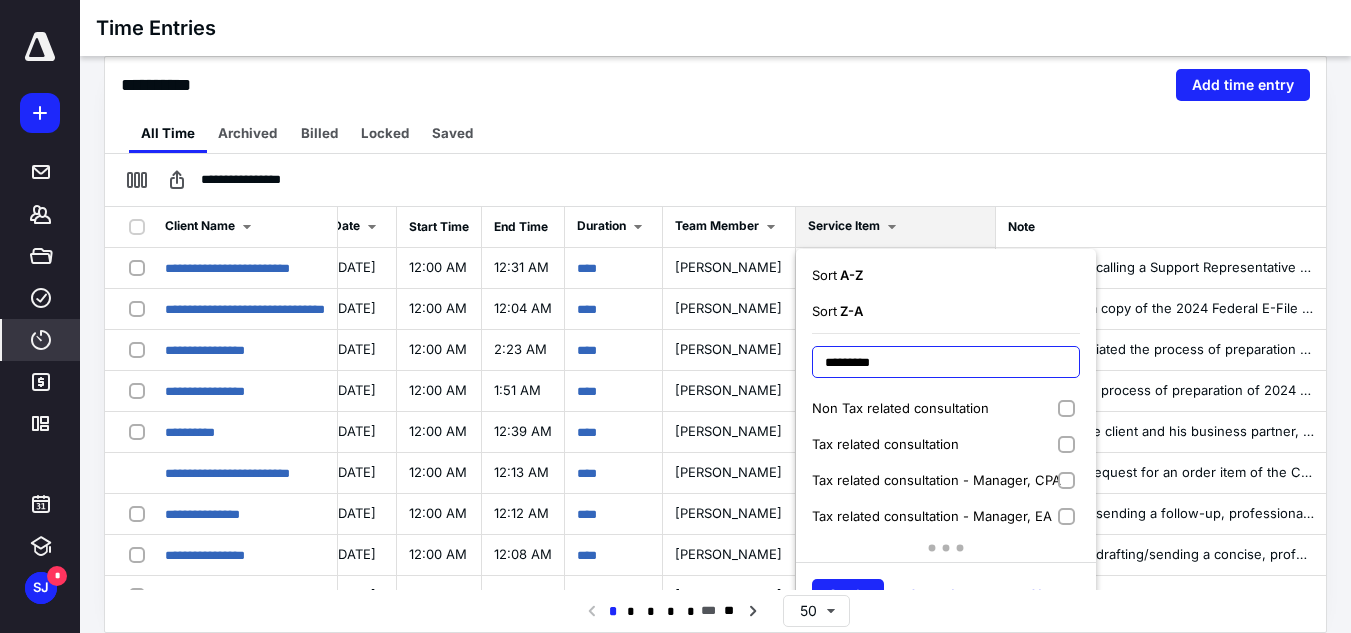 type on "*********" 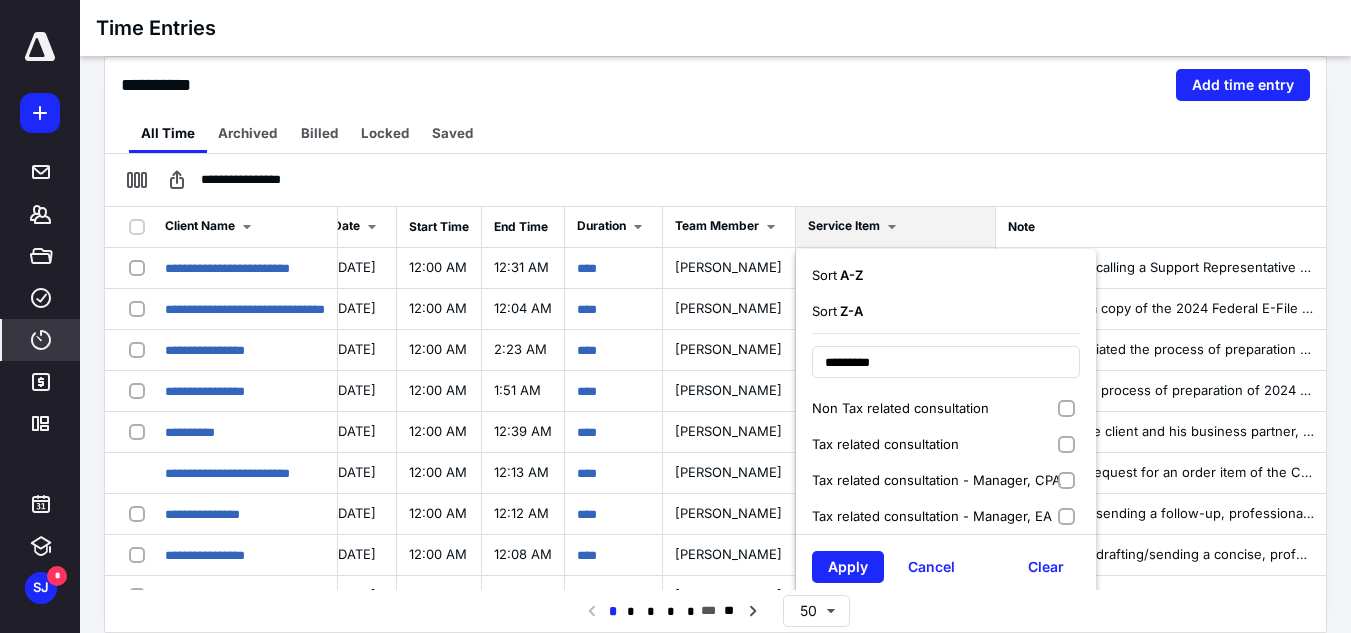 click on "Tax related consultation" at bounding box center [946, 444] 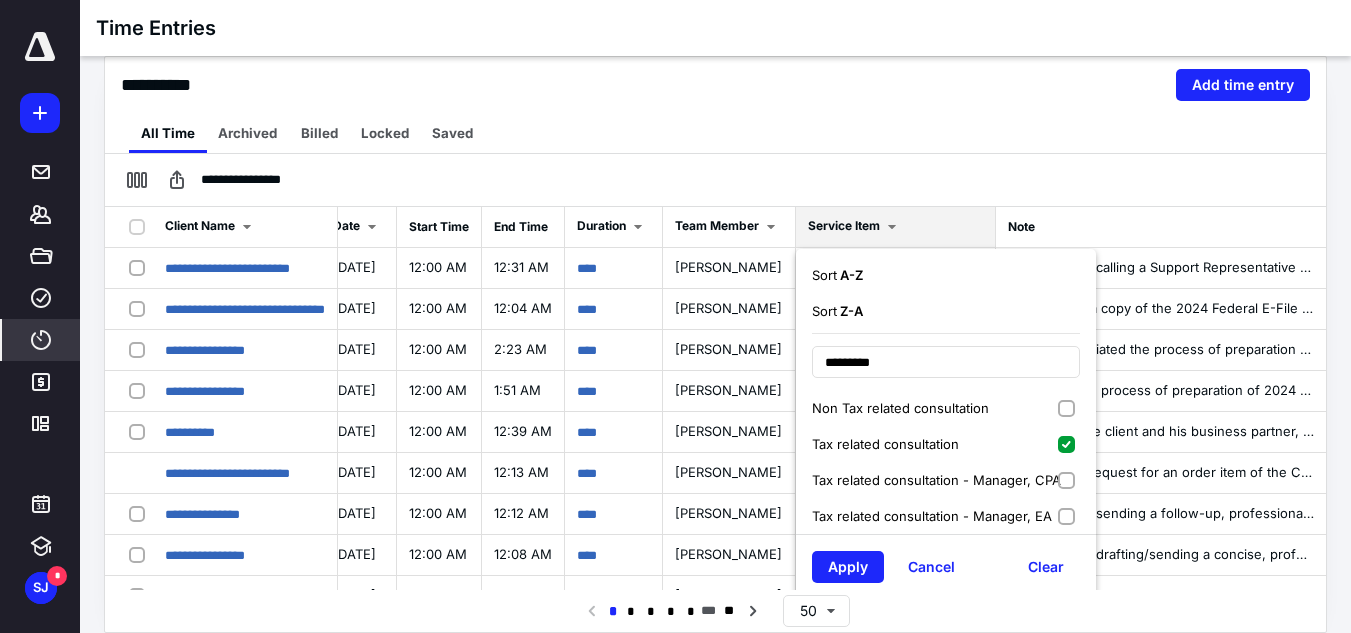click on "Tax related consultation - Manager, CPA" at bounding box center [946, 480] 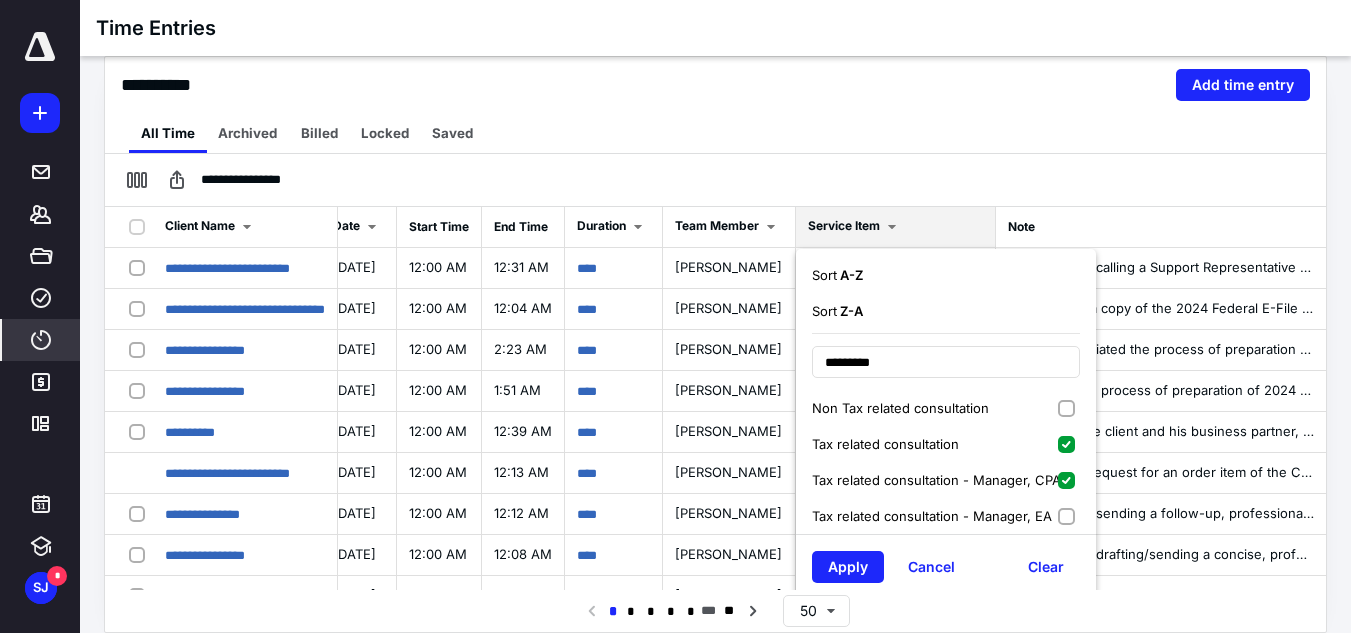 click on "Tax related consultation - Manager, EA" at bounding box center (932, 516) 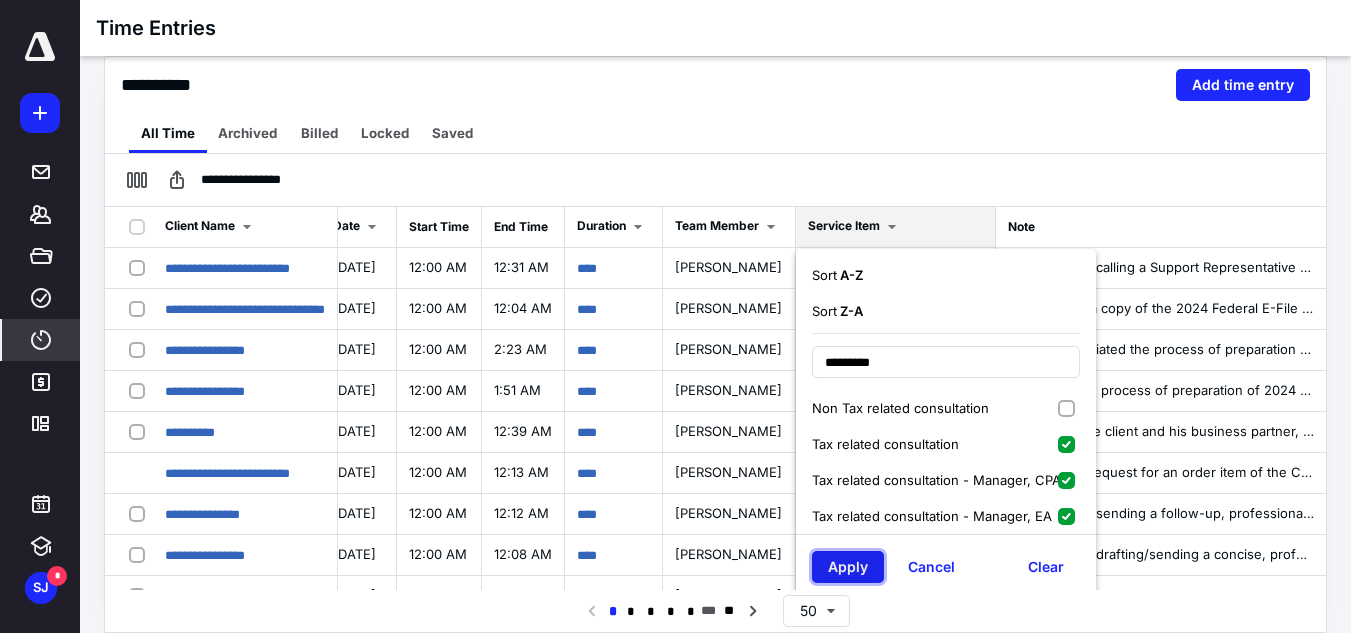 click on "Apply" at bounding box center [848, 567] 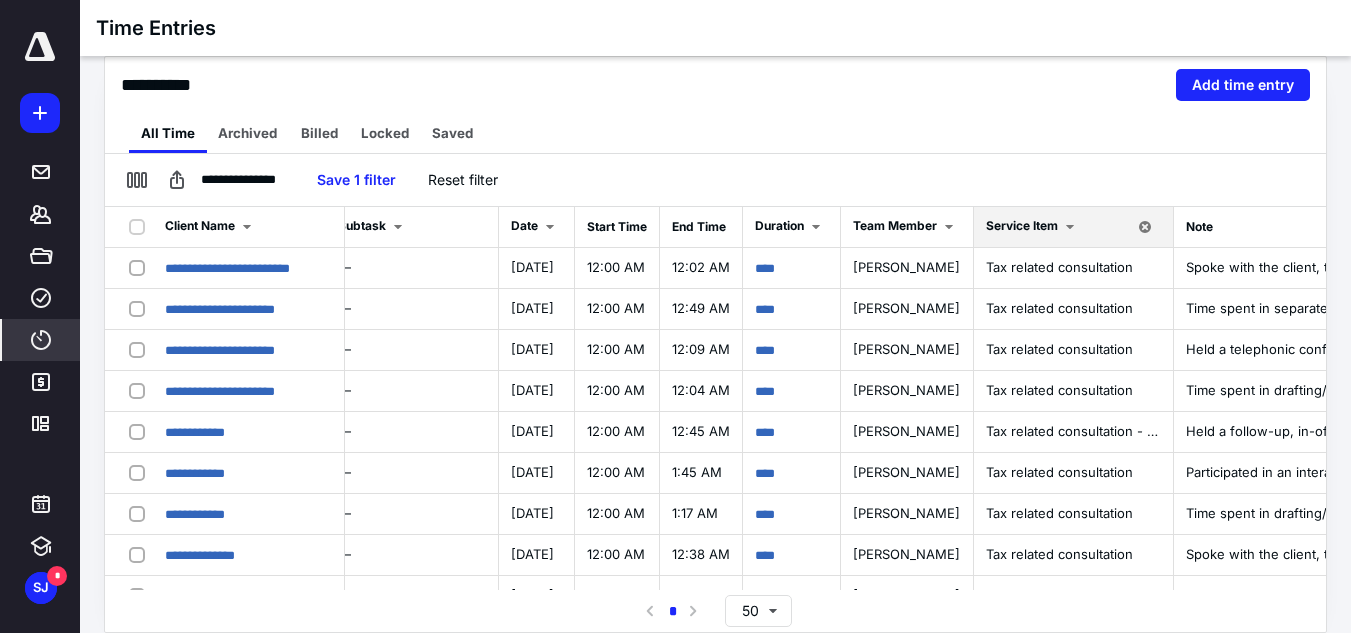 scroll, scrollTop: 0, scrollLeft: 712, axis: horizontal 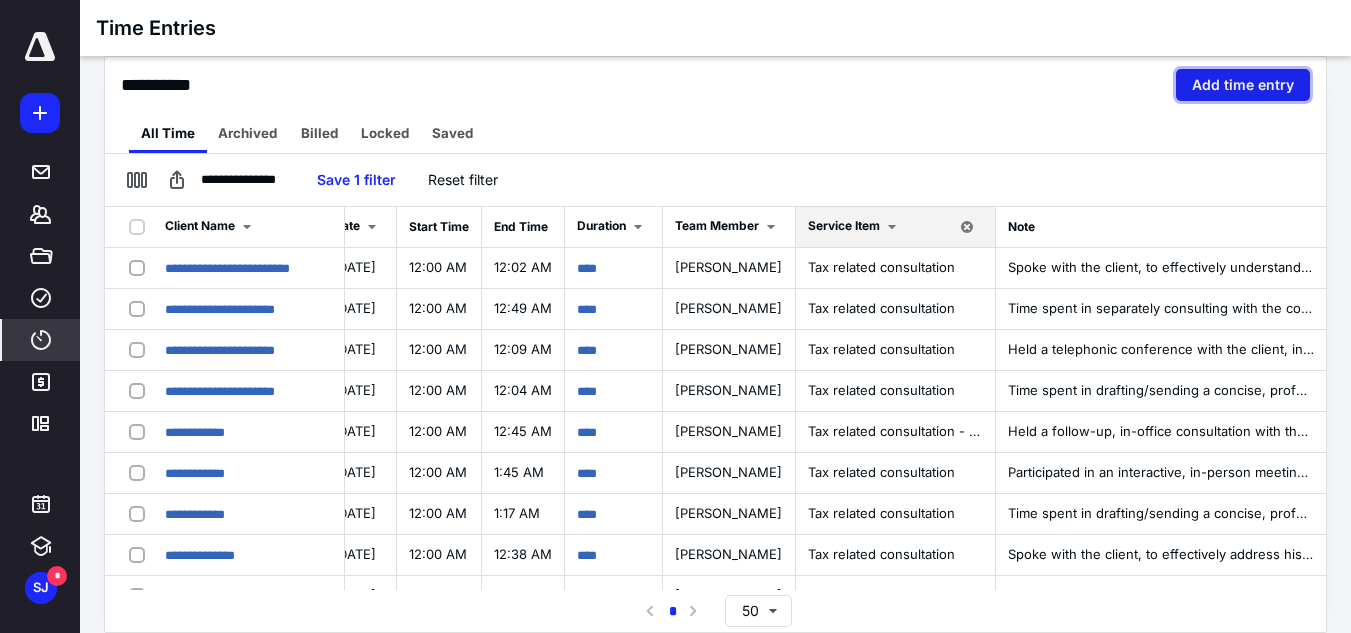 click on "Add time entry" at bounding box center [1243, 85] 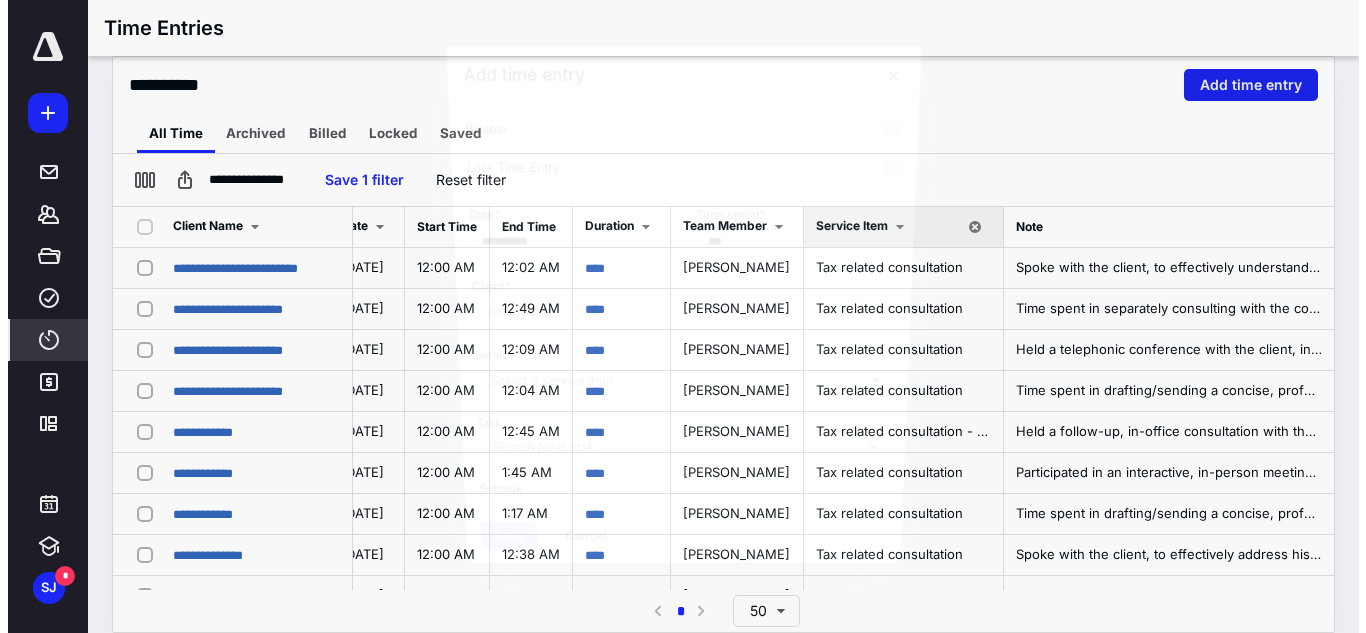 scroll, scrollTop: 0, scrollLeft: 697, axis: horizontal 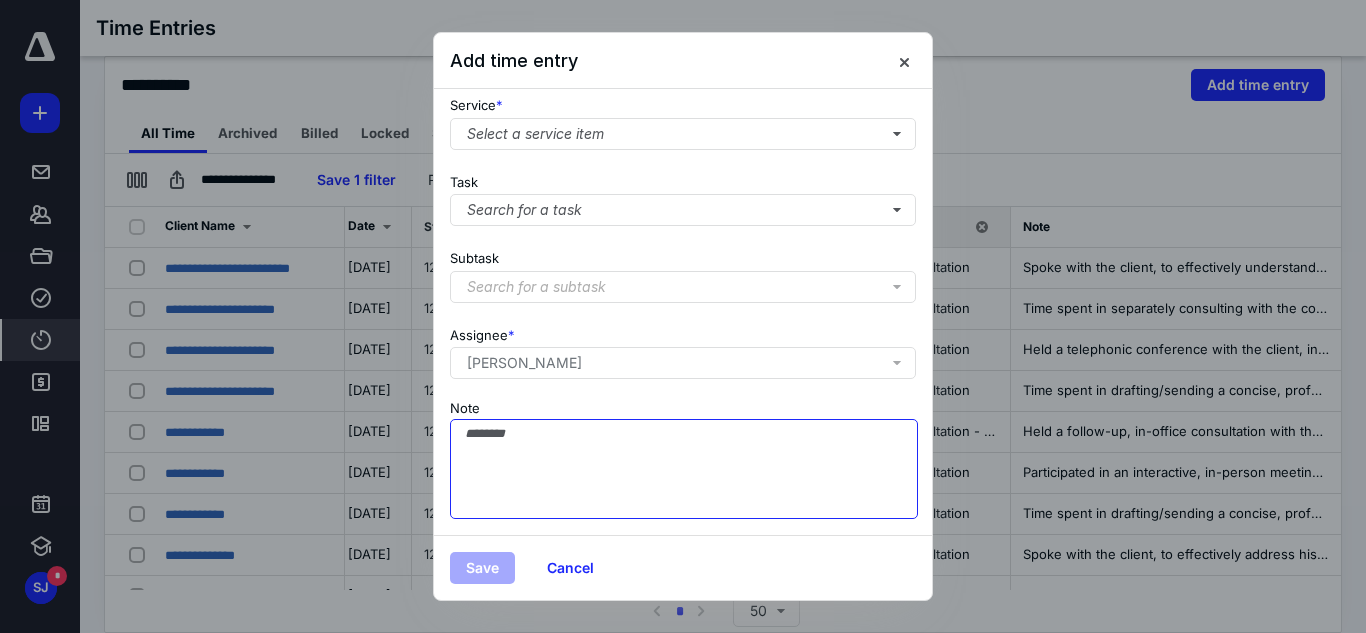 click on "Note" at bounding box center [684, 469] 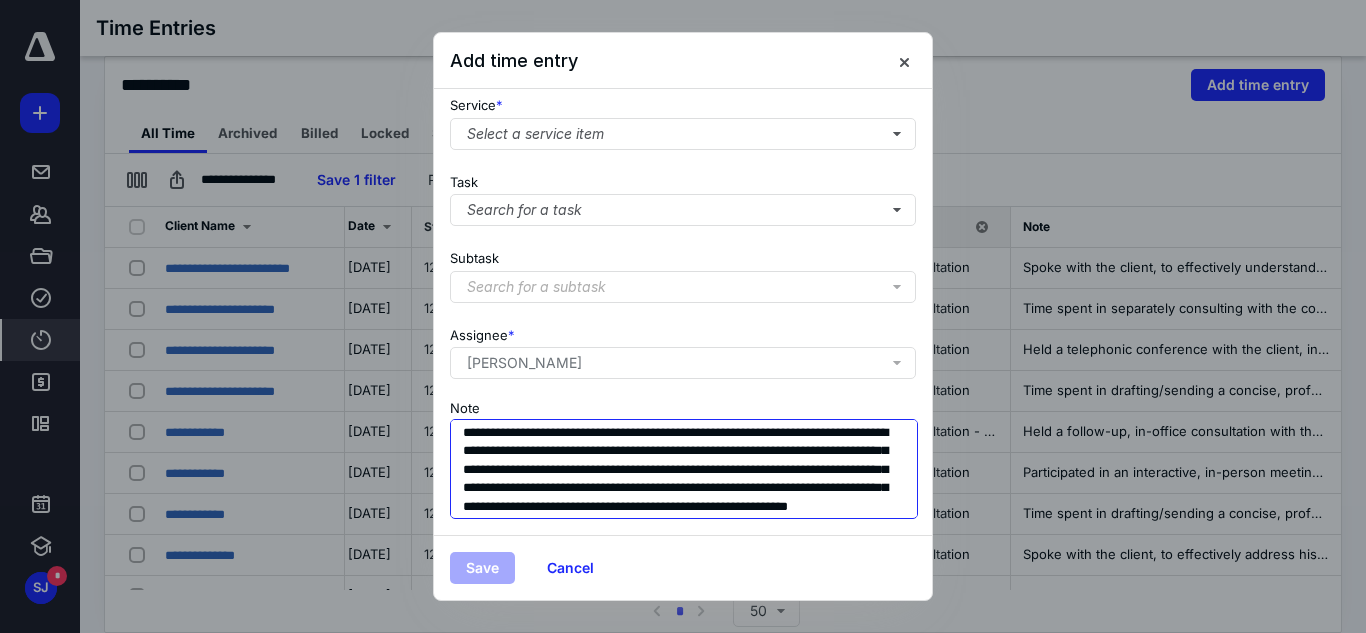 scroll, scrollTop: 0, scrollLeft: 0, axis: both 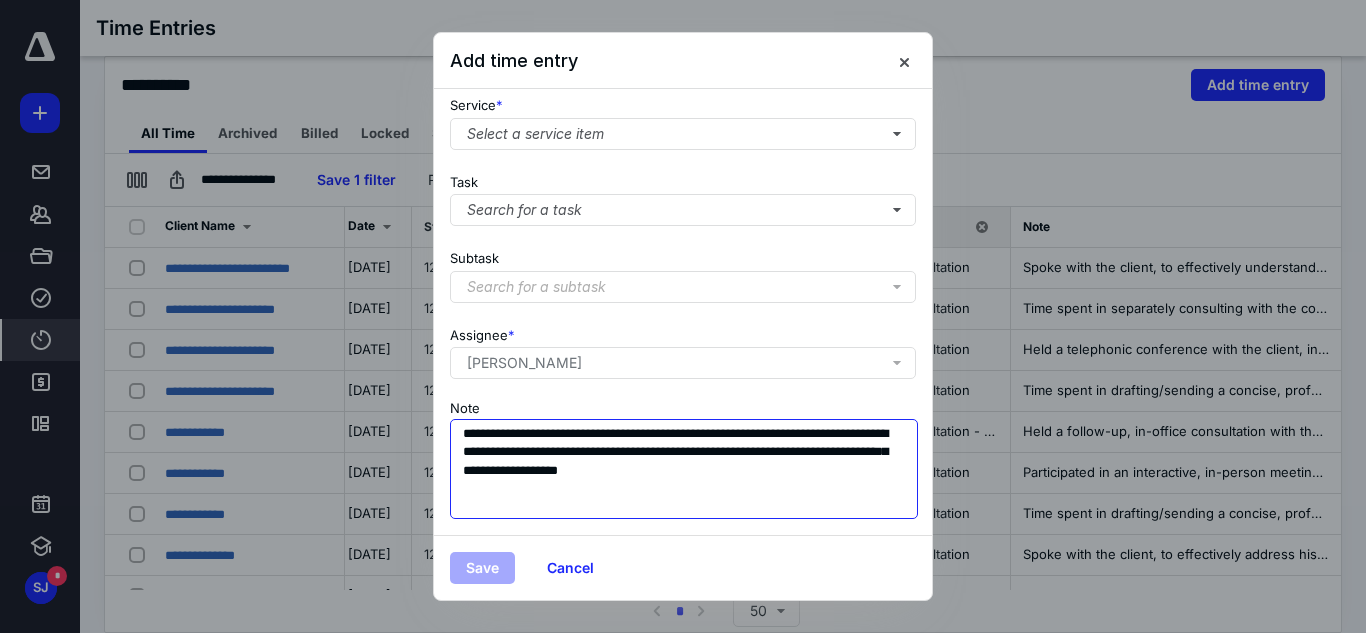 drag, startPoint x: 506, startPoint y: 432, endPoint x: 456, endPoint y: 435, distance: 50.08992 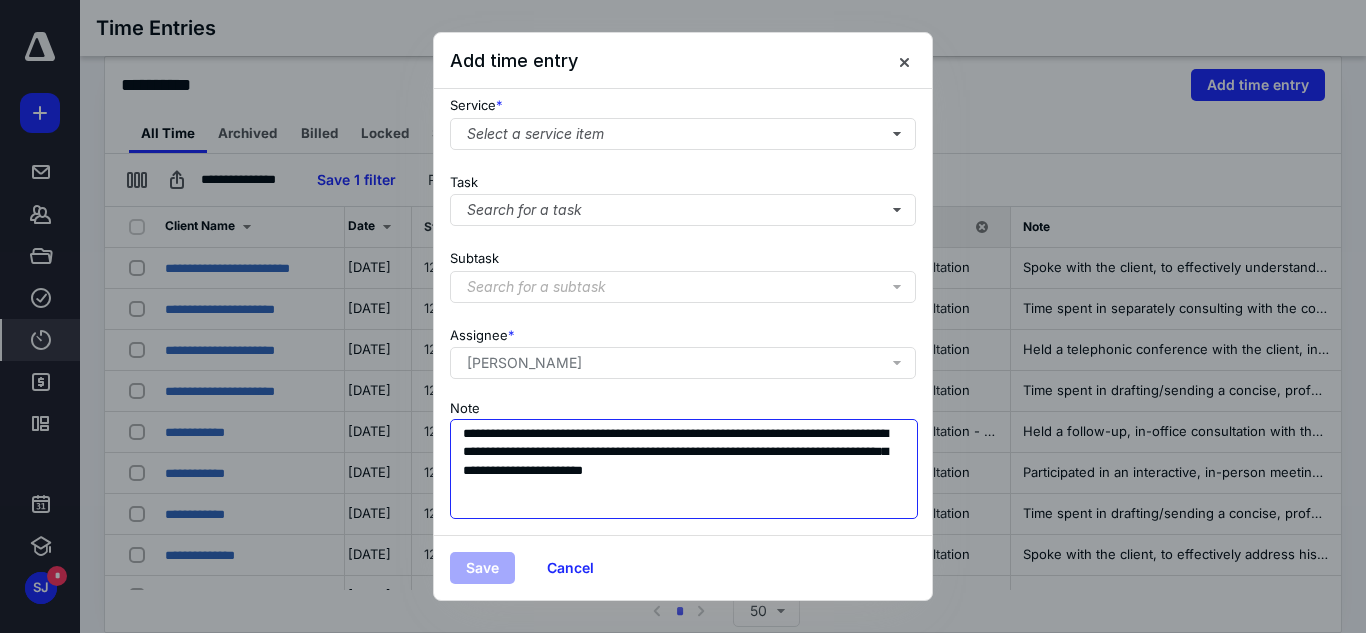 drag, startPoint x: 558, startPoint y: 459, endPoint x: 579, endPoint y: 459, distance: 21 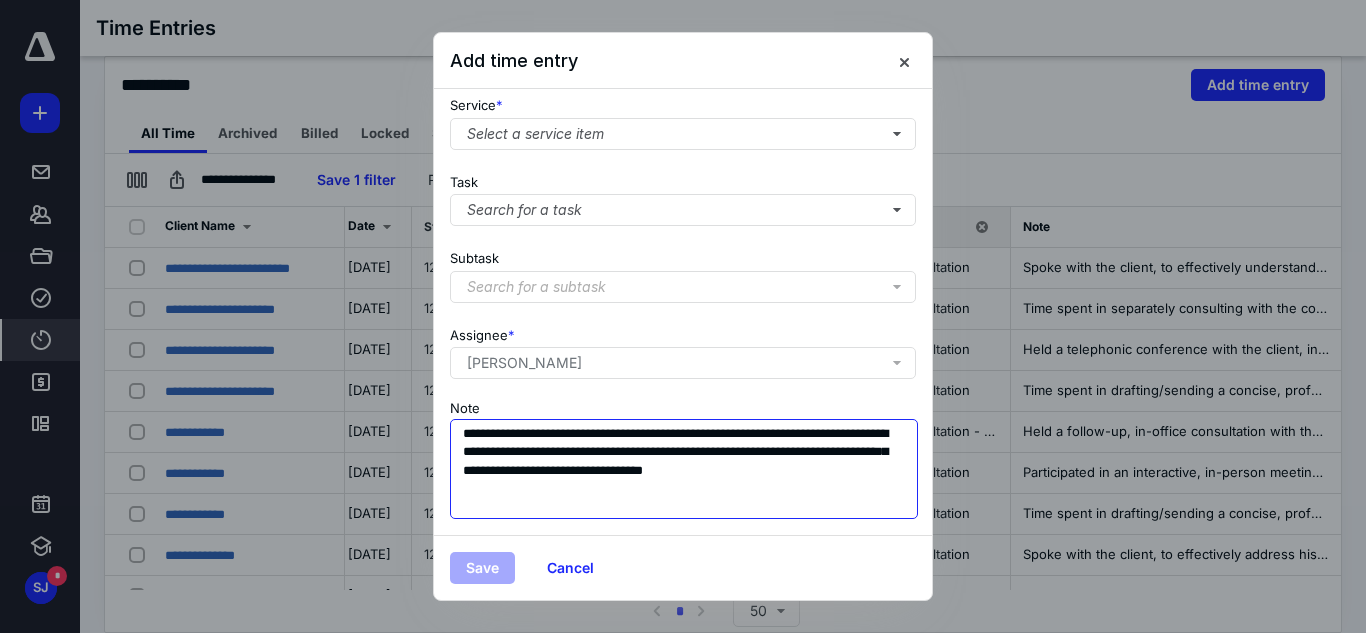 drag, startPoint x: 747, startPoint y: 451, endPoint x: 816, endPoint y: 450, distance: 69.00725 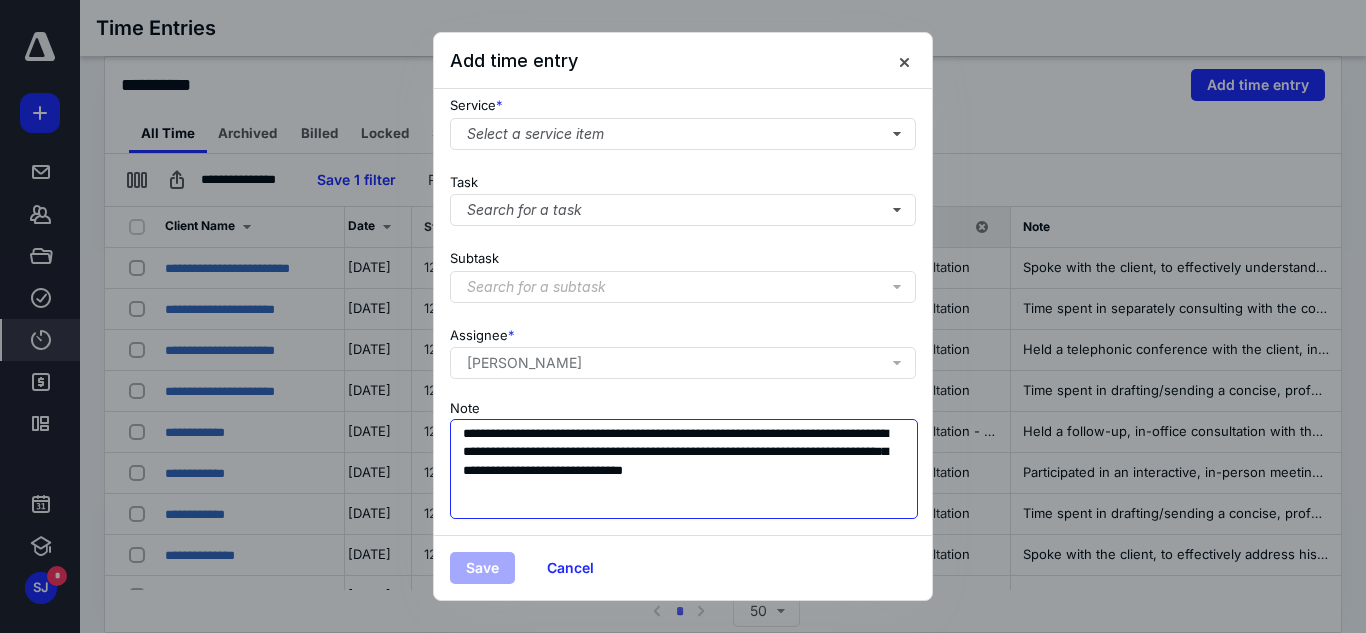 click on "**********" at bounding box center [684, 469] 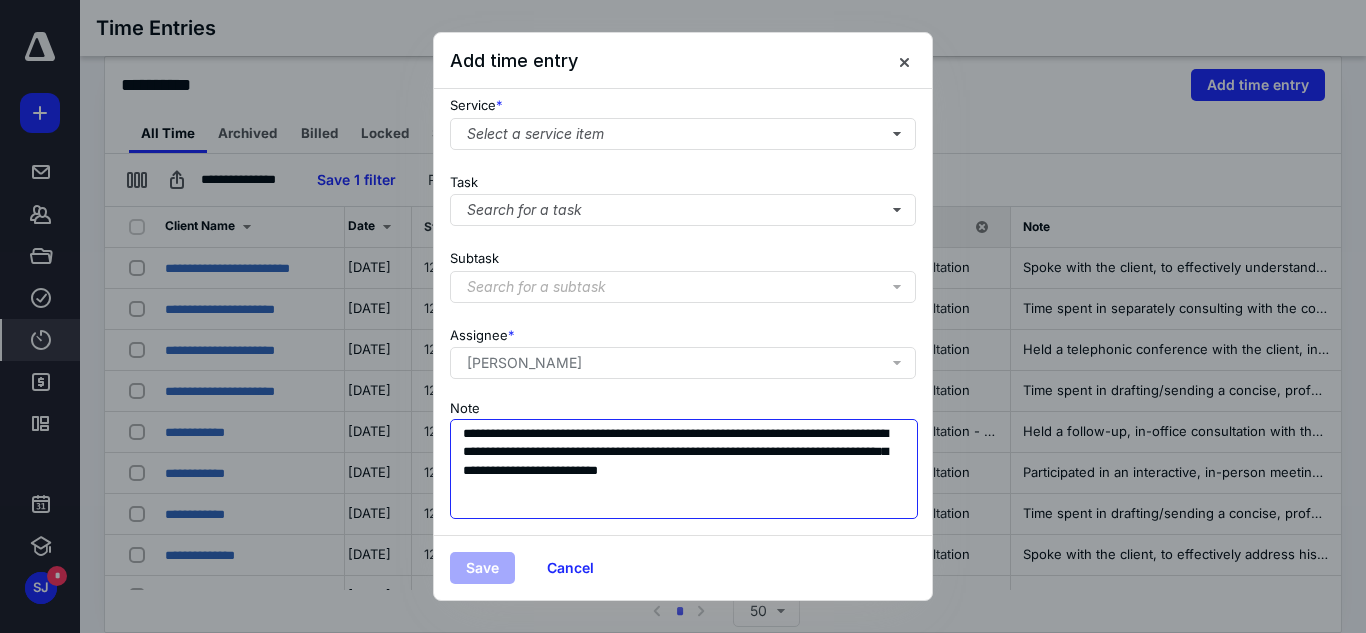 drag, startPoint x: 685, startPoint y: 452, endPoint x: 634, endPoint y: 452, distance: 51 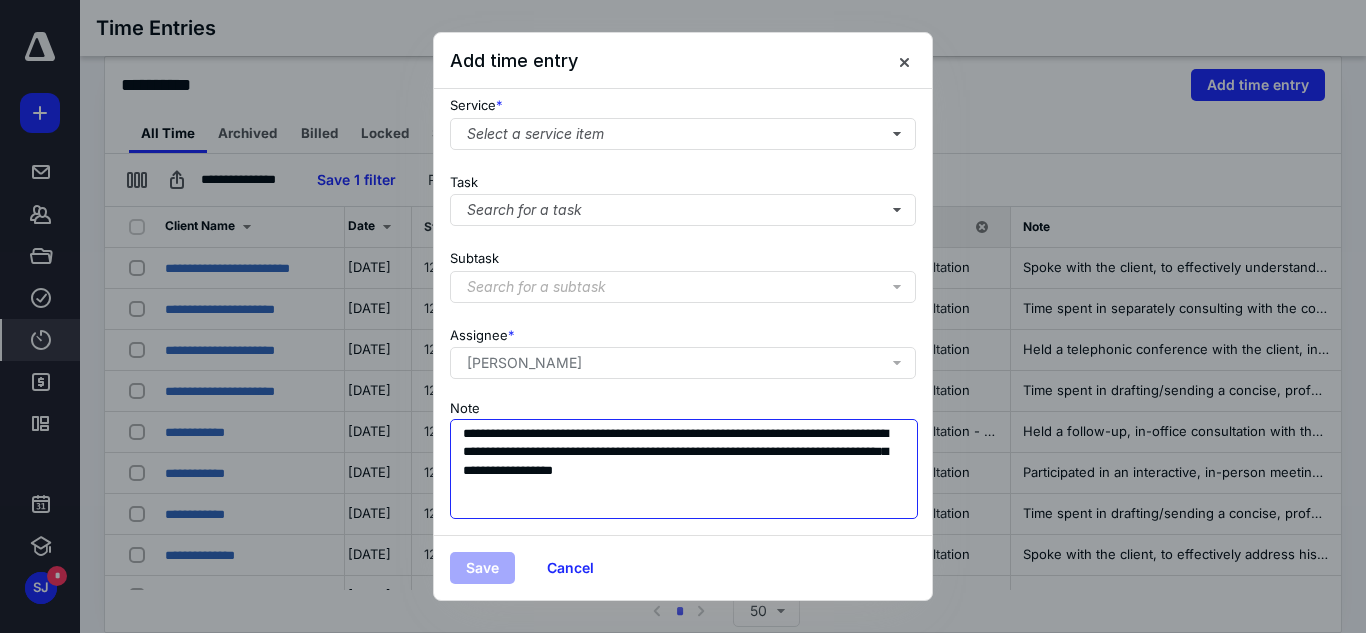 click on "**********" at bounding box center (684, 469) 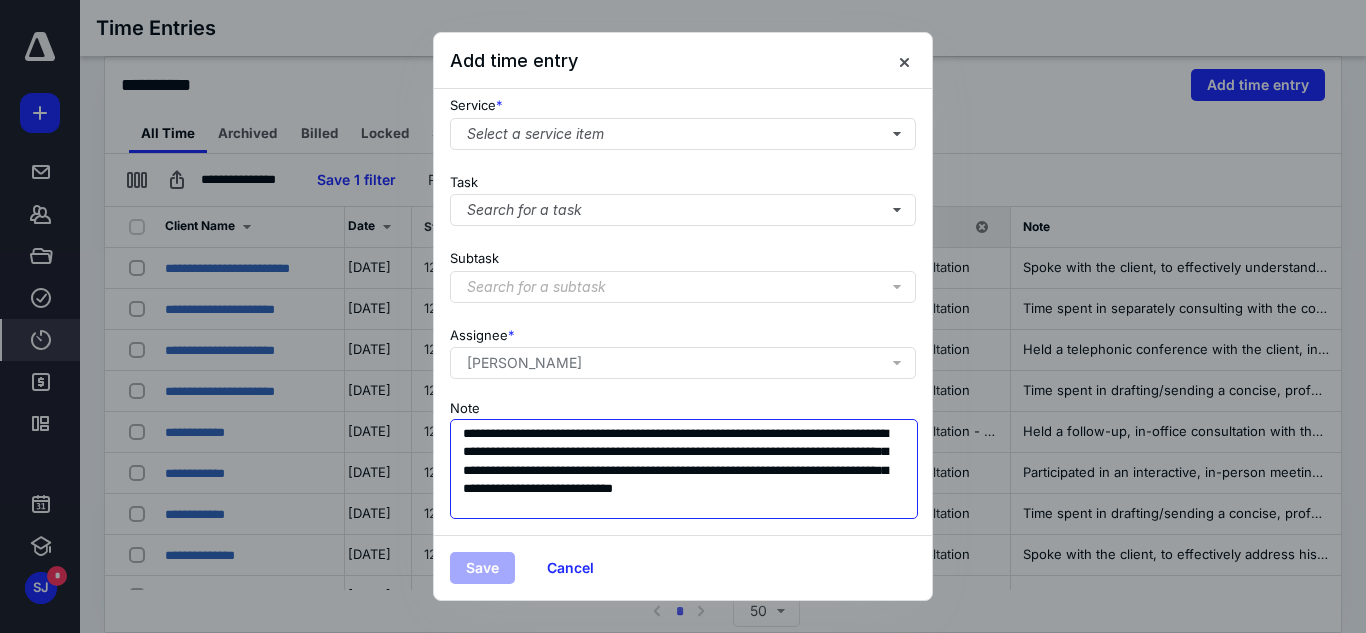 click on "**********" at bounding box center [684, 469] 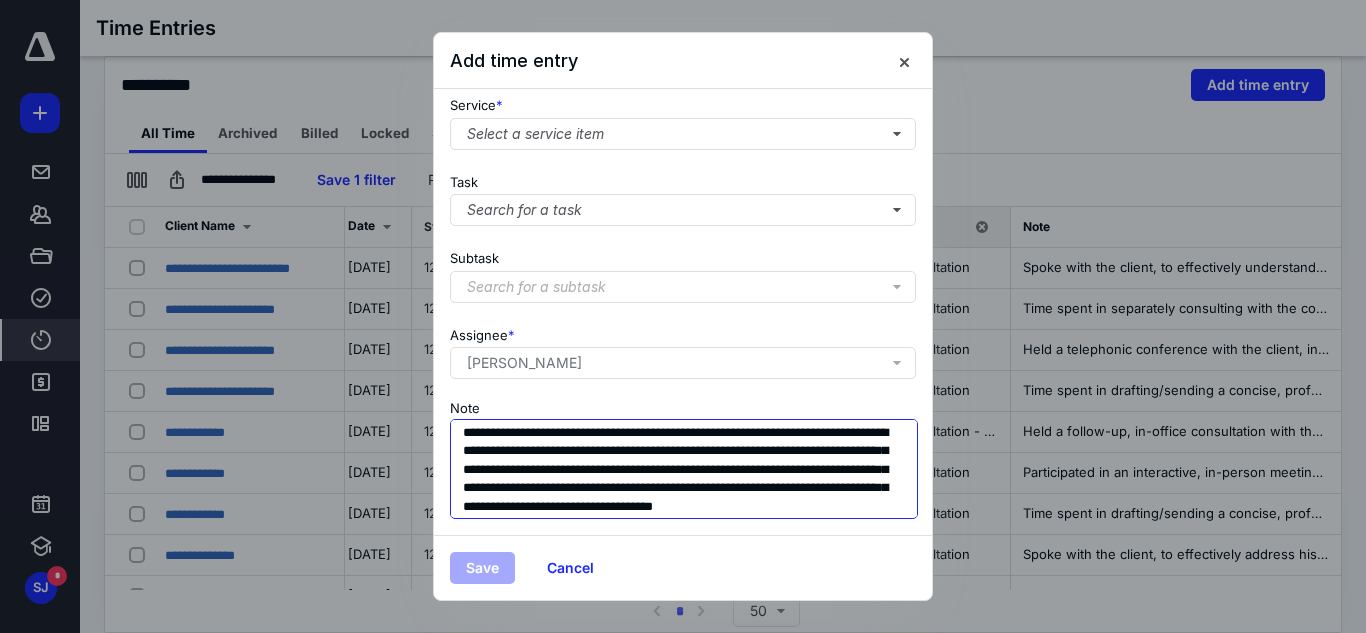 scroll, scrollTop: 19, scrollLeft: 0, axis: vertical 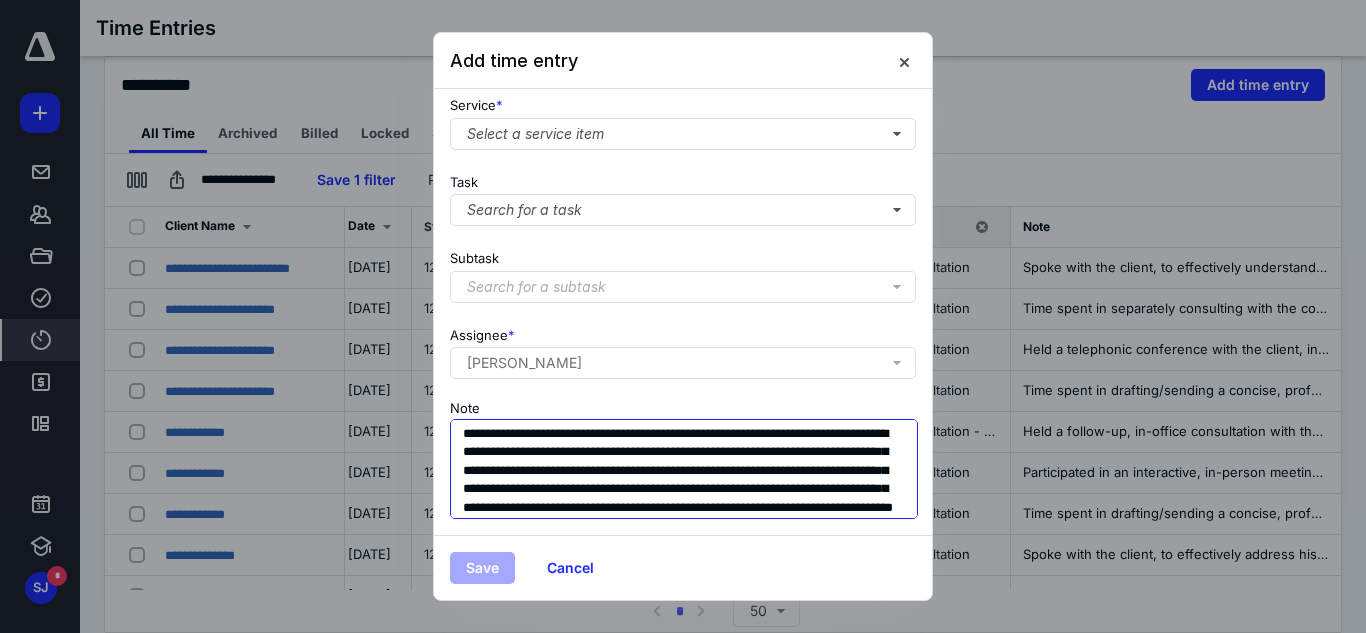 drag, startPoint x: 643, startPoint y: 423, endPoint x: 457, endPoint y: 423, distance: 186 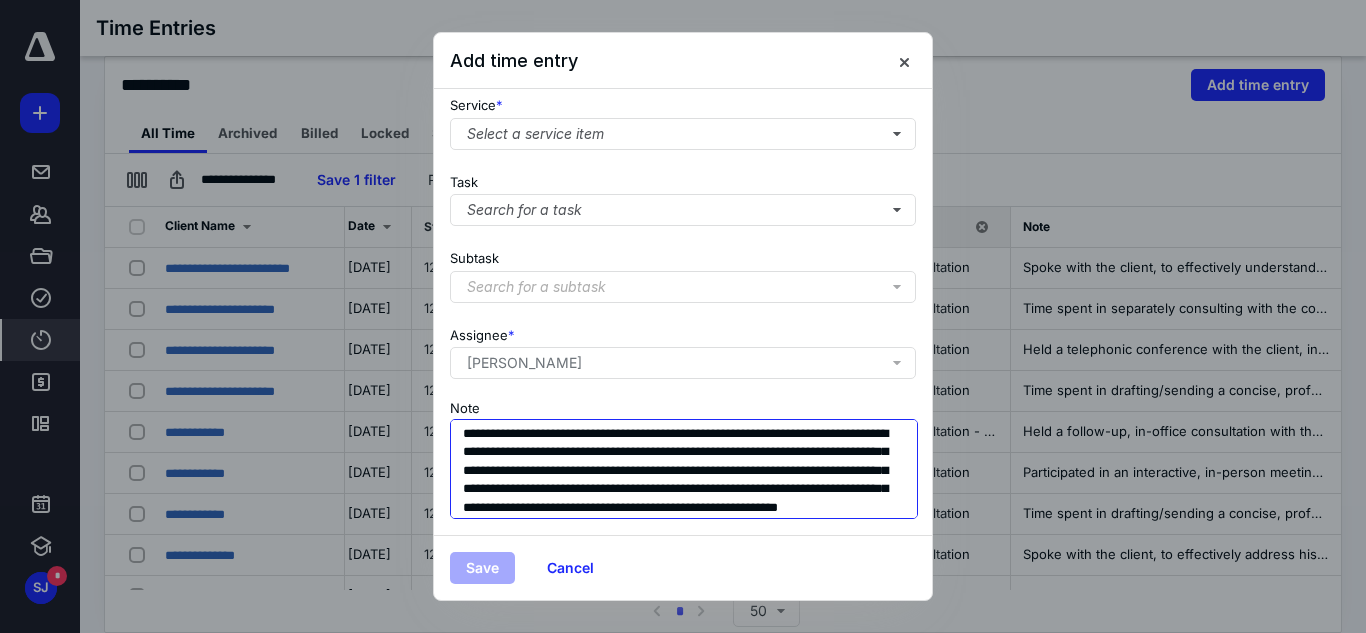 scroll, scrollTop: 37, scrollLeft: 0, axis: vertical 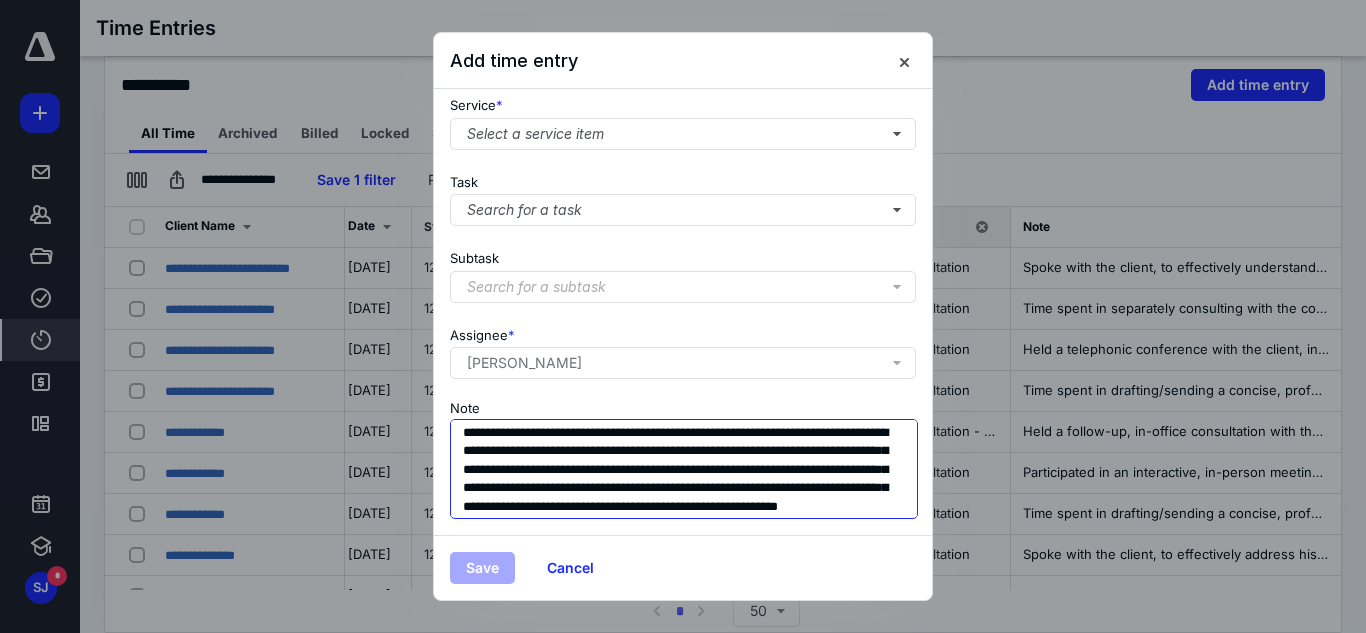 click on "**********" at bounding box center [684, 469] 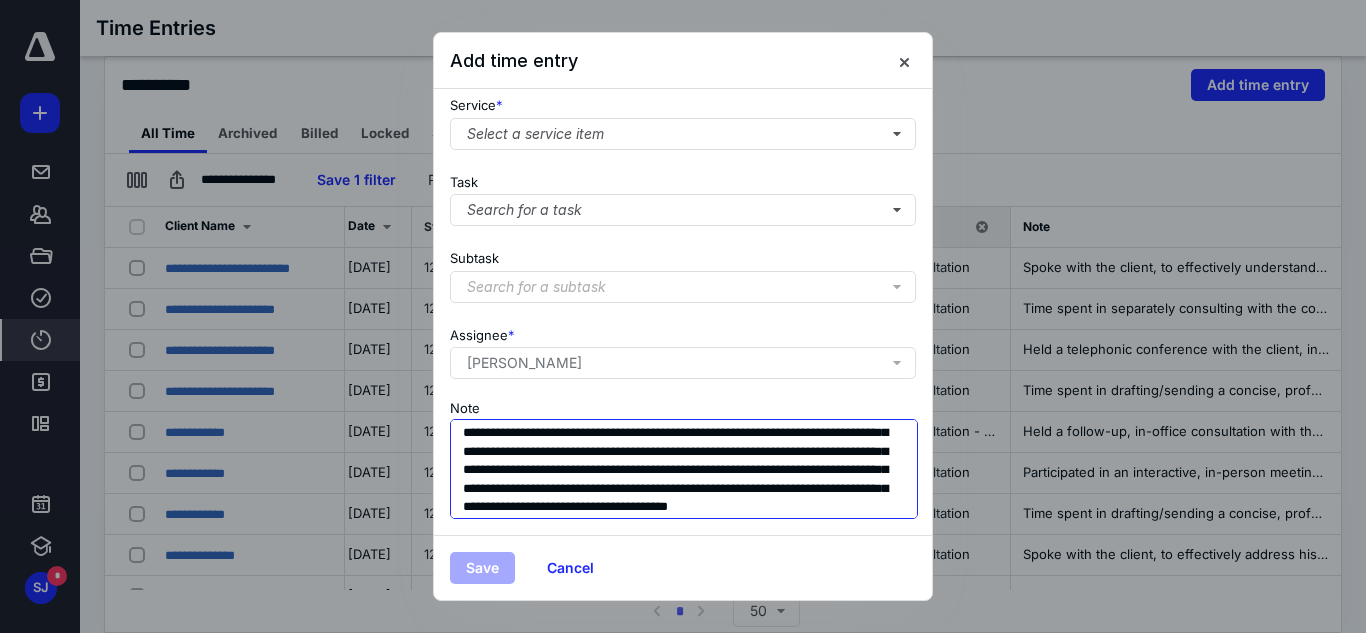 scroll, scrollTop: 55, scrollLeft: 0, axis: vertical 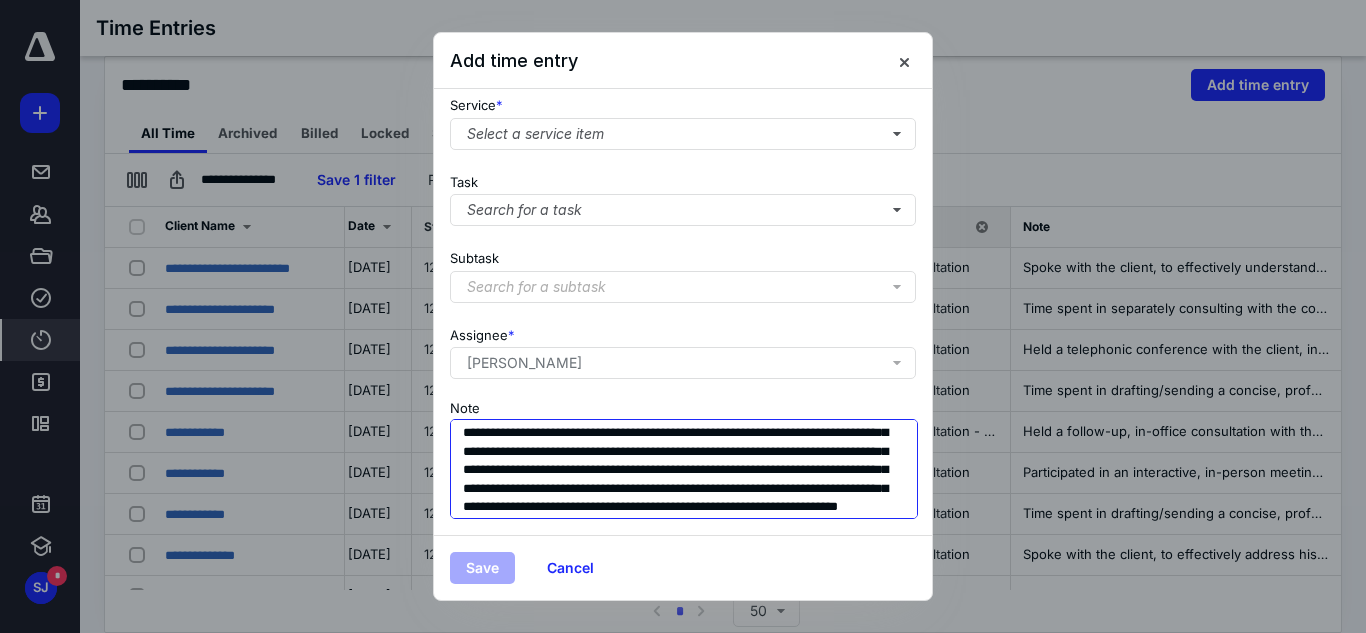 click on "**********" at bounding box center [684, 469] 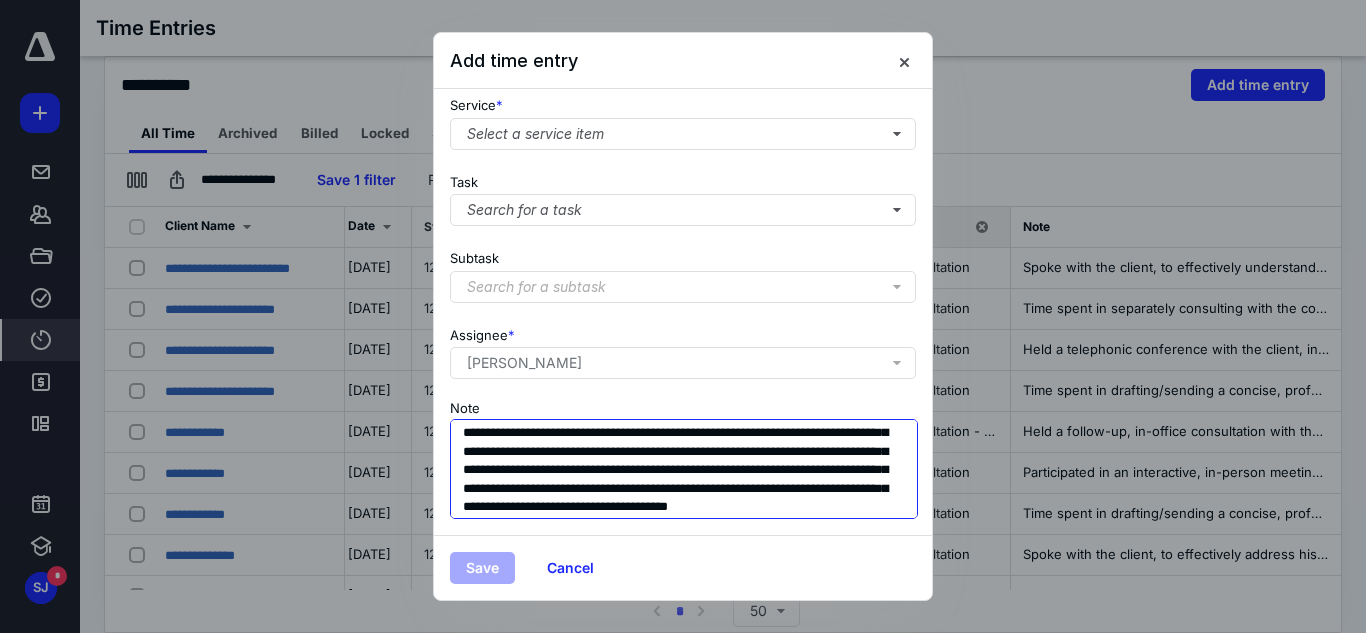 scroll, scrollTop: 57, scrollLeft: 0, axis: vertical 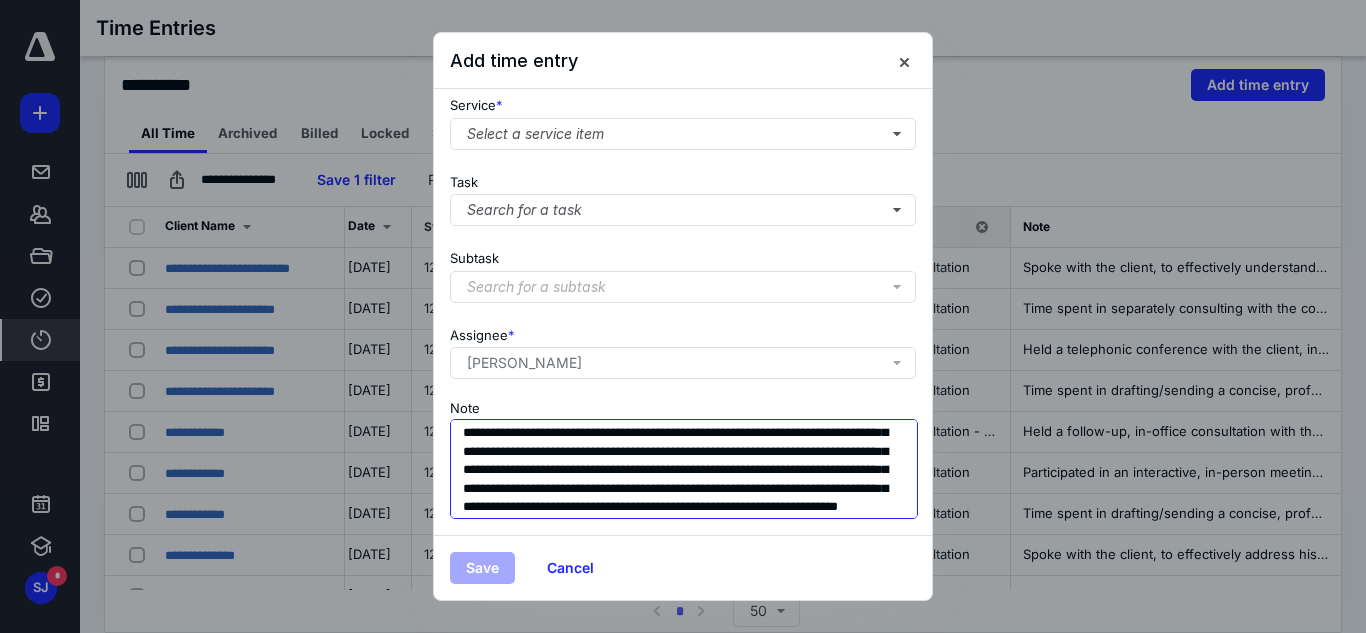 drag, startPoint x: 584, startPoint y: 473, endPoint x: 521, endPoint y: 465, distance: 63.505905 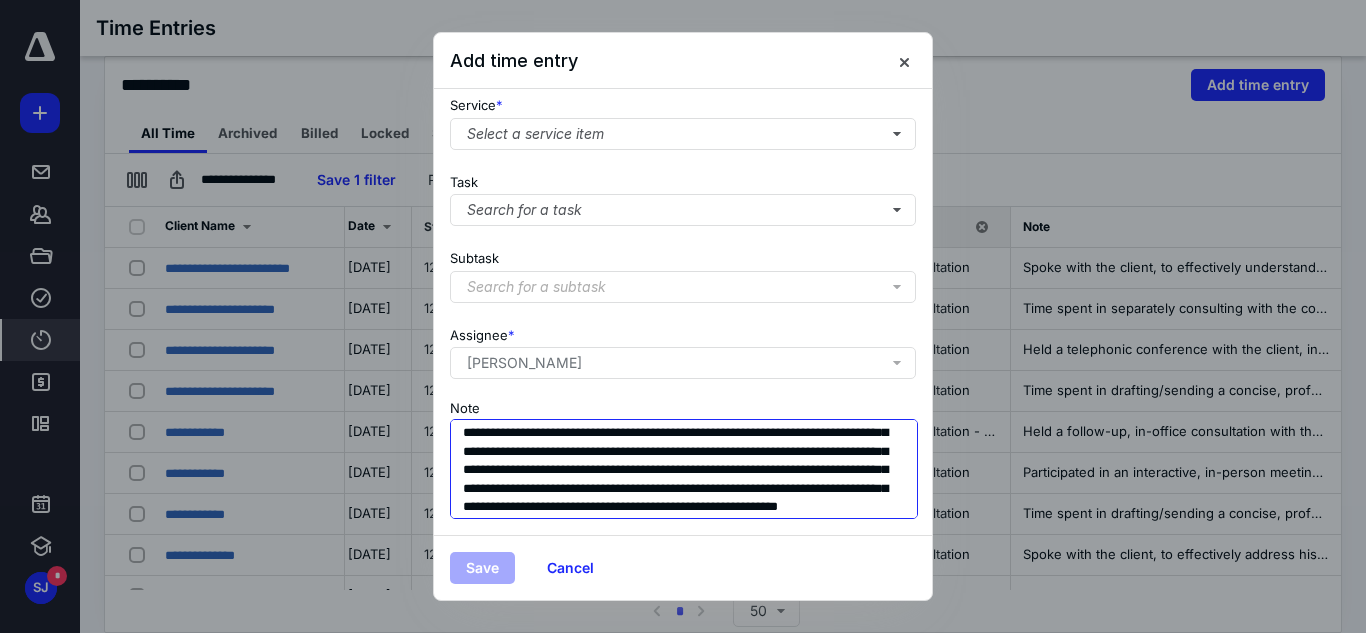 click on "**********" at bounding box center (684, 469) 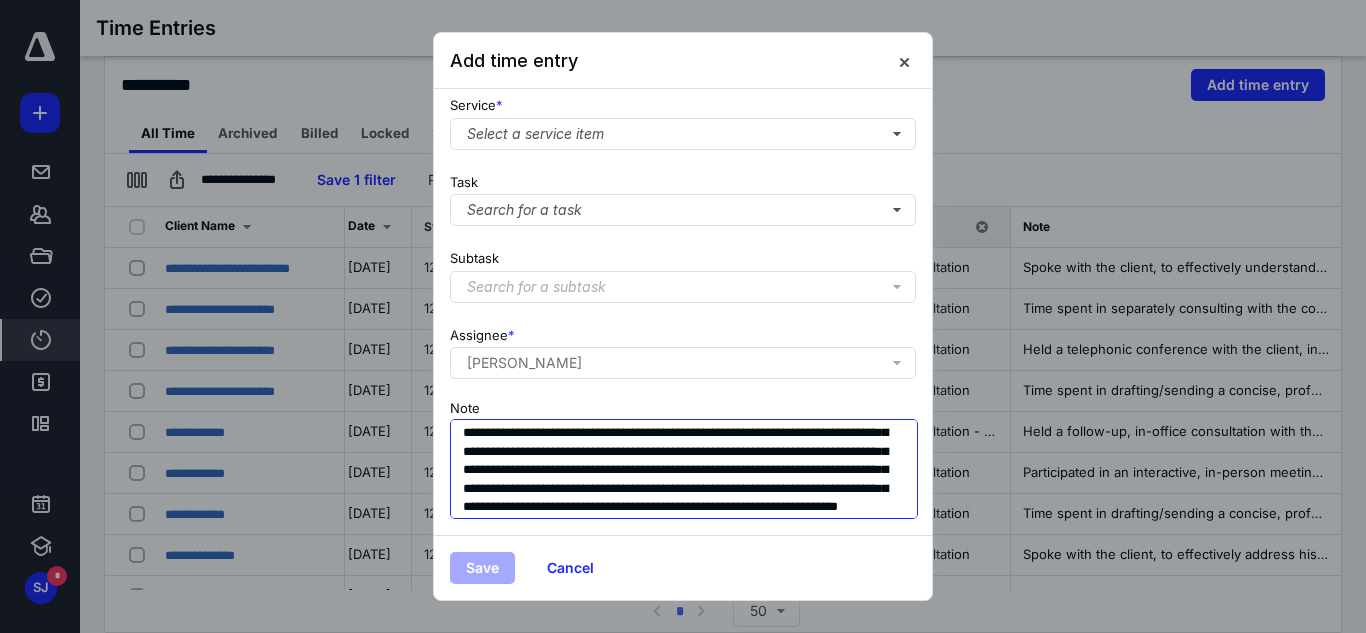 click on "**********" at bounding box center [684, 469] 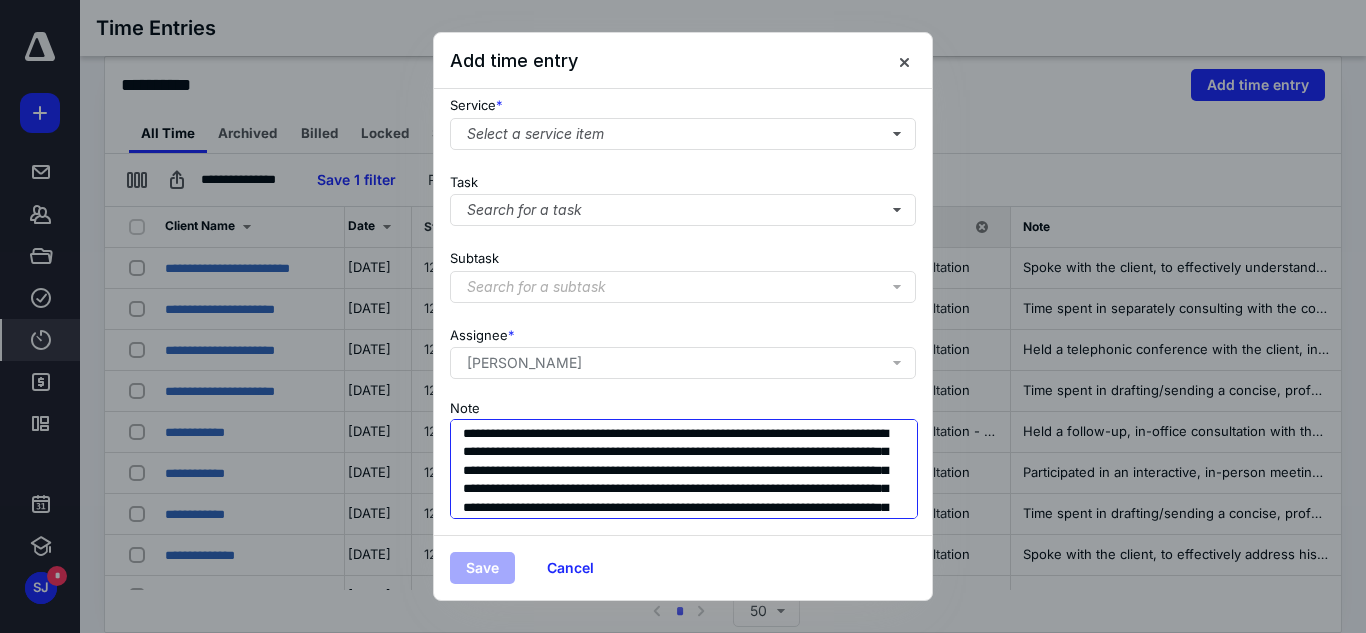 type on "**********" 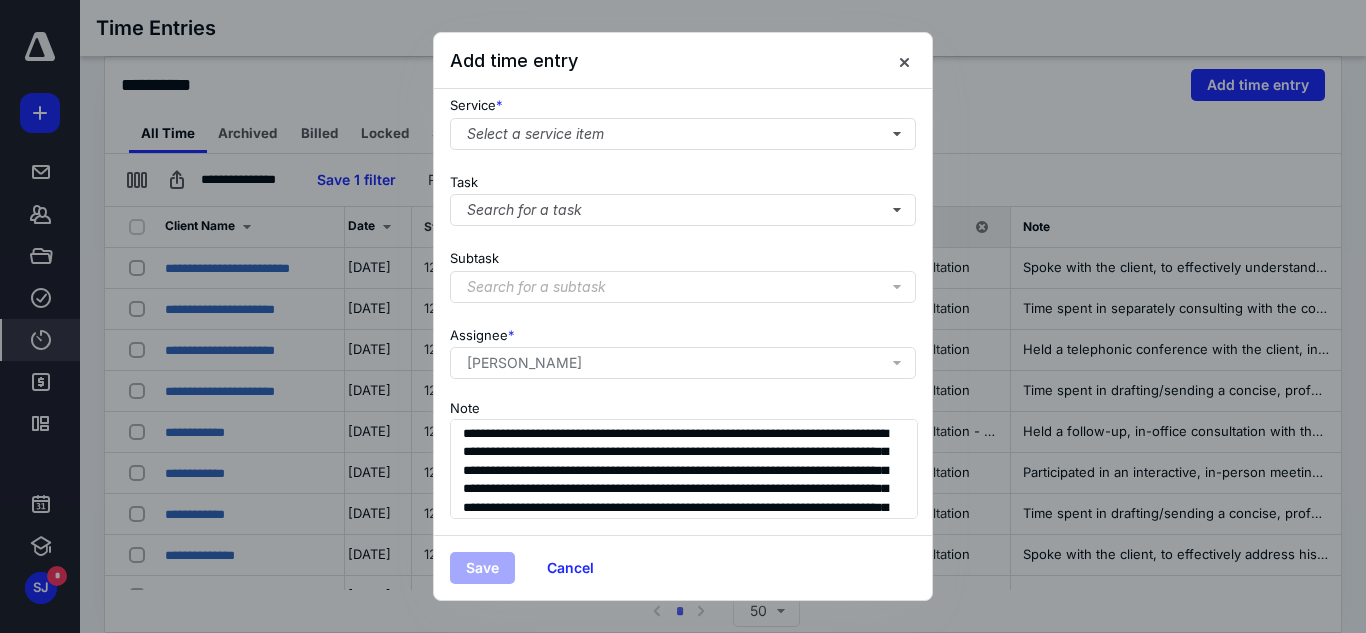 click on "**********" at bounding box center (683, 457) 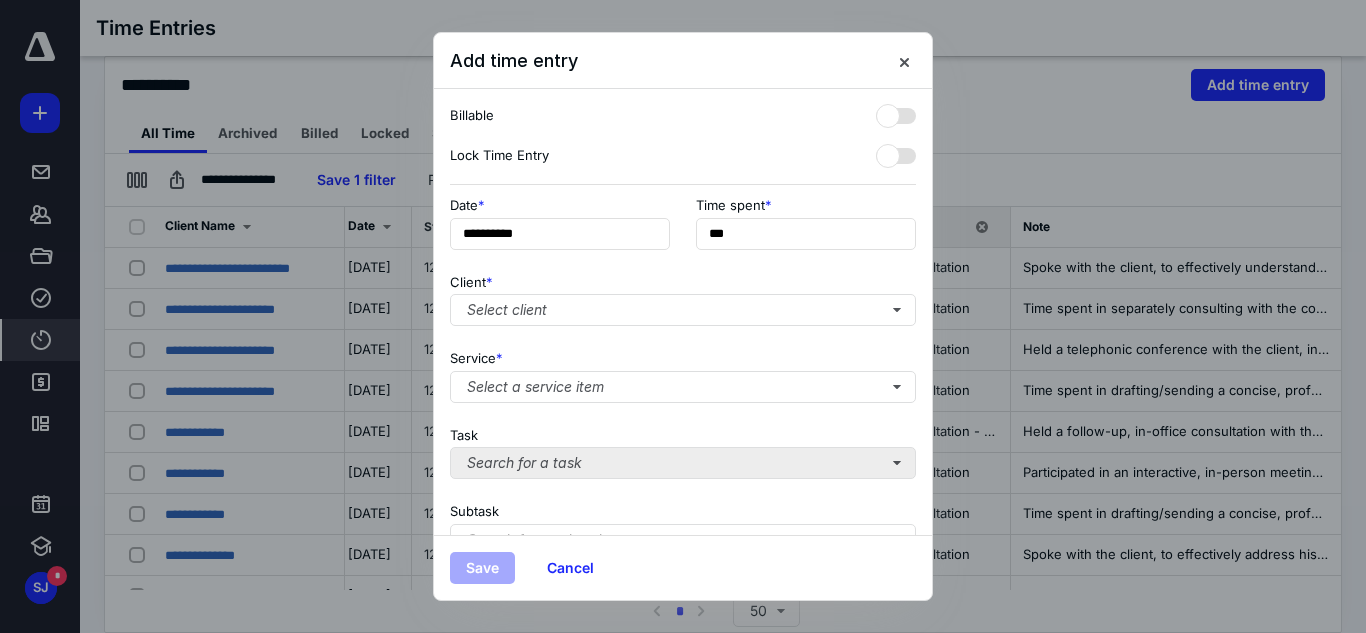 scroll, scrollTop: 0, scrollLeft: 1, axis: horizontal 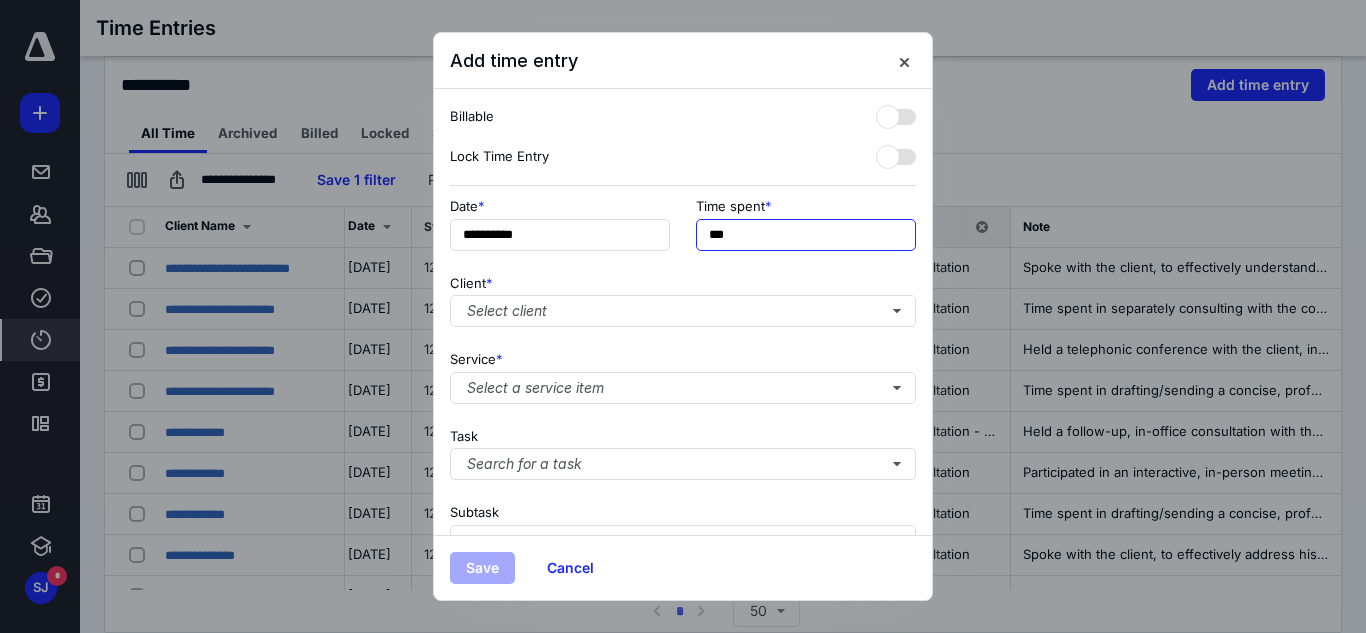 drag, startPoint x: 748, startPoint y: 242, endPoint x: 707, endPoint y: 239, distance: 41.109608 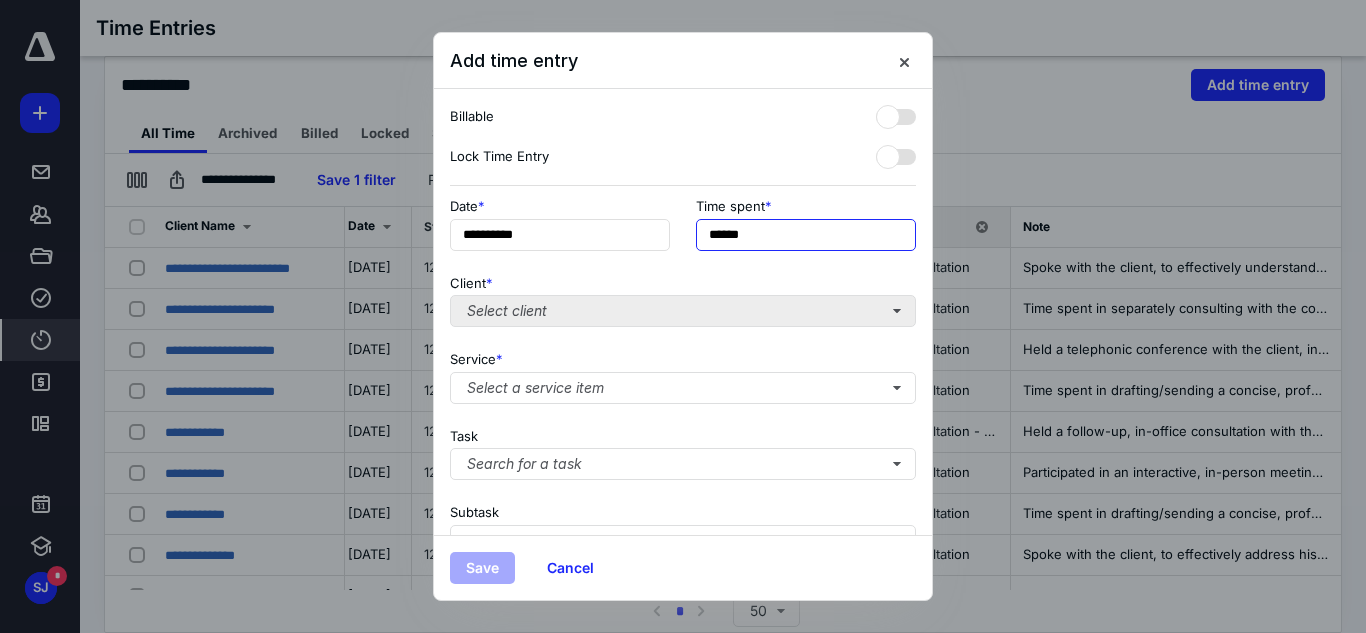 type on "******" 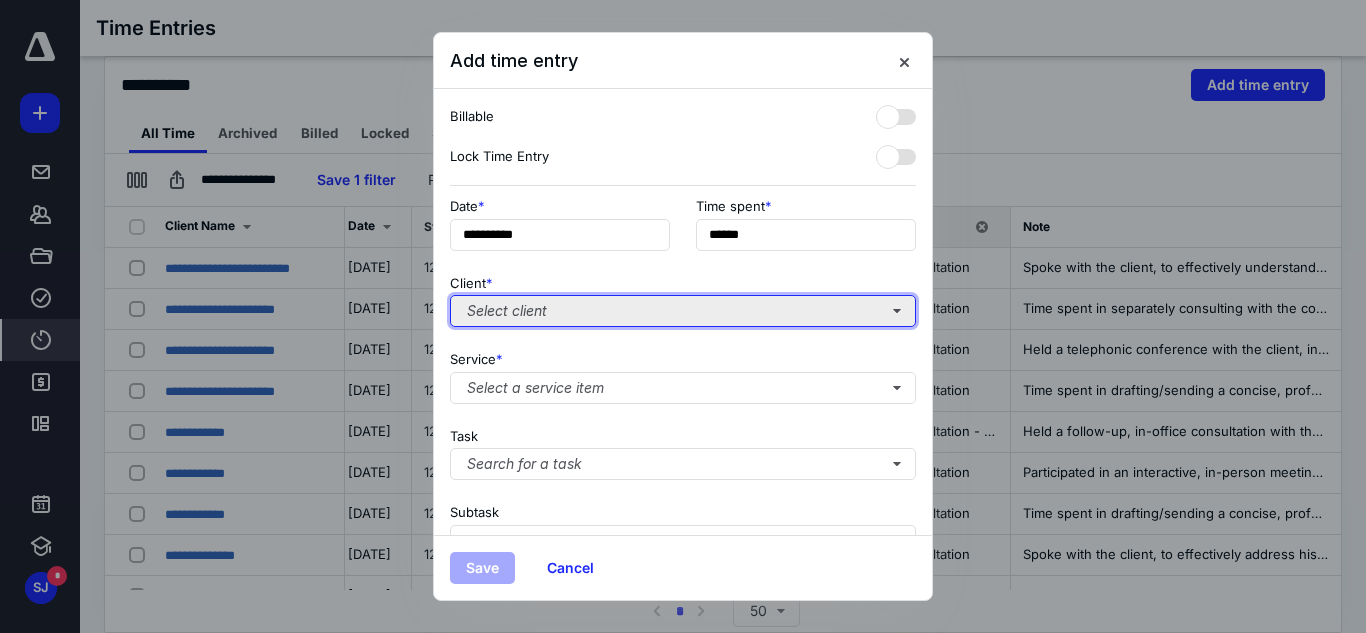 click on "Select client" at bounding box center (683, 311) 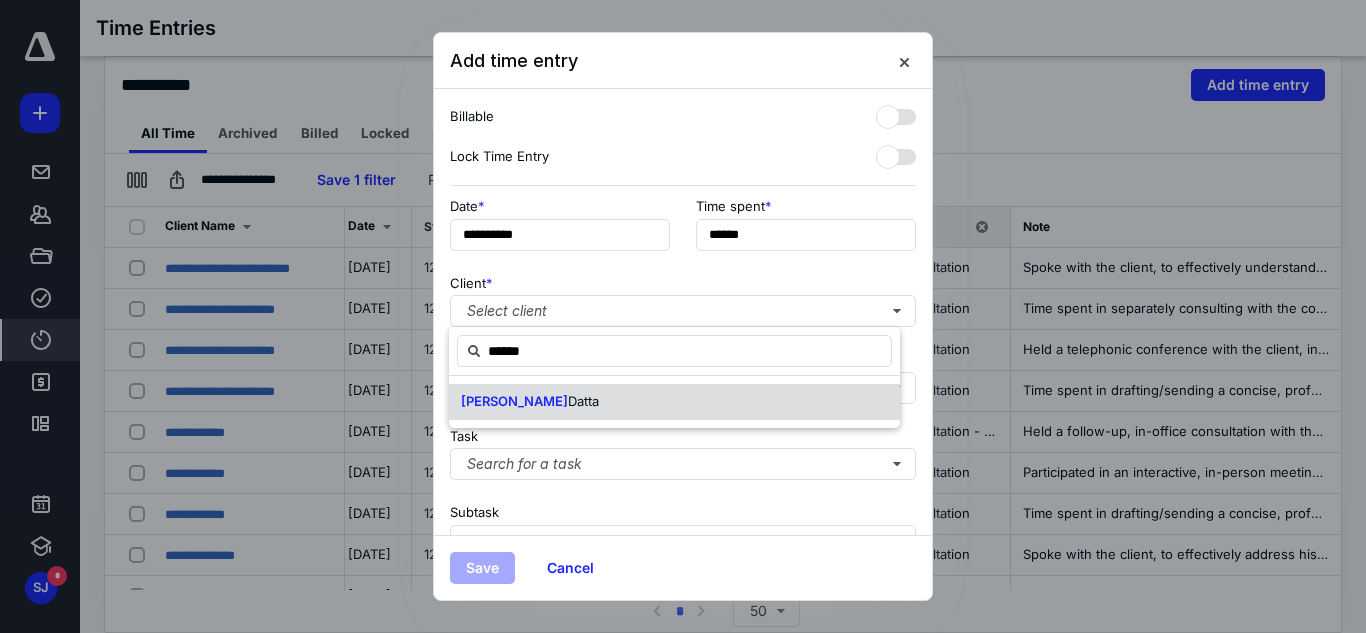 click on "[PERSON_NAME]" at bounding box center (674, 402) 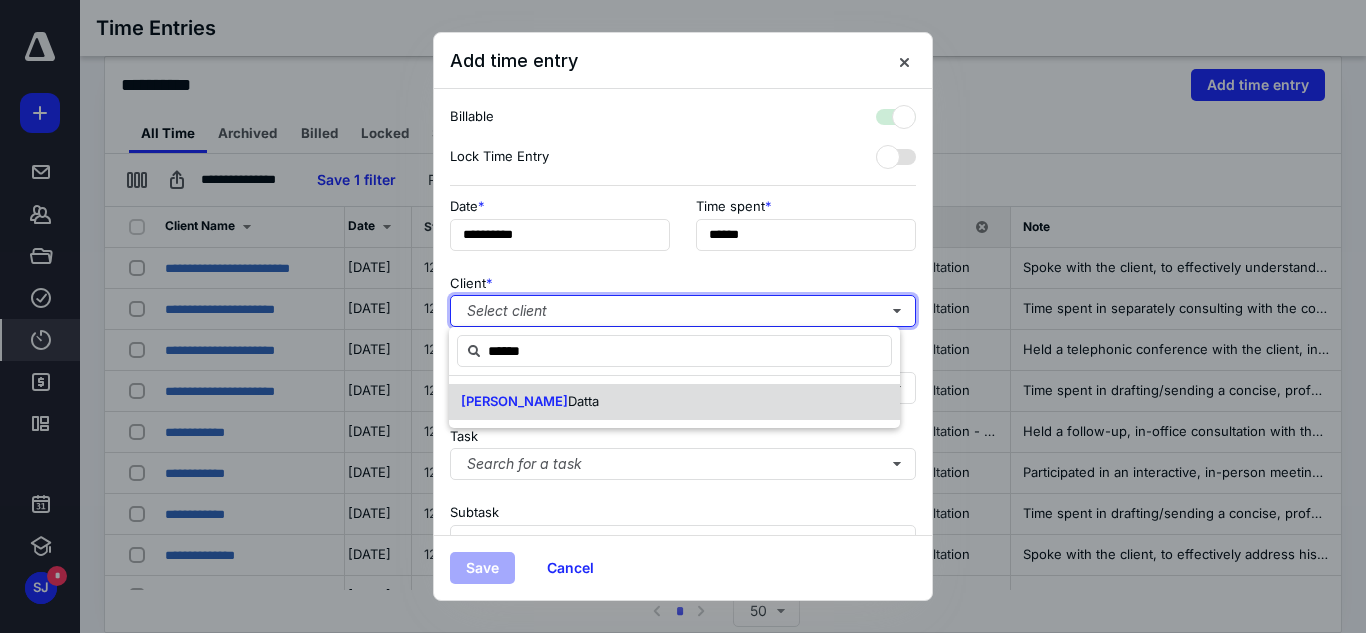 checkbox on "true" 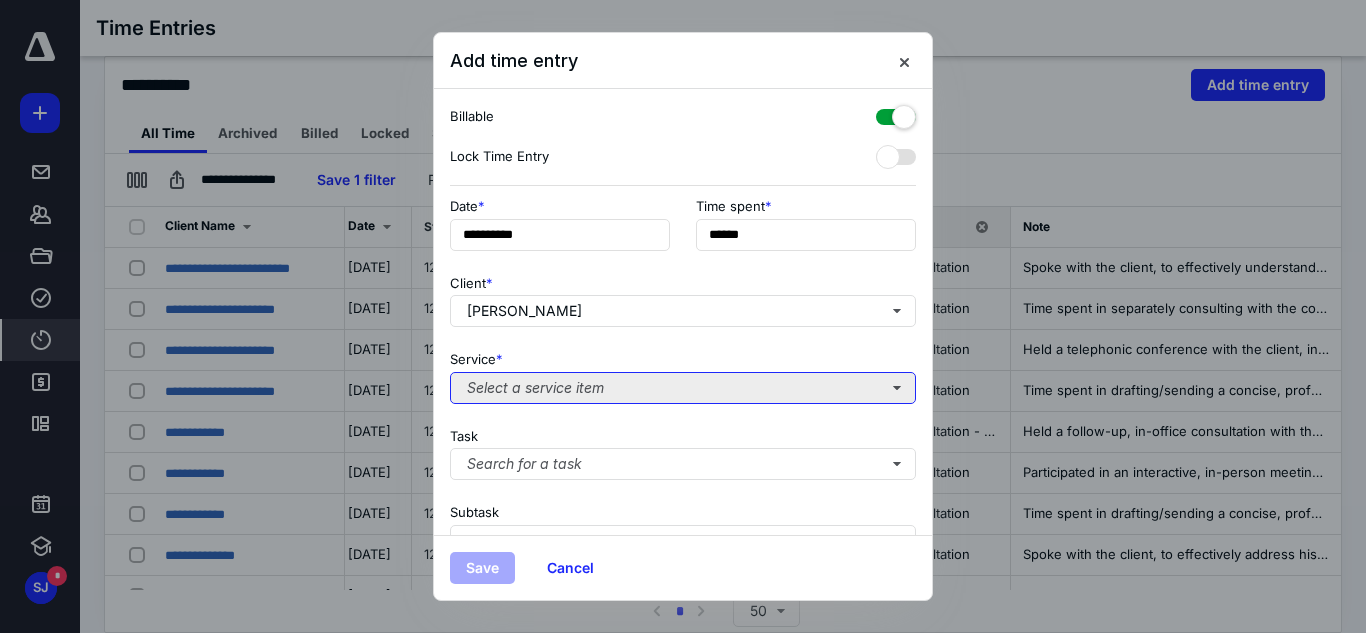 click on "Select a service item" at bounding box center (683, 388) 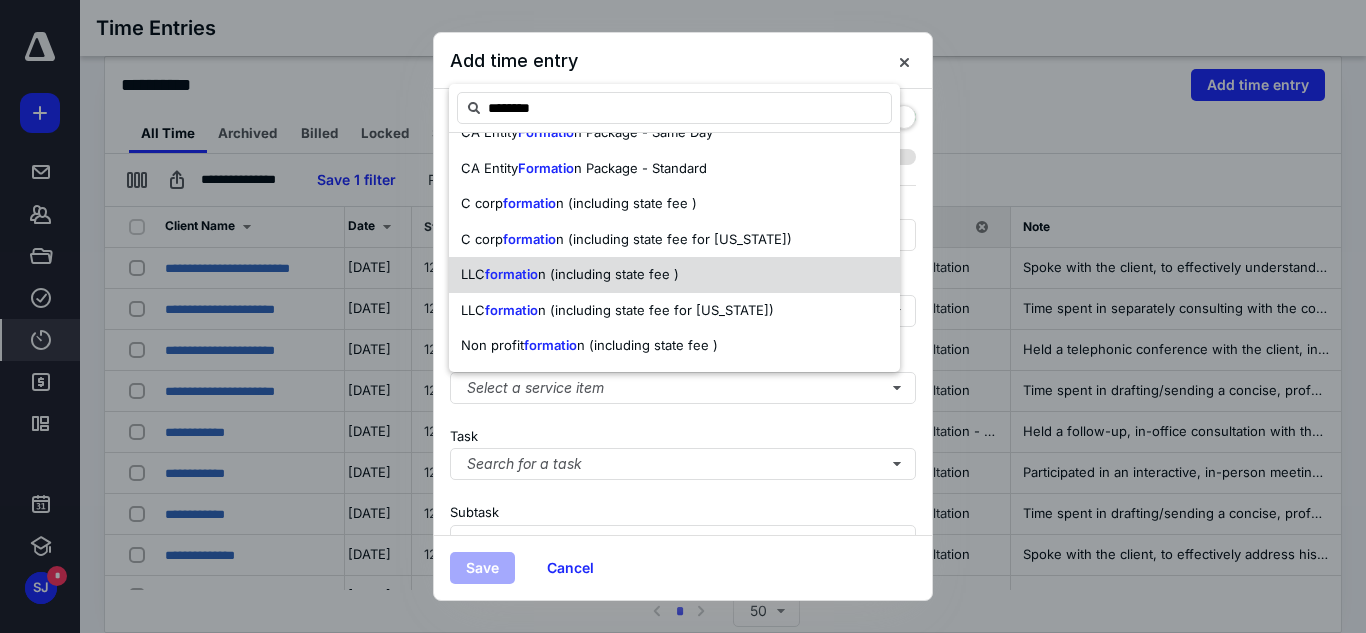 scroll, scrollTop: 168, scrollLeft: 0, axis: vertical 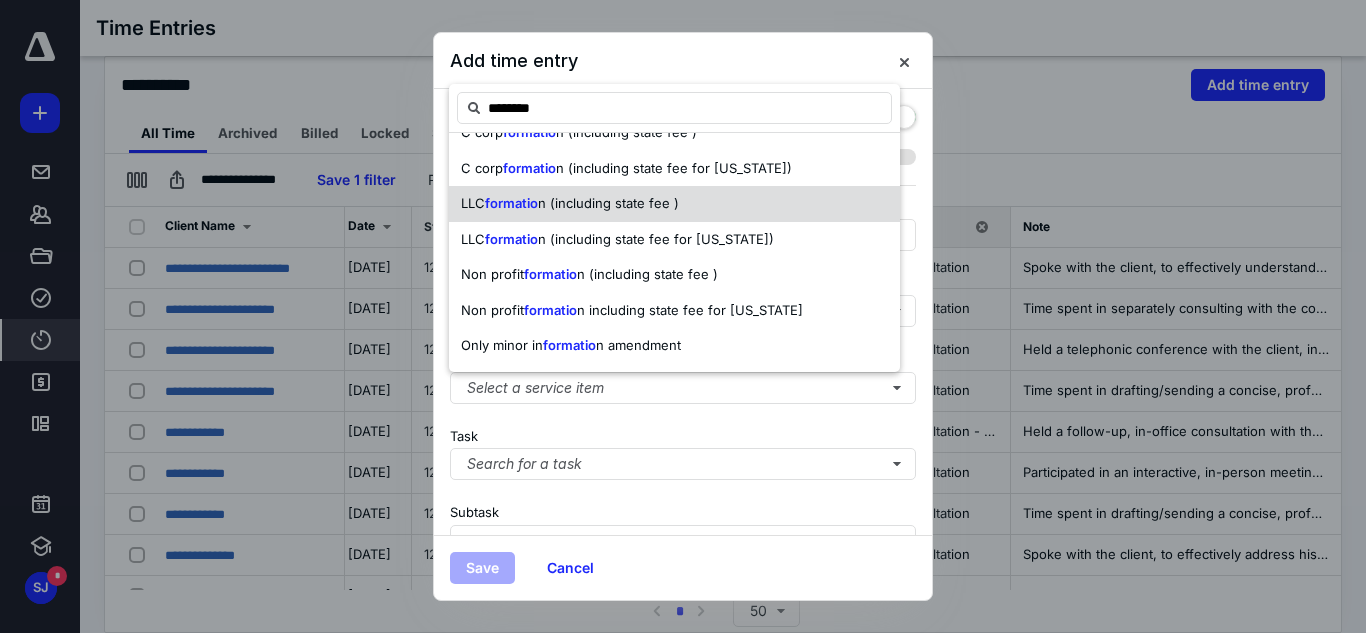 click on "LLC  formatio n (including state fee )" at bounding box center [674, 204] 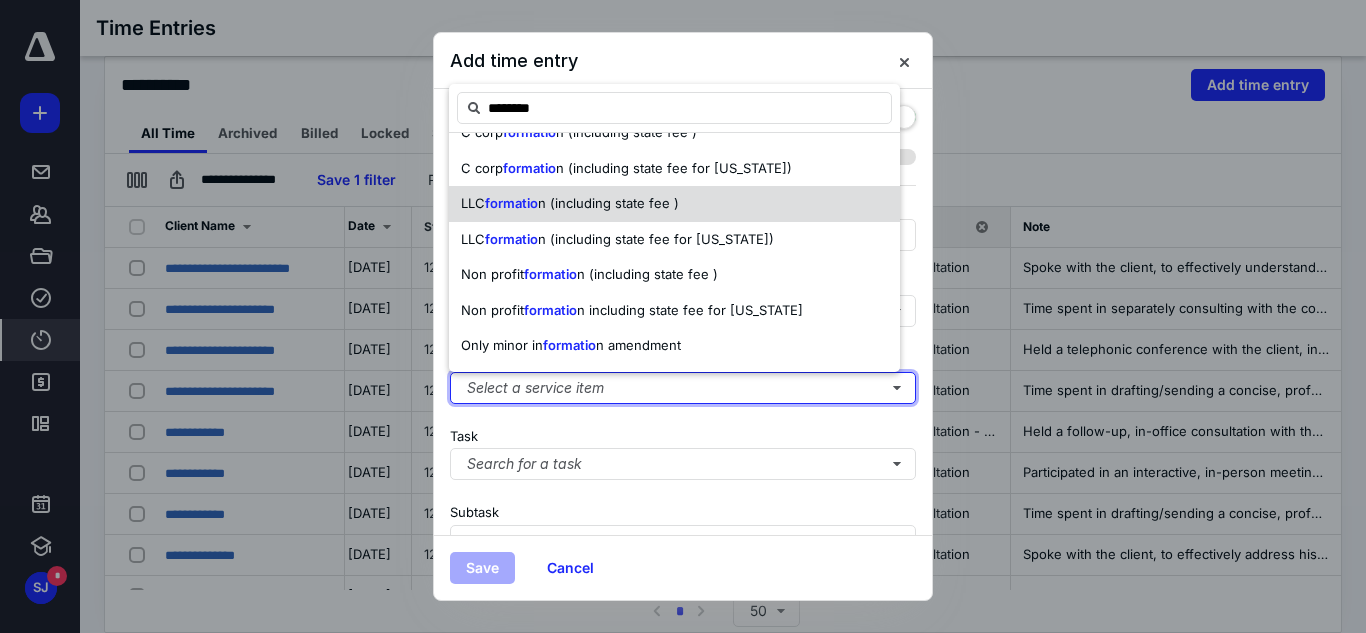 type 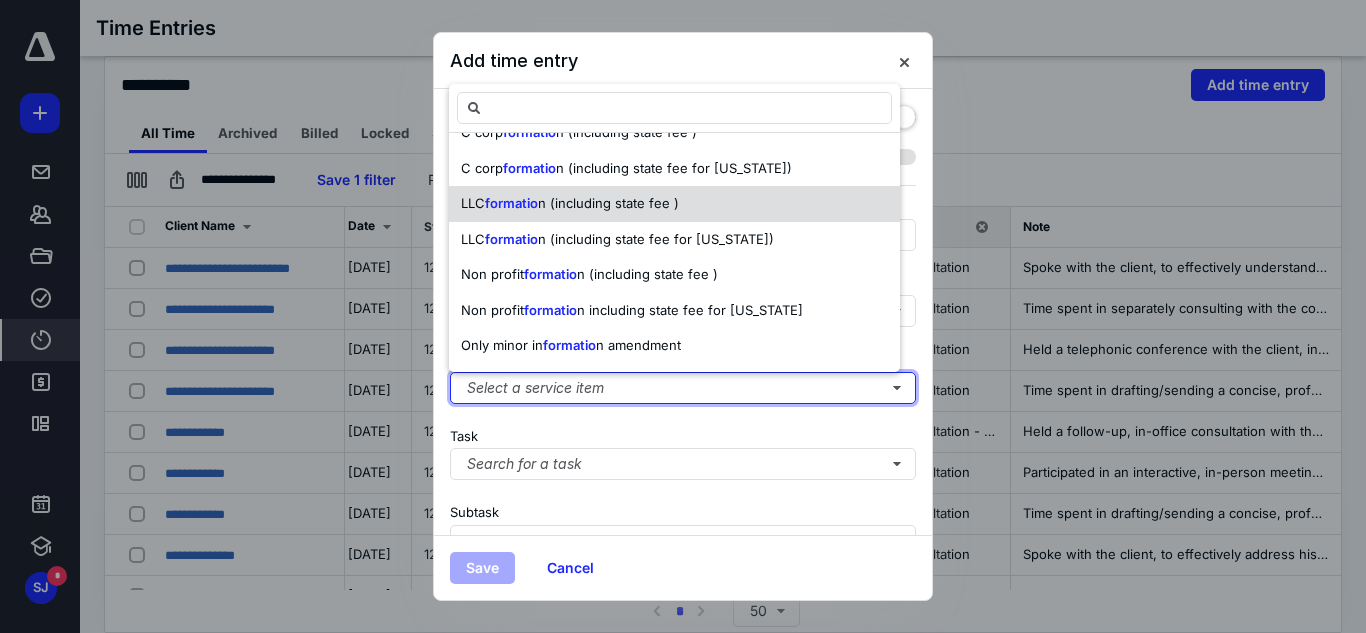 scroll, scrollTop: 0, scrollLeft: 0, axis: both 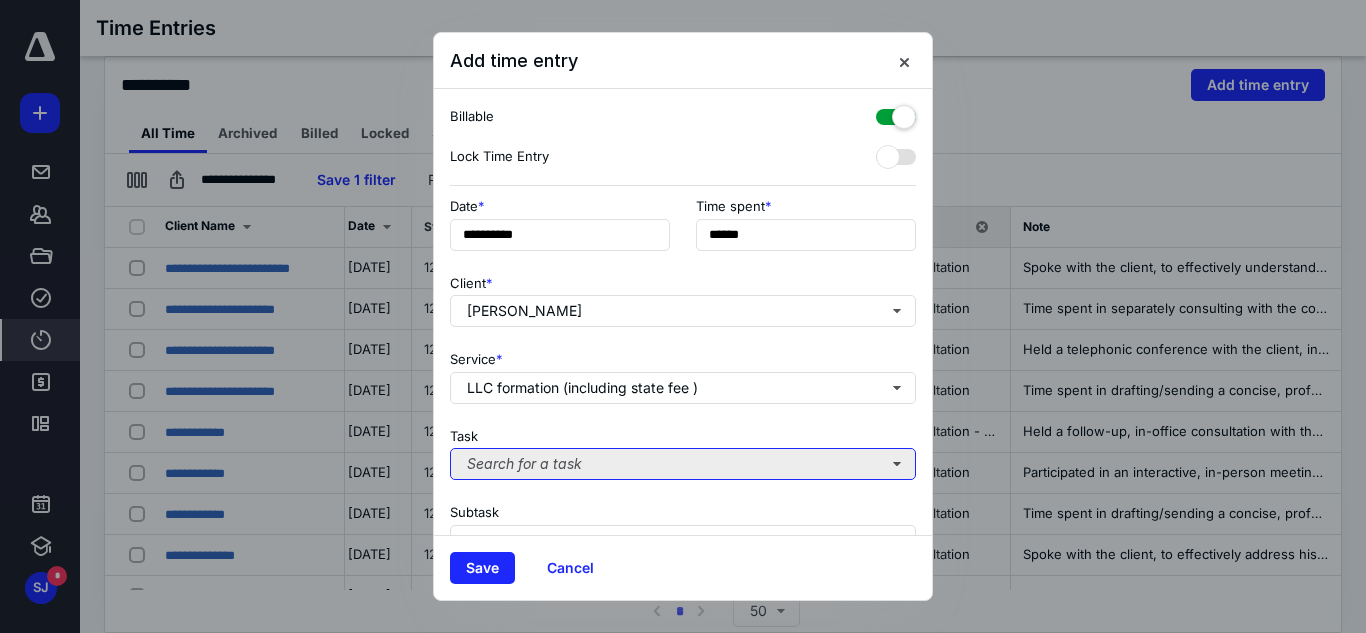 click on "Search for a task" at bounding box center [683, 464] 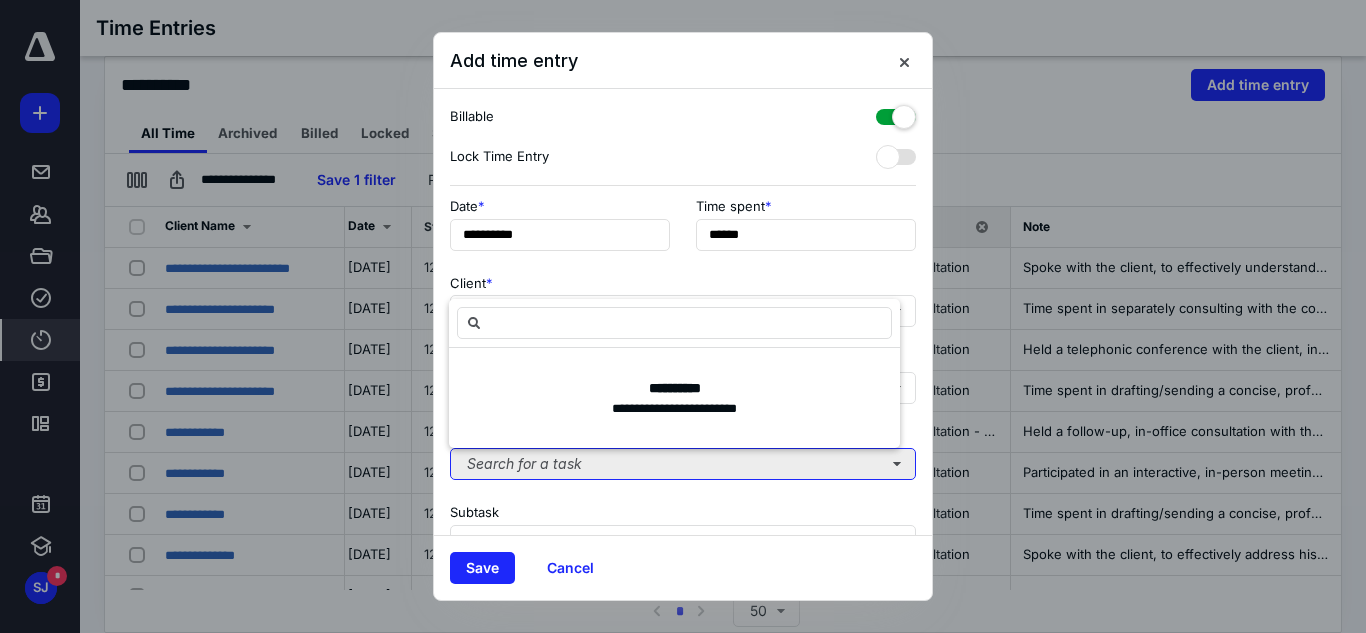 click on "Search for a task" at bounding box center (683, 464) 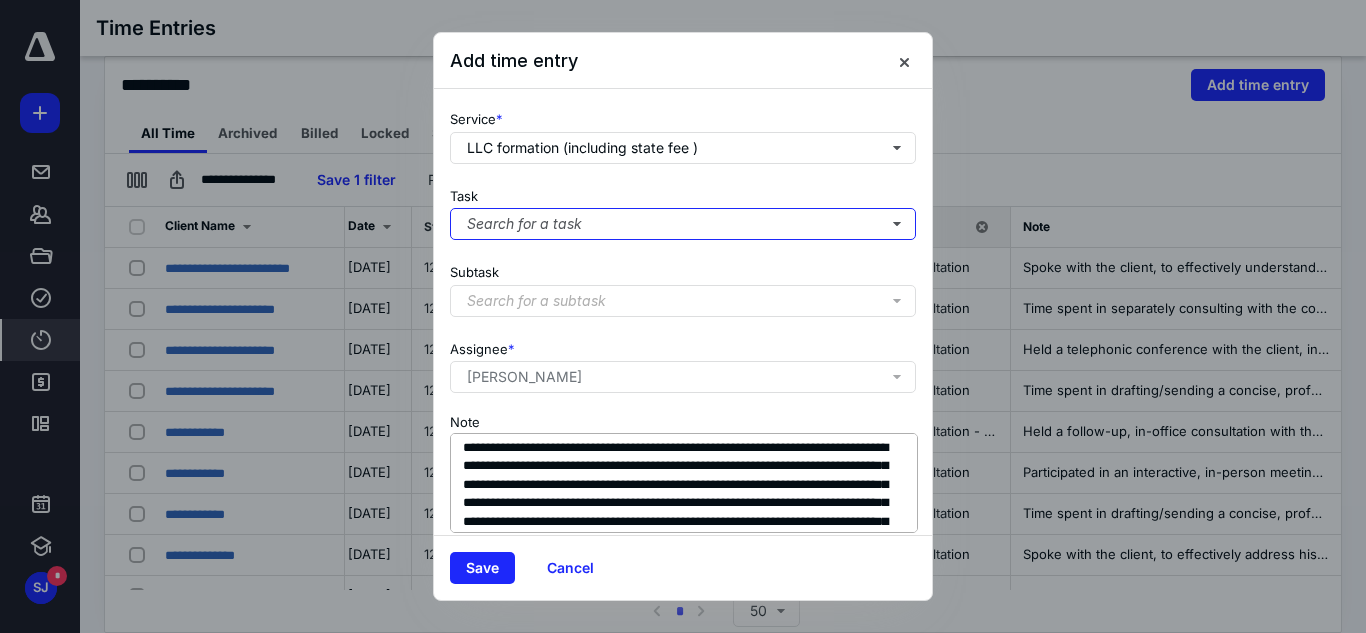 scroll, scrollTop: 269, scrollLeft: 1, axis: both 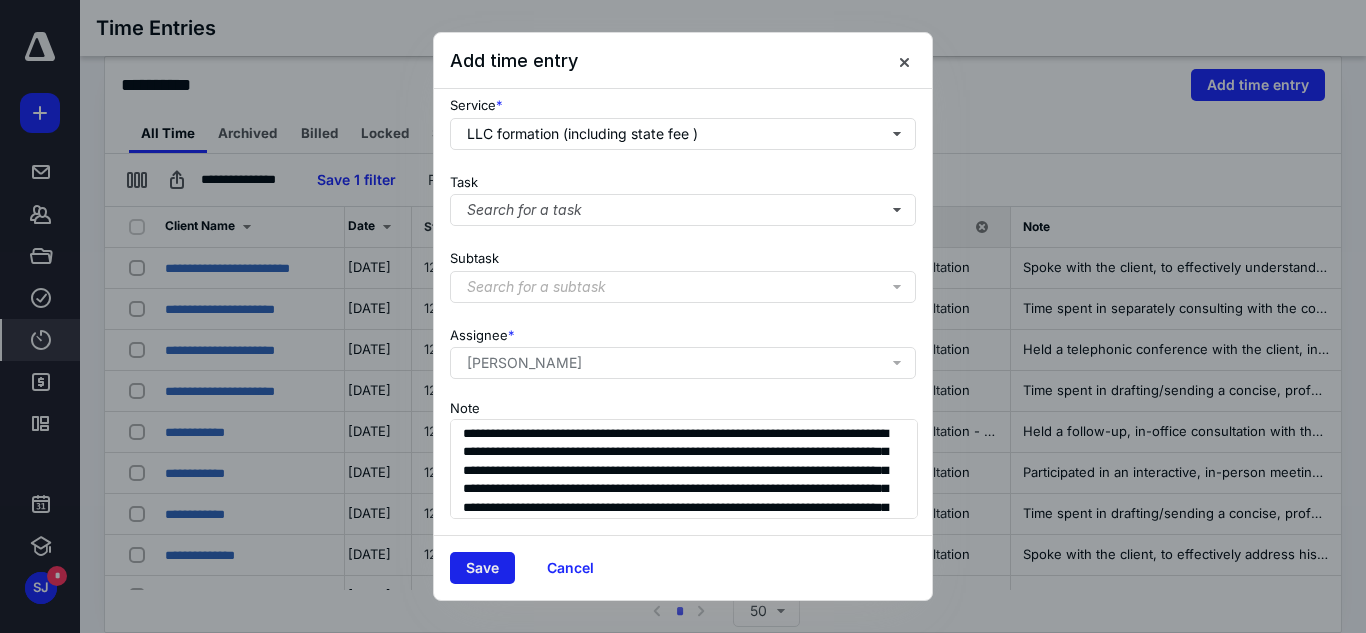 click on "Save" at bounding box center [482, 568] 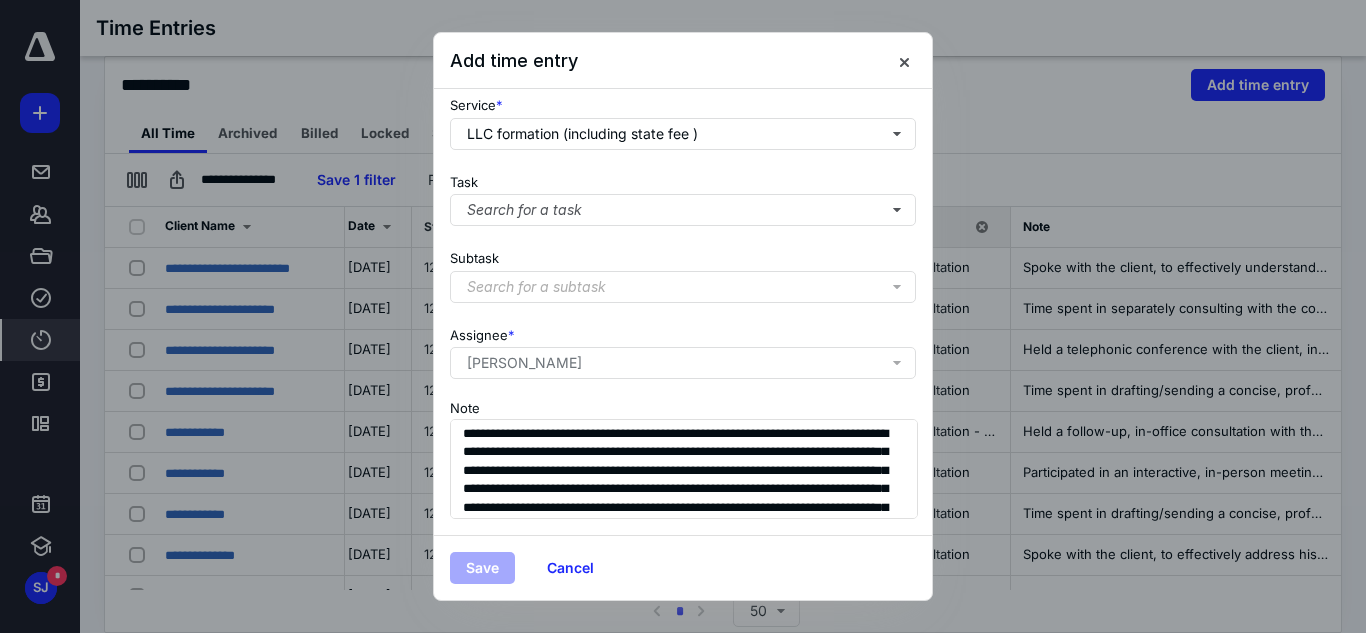 scroll, scrollTop: 0, scrollLeft: 99, axis: horizontal 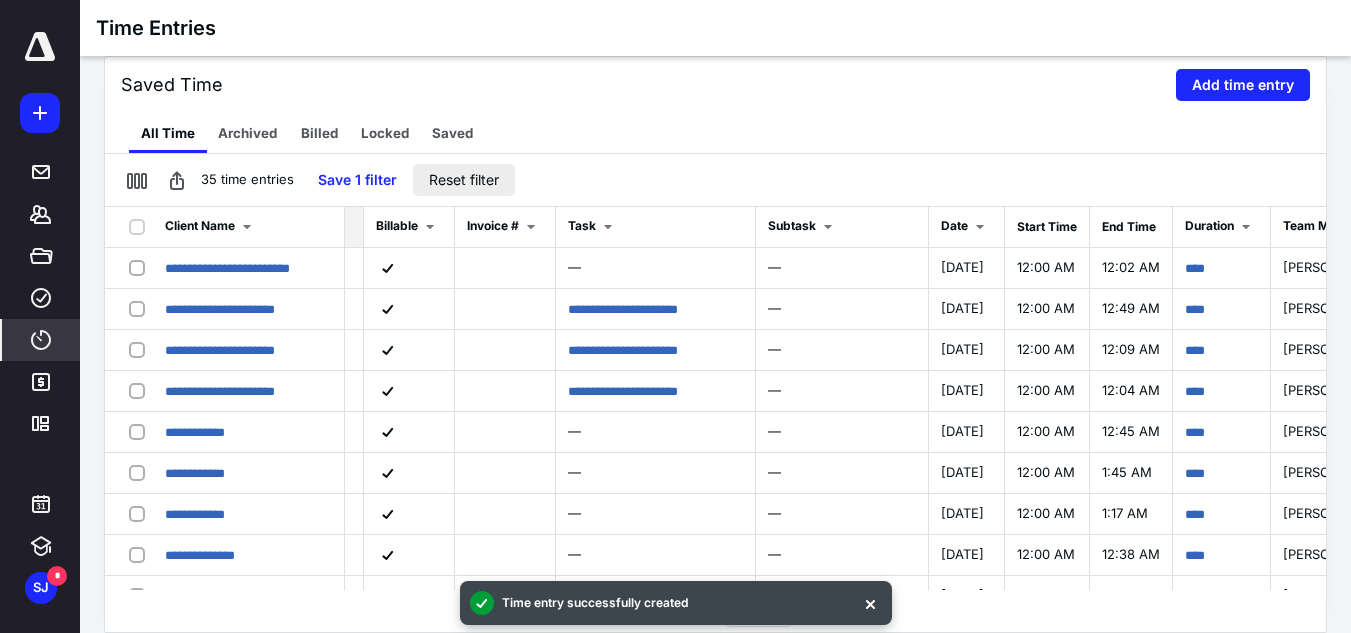 click on "Reset filter" at bounding box center [464, 180] 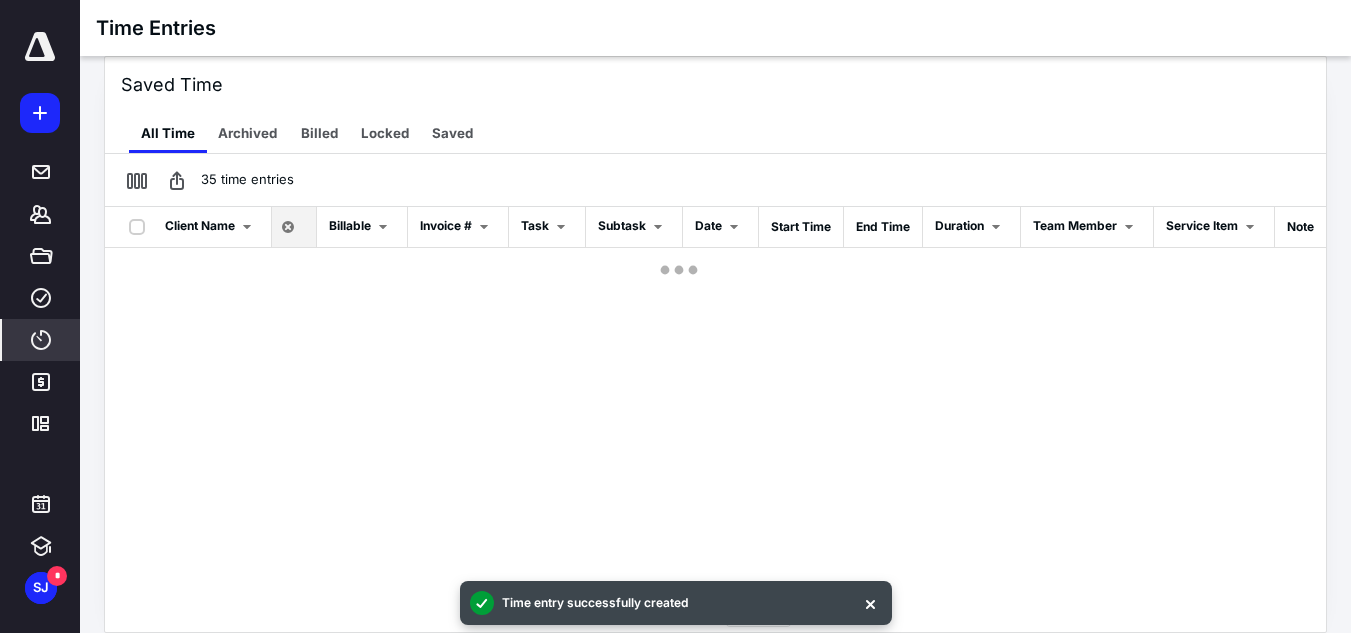 scroll, scrollTop: 0, scrollLeft: 82, axis: horizontal 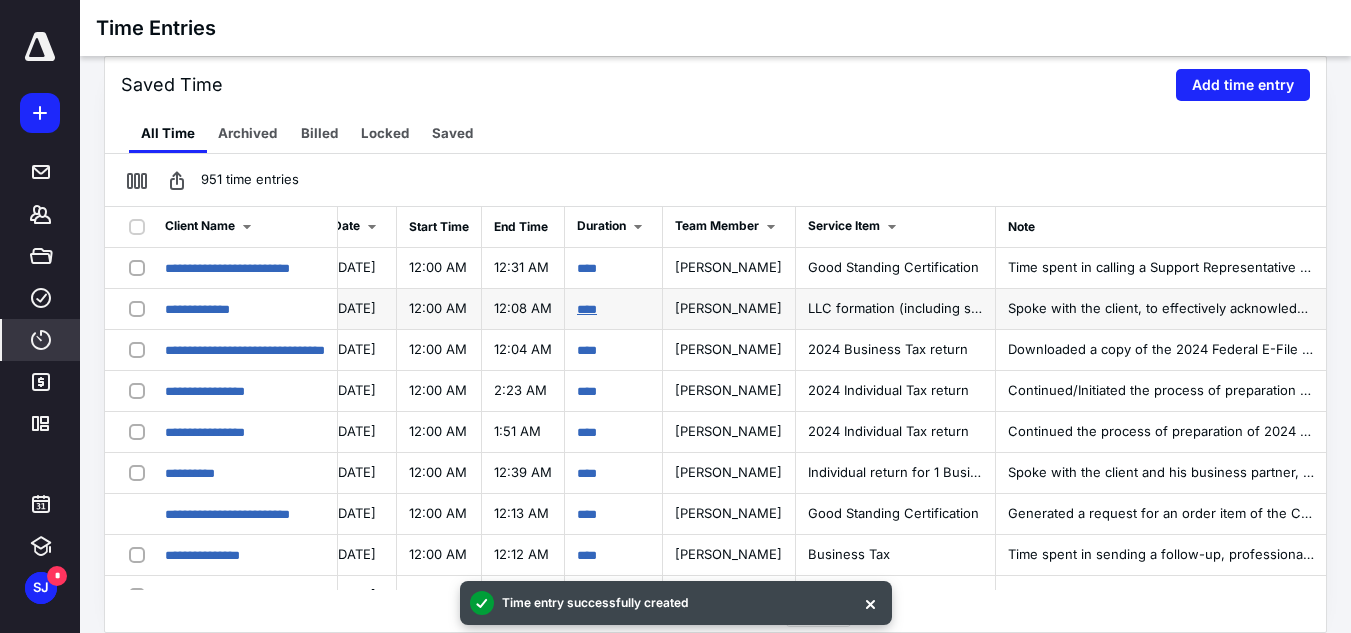 click on "****" at bounding box center (587, 309) 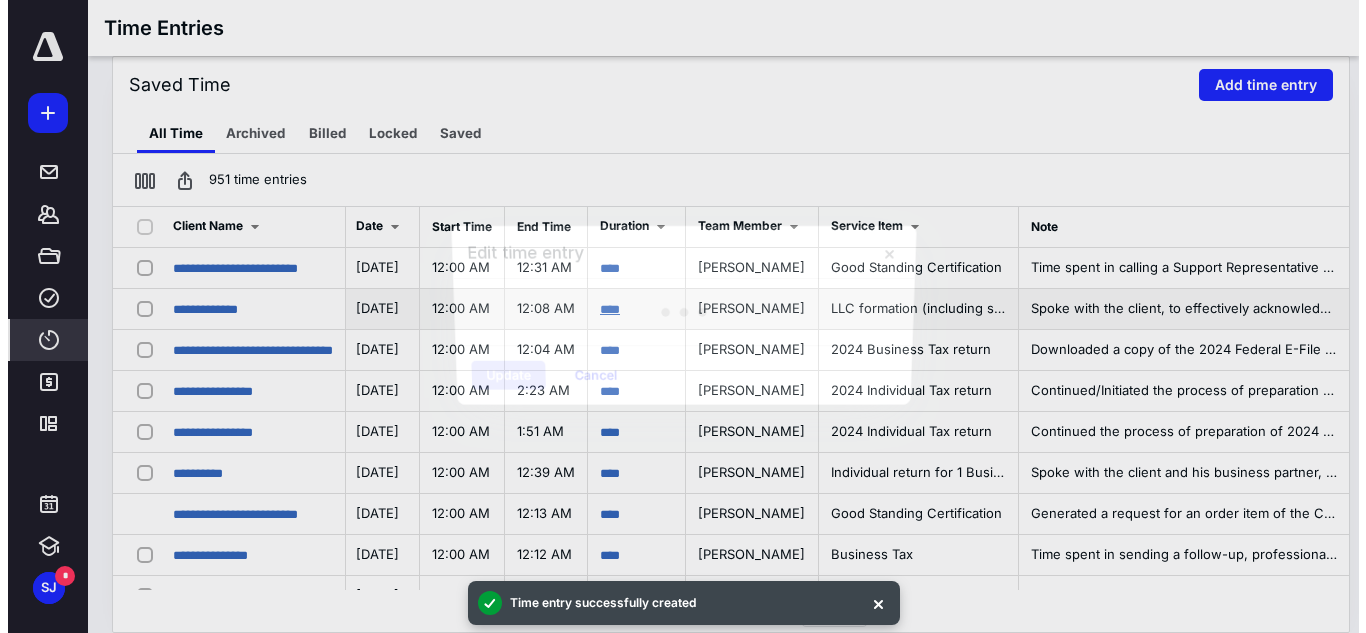 scroll, scrollTop: 0, scrollLeft: 750, axis: horizontal 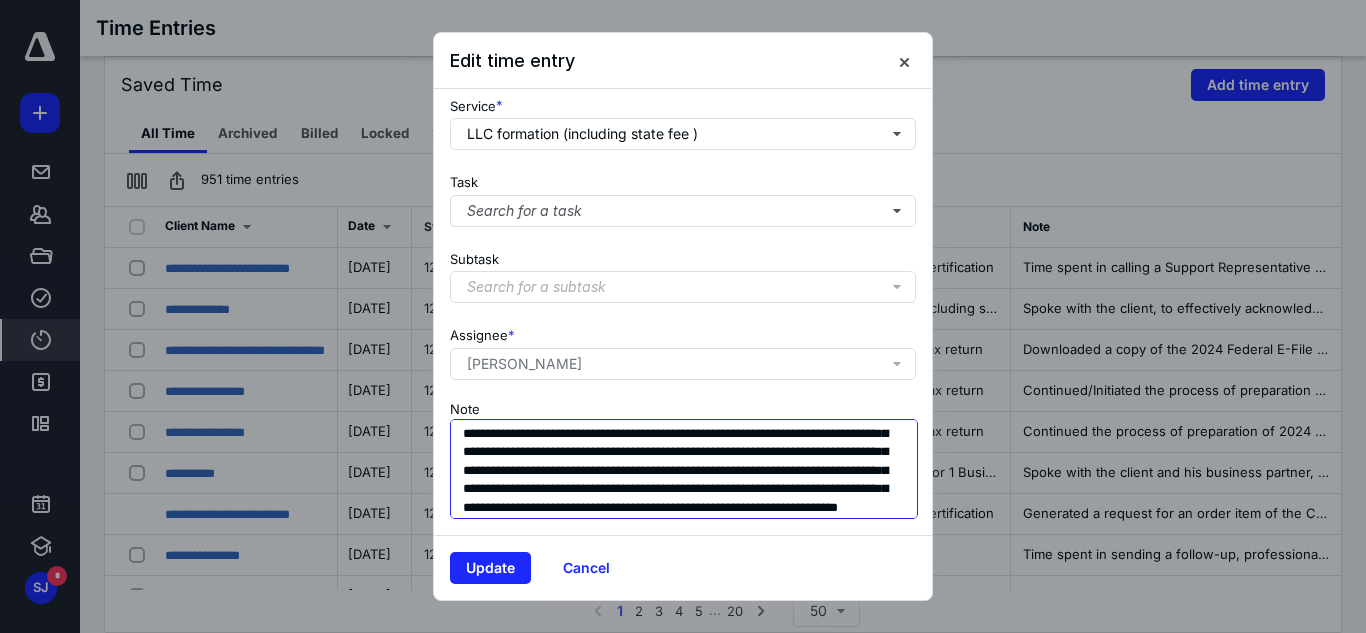 drag, startPoint x: 459, startPoint y: 419, endPoint x: 833, endPoint y: 500, distance: 382.67087 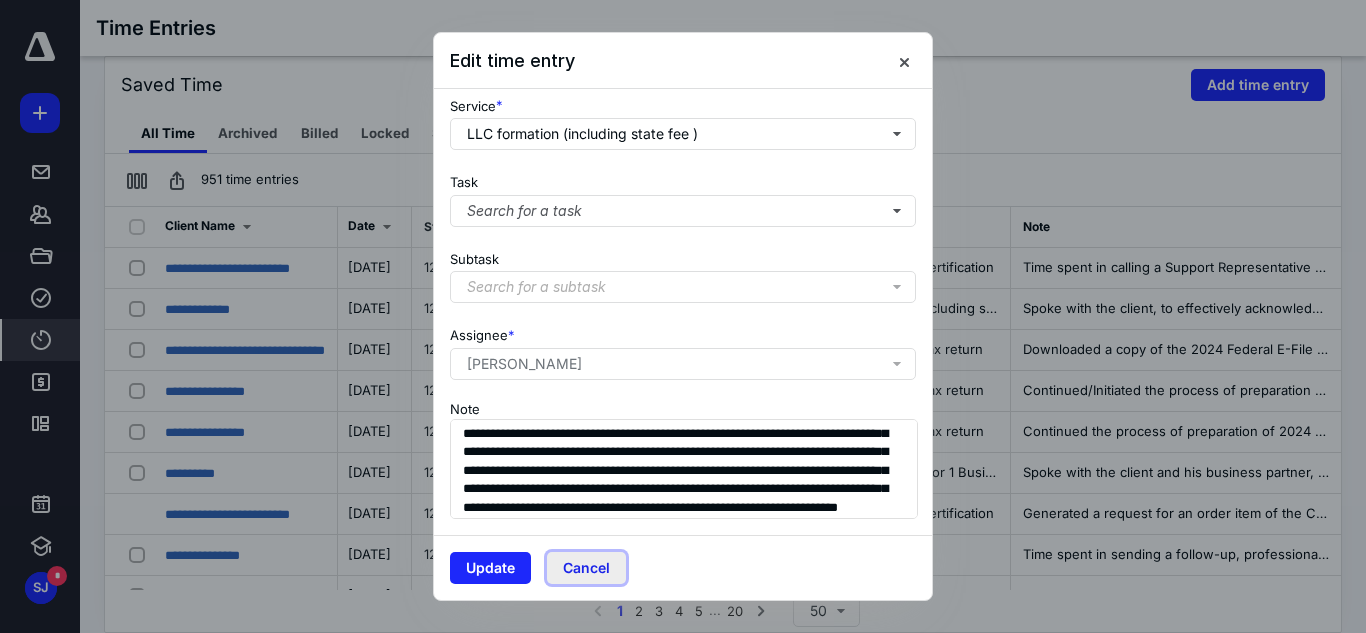 click on "Cancel" at bounding box center (586, 568) 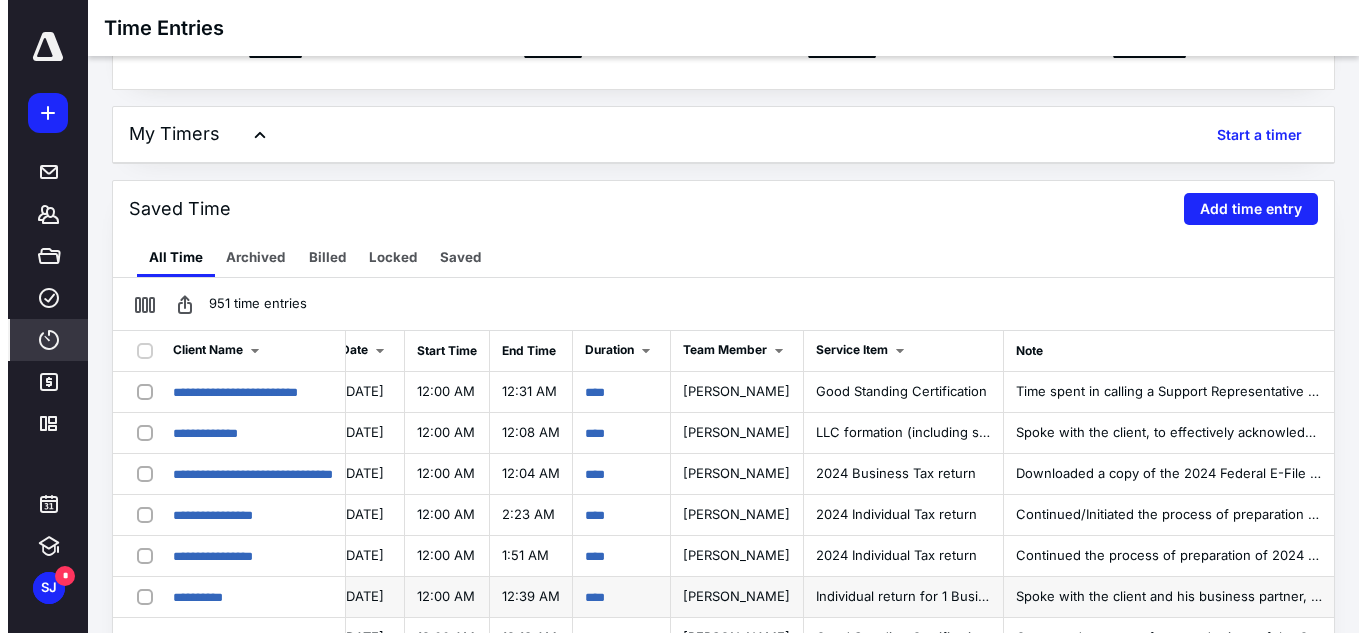 scroll, scrollTop: 0, scrollLeft: 0, axis: both 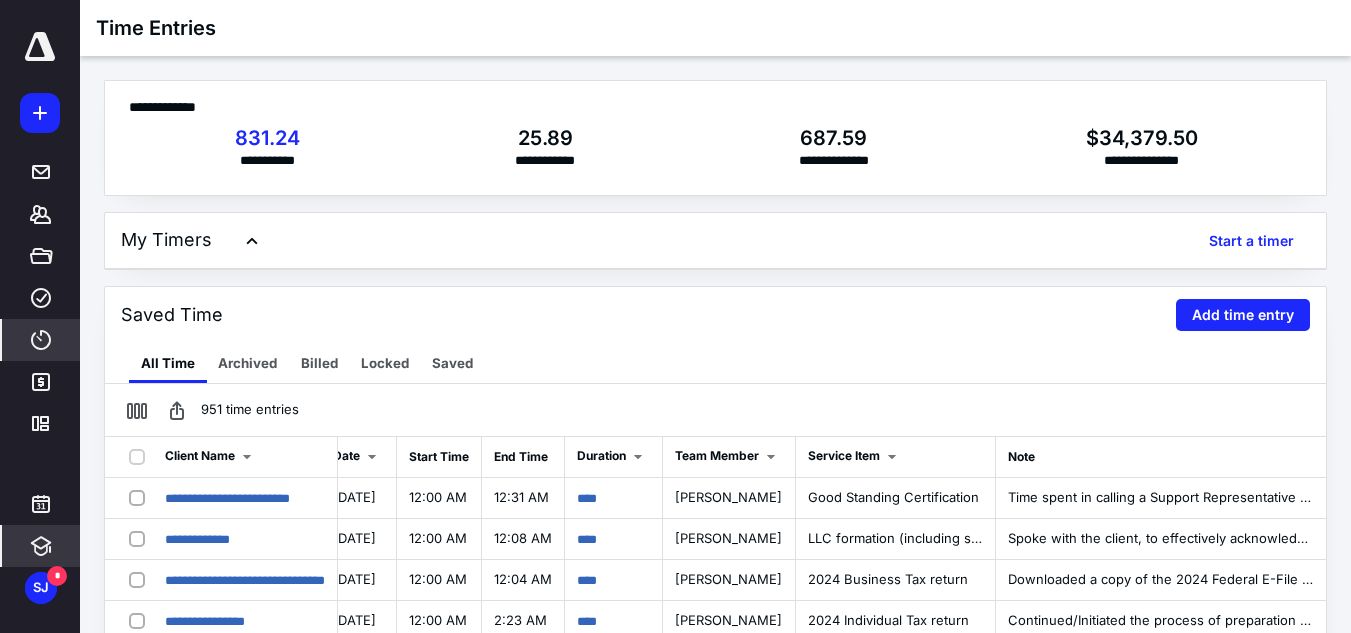 click at bounding box center (41, 546) 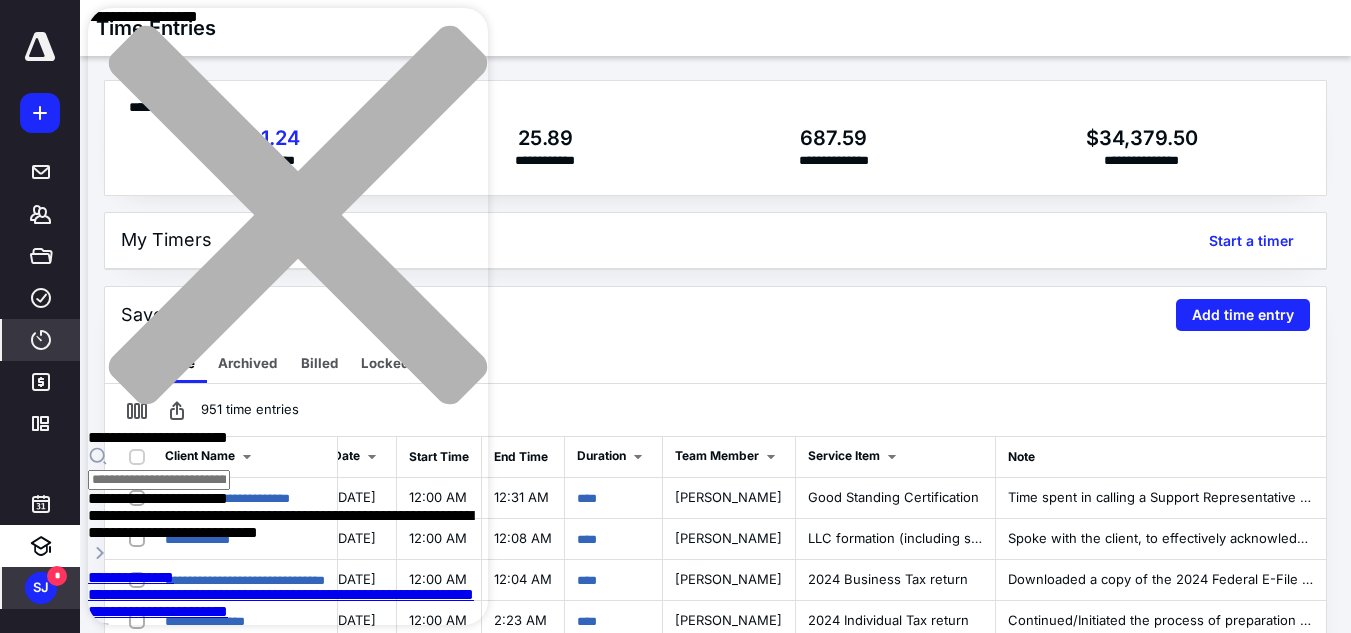 click on "*" at bounding box center (57, 576) 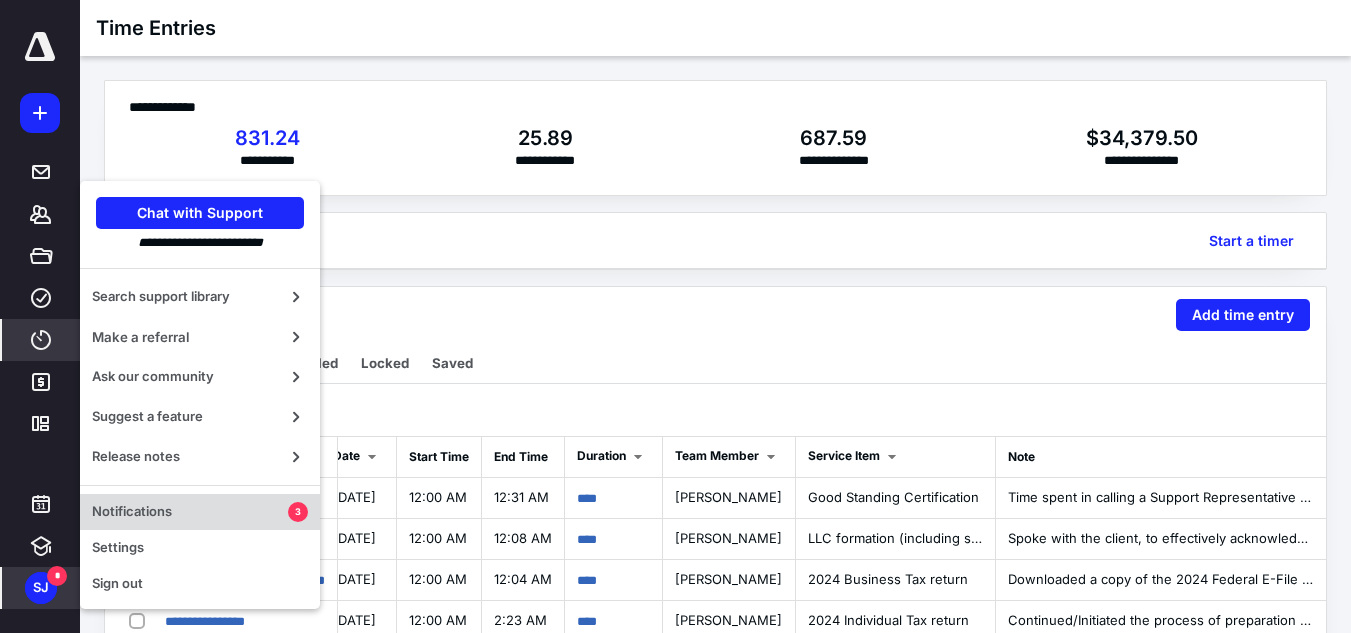 click on "Notifications" at bounding box center [190, 512] 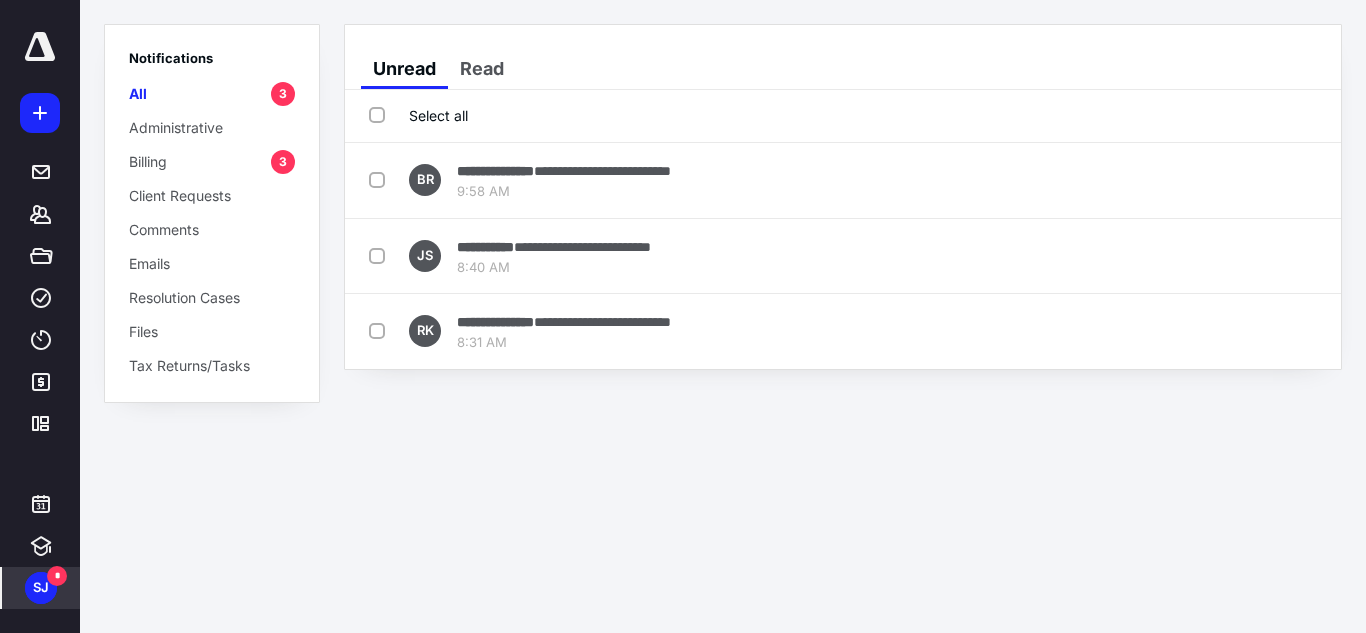 click on "Select all" at bounding box center [418, 115] 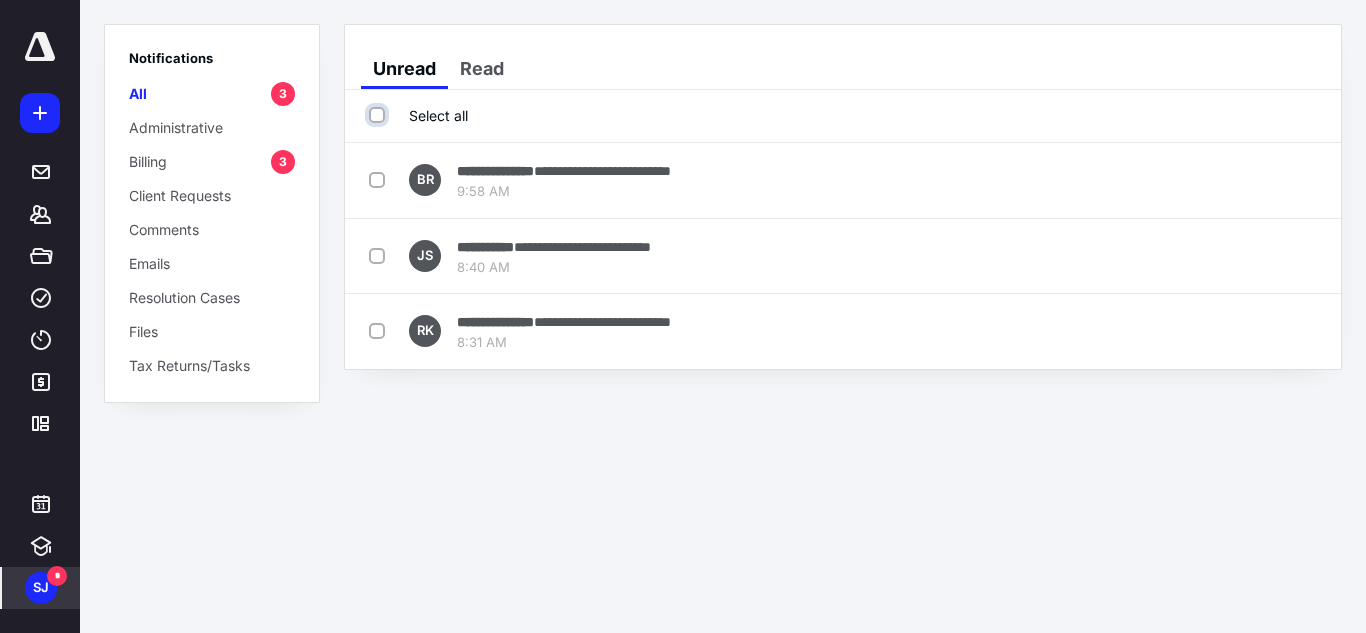 click on "Select all" at bounding box center [379, 115] 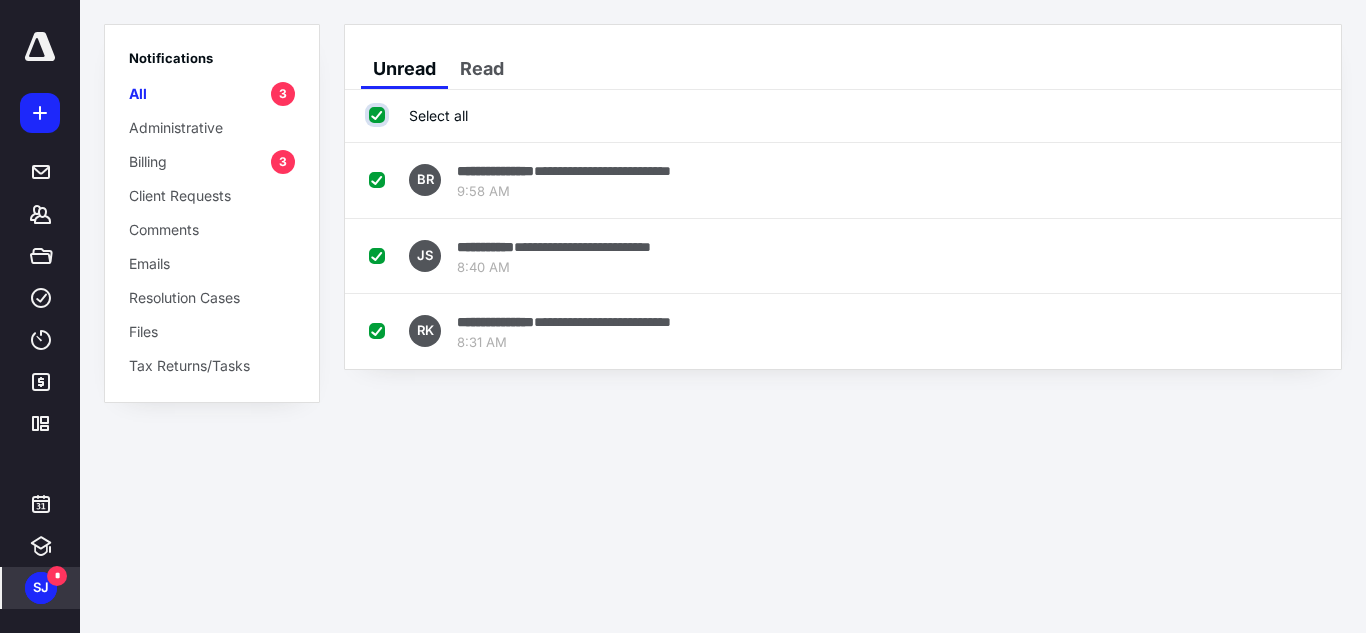 checkbox on "true" 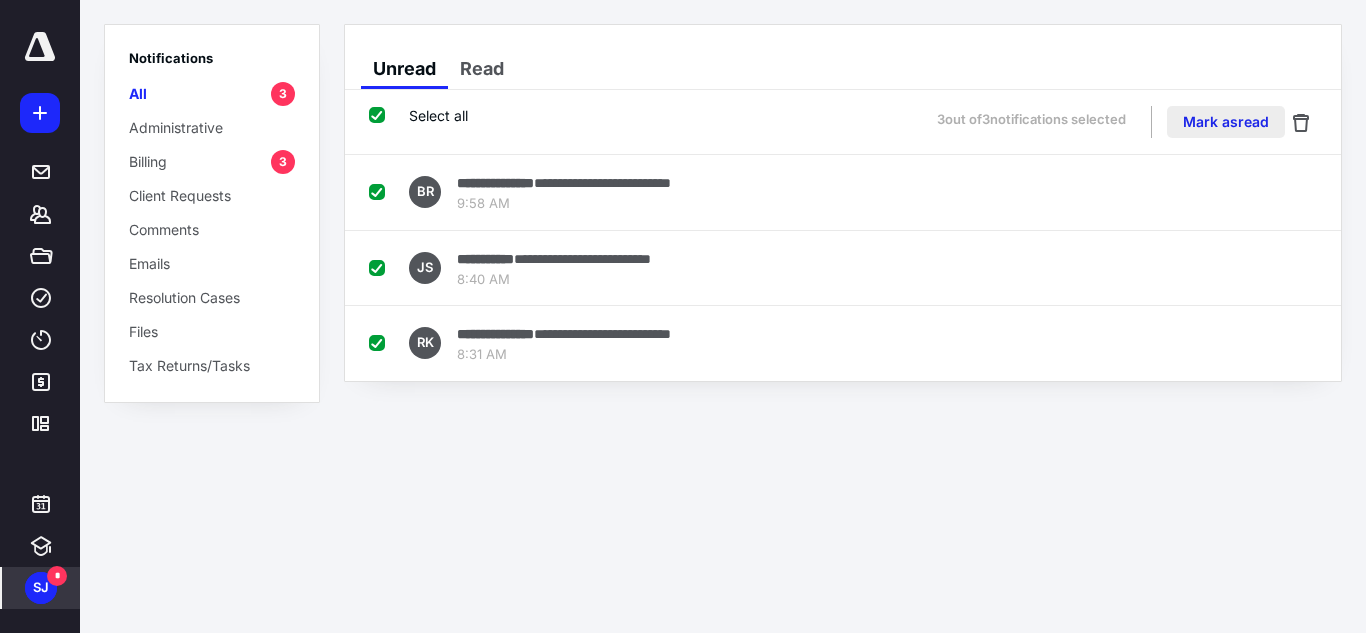 click on "Mark as  read" at bounding box center [1226, 122] 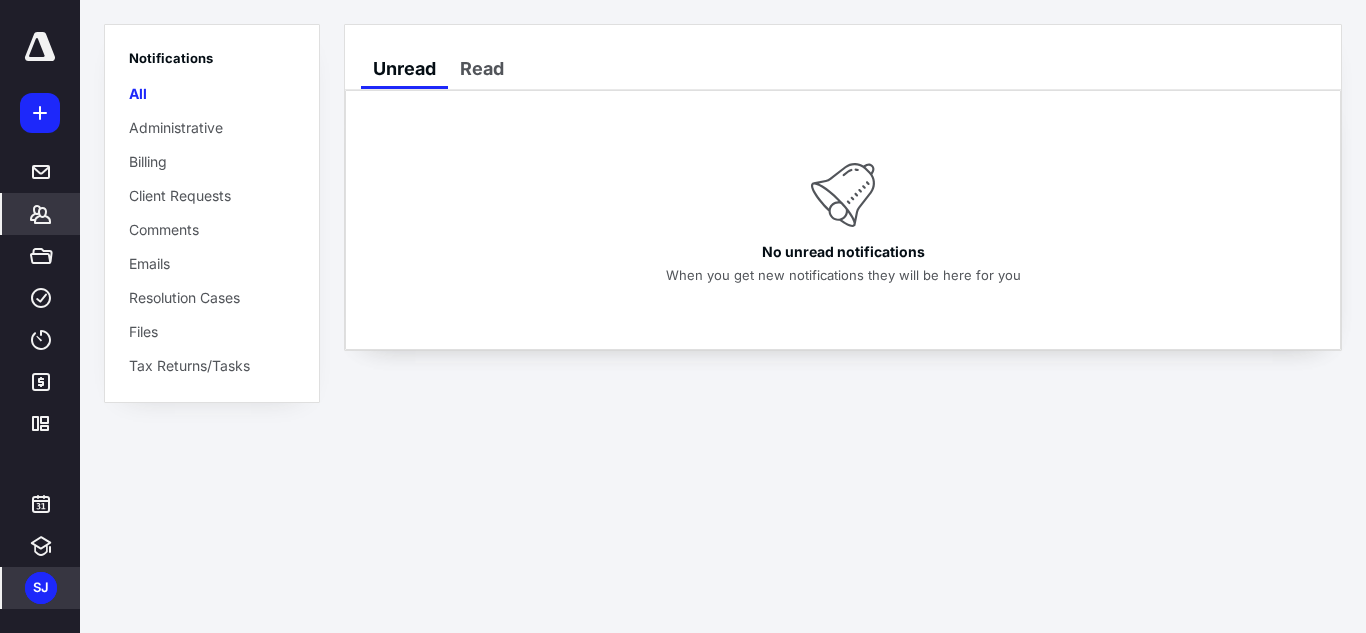click 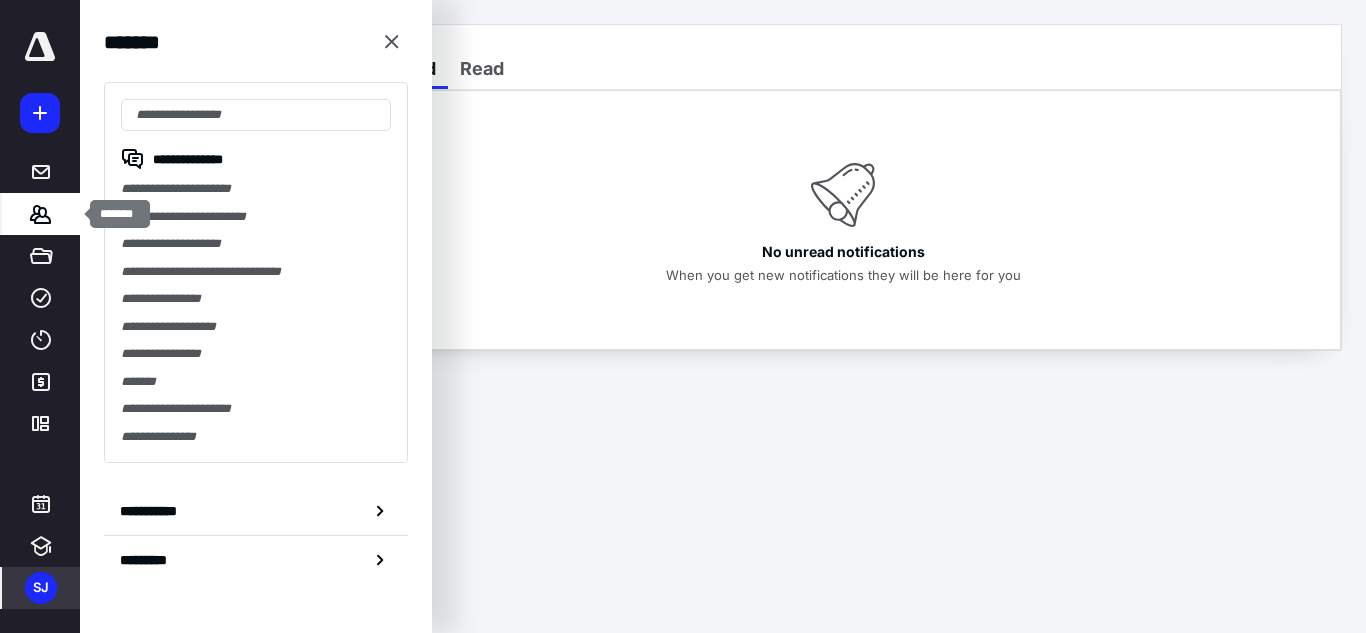 click 